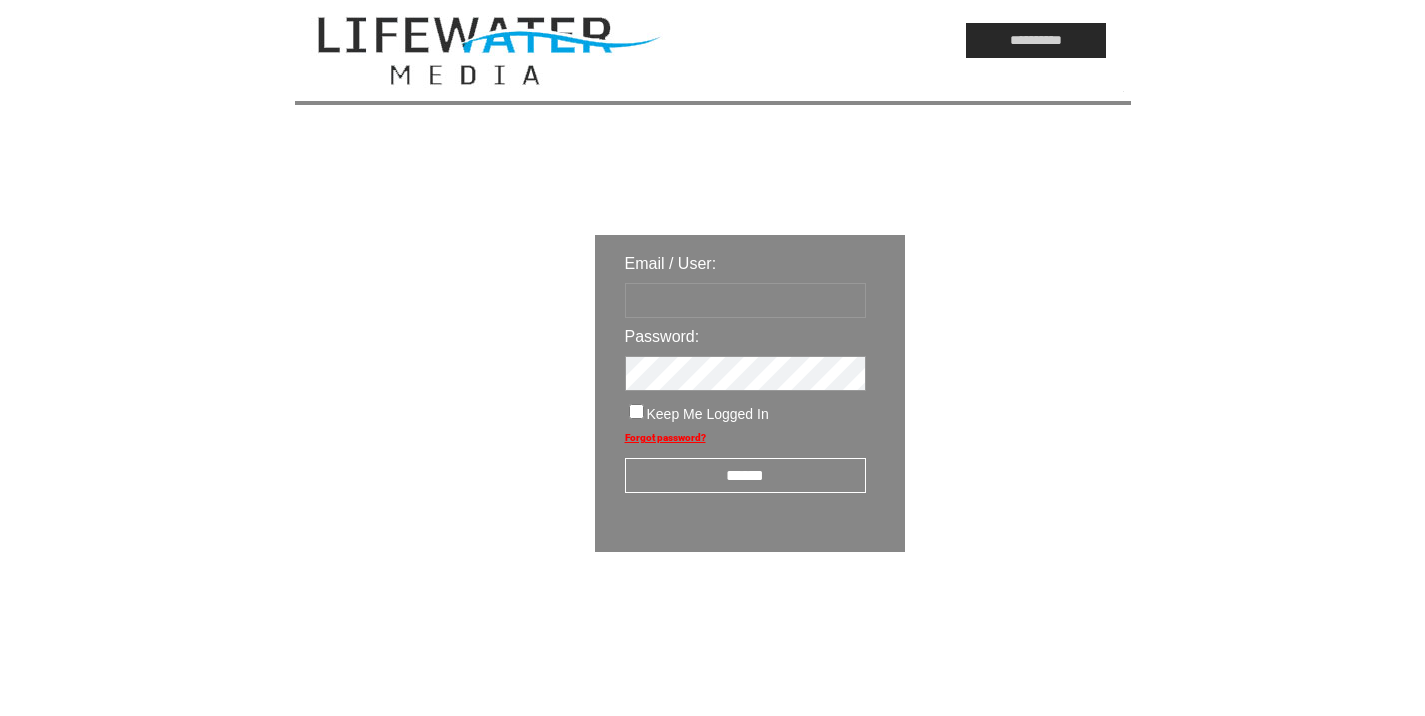scroll, scrollTop: 0, scrollLeft: 0, axis: both 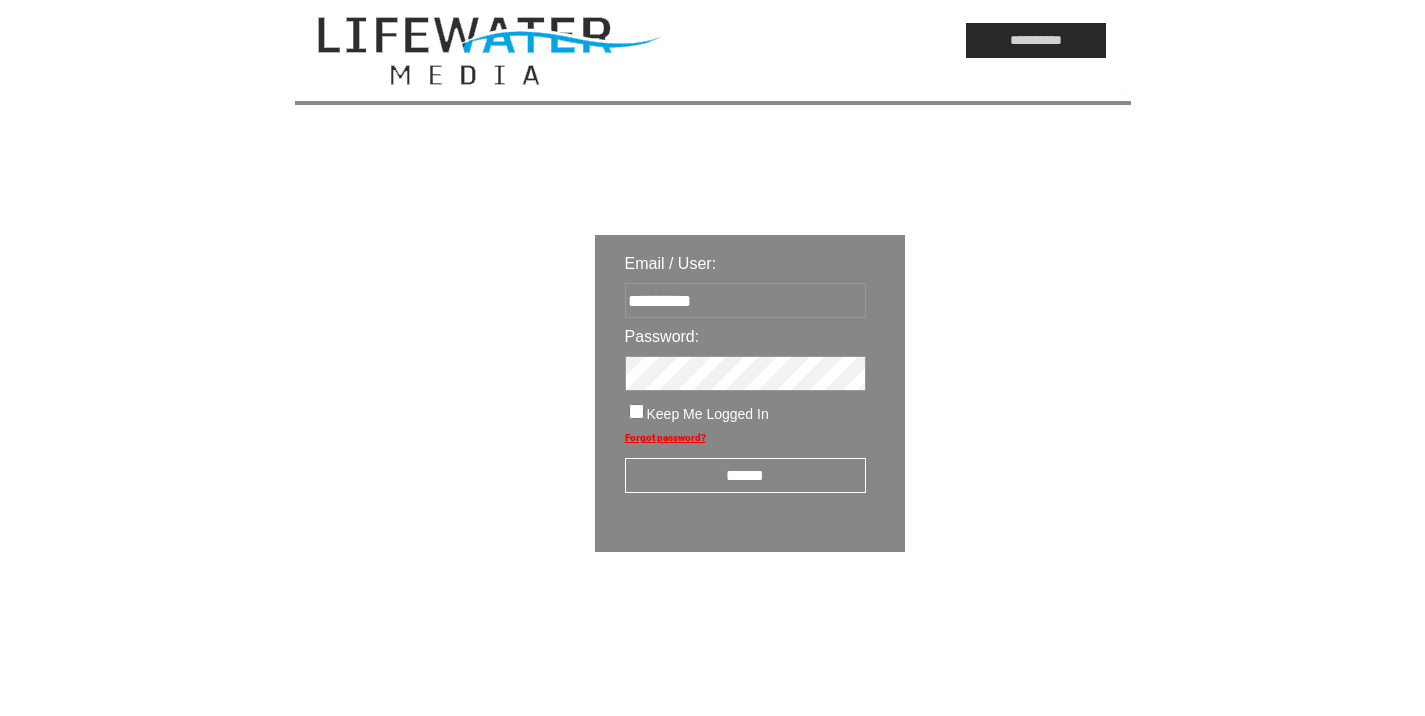 click on "******" at bounding box center [745, 475] 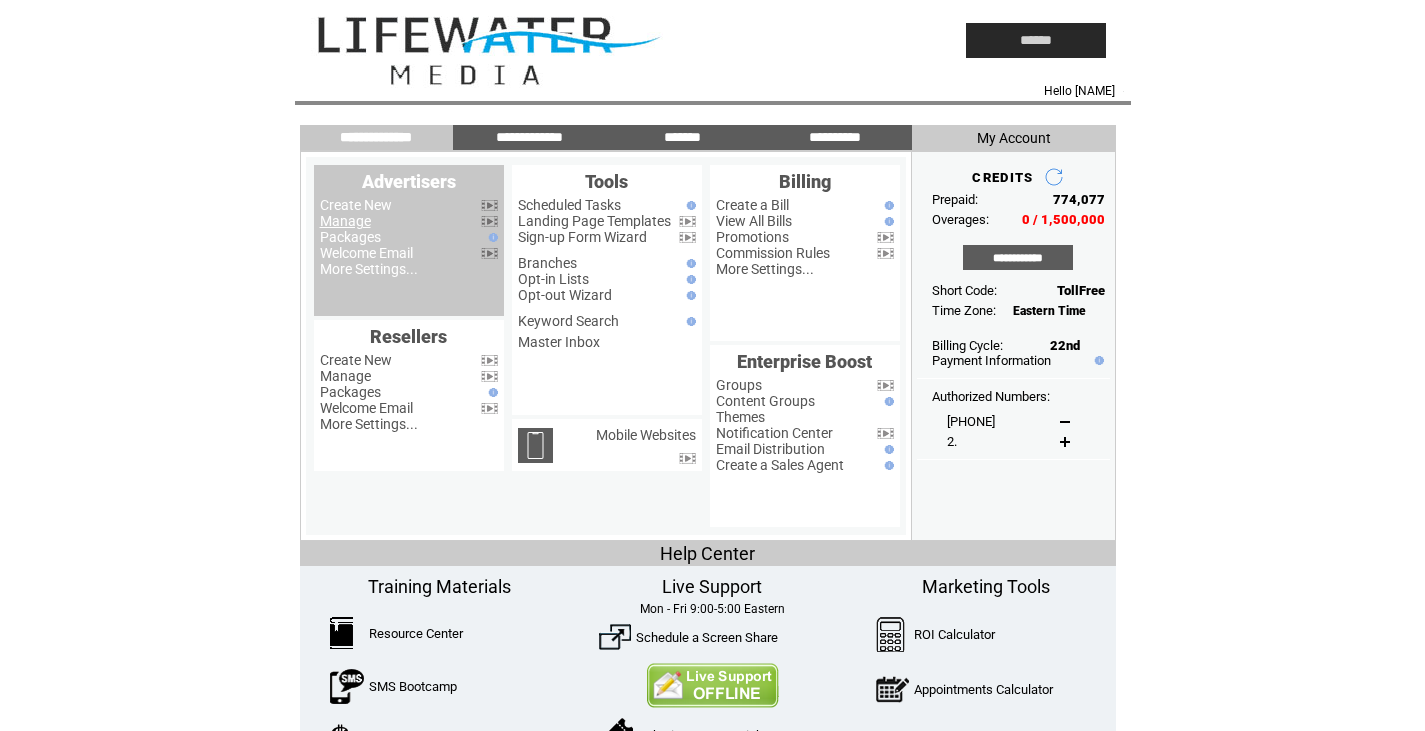 scroll, scrollTop: 0, scrollLeft: 0, axis: both 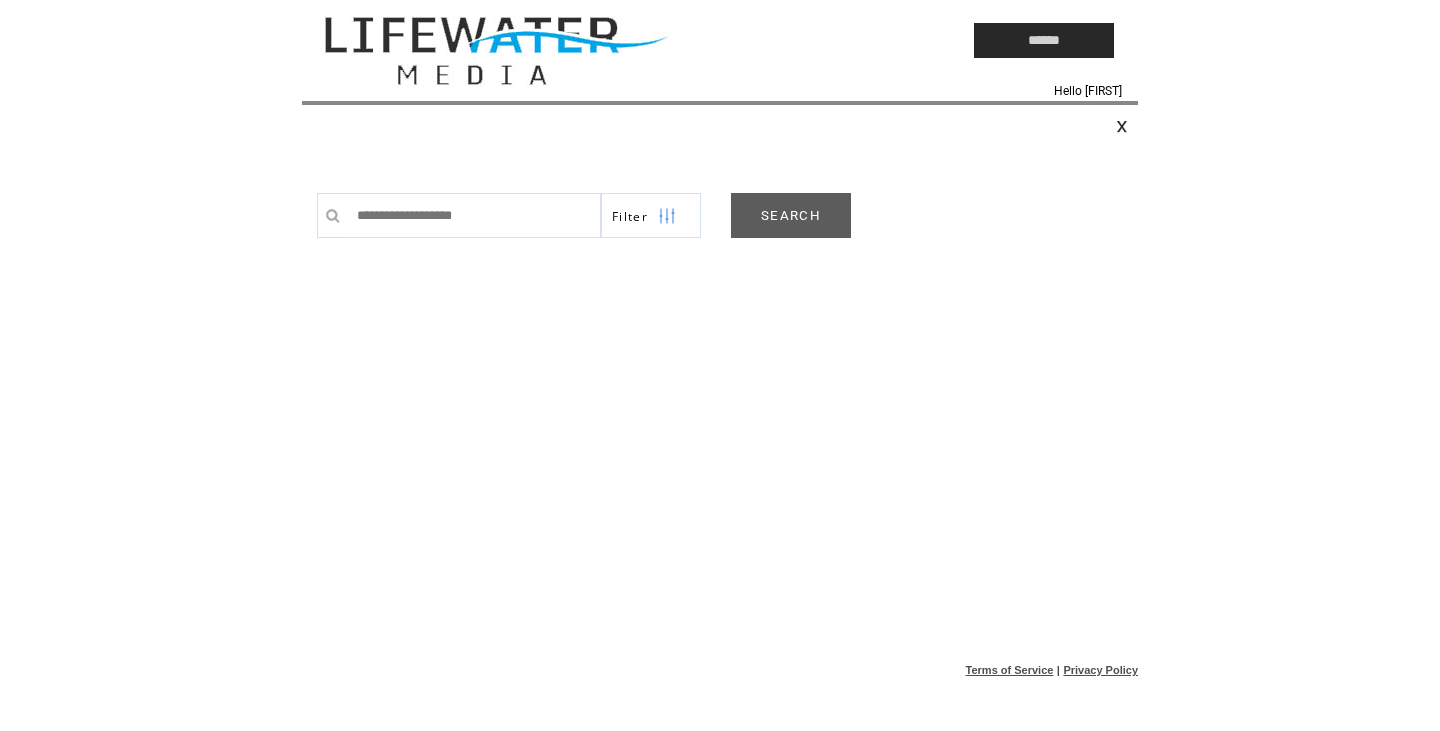 click on "SEARCH" at bounding box center [791, 215] 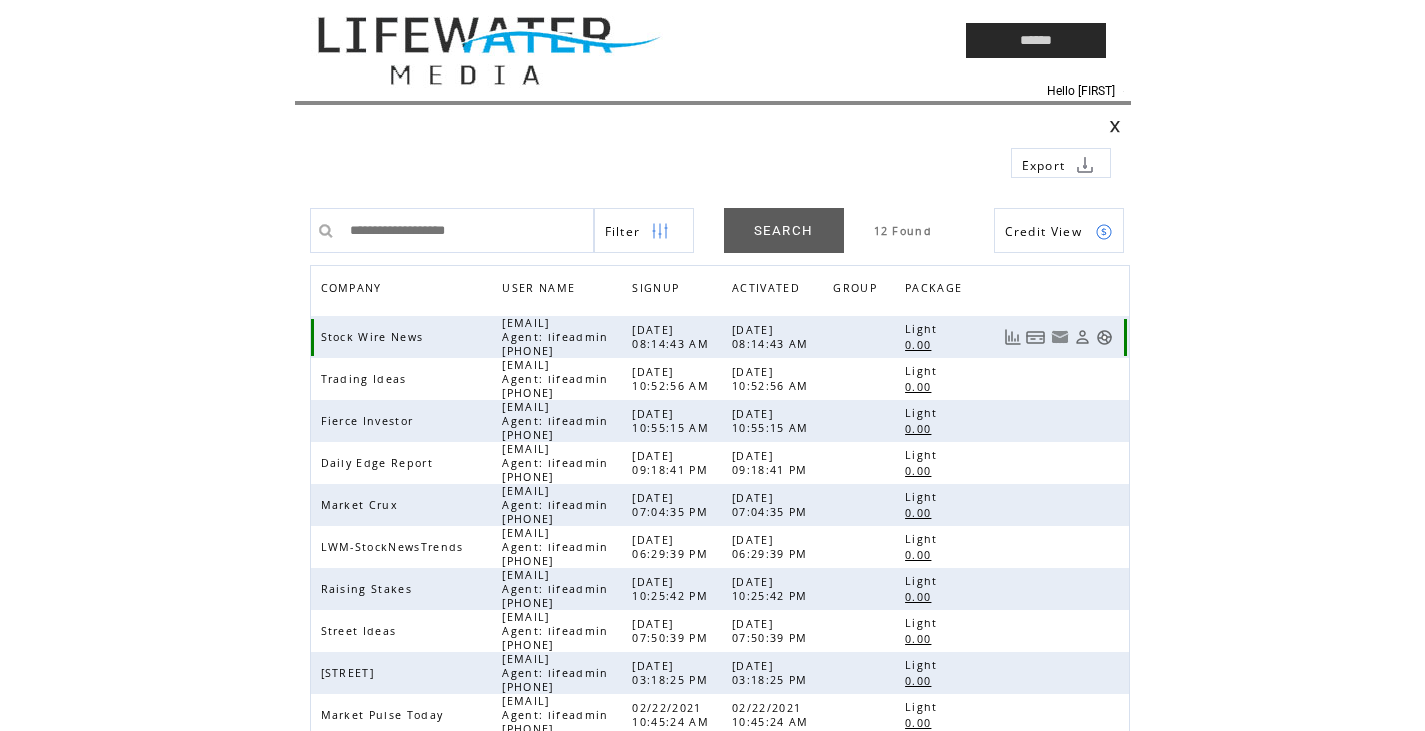 scroll, scrollTop: 0, scrollLeft: 0, axis: both 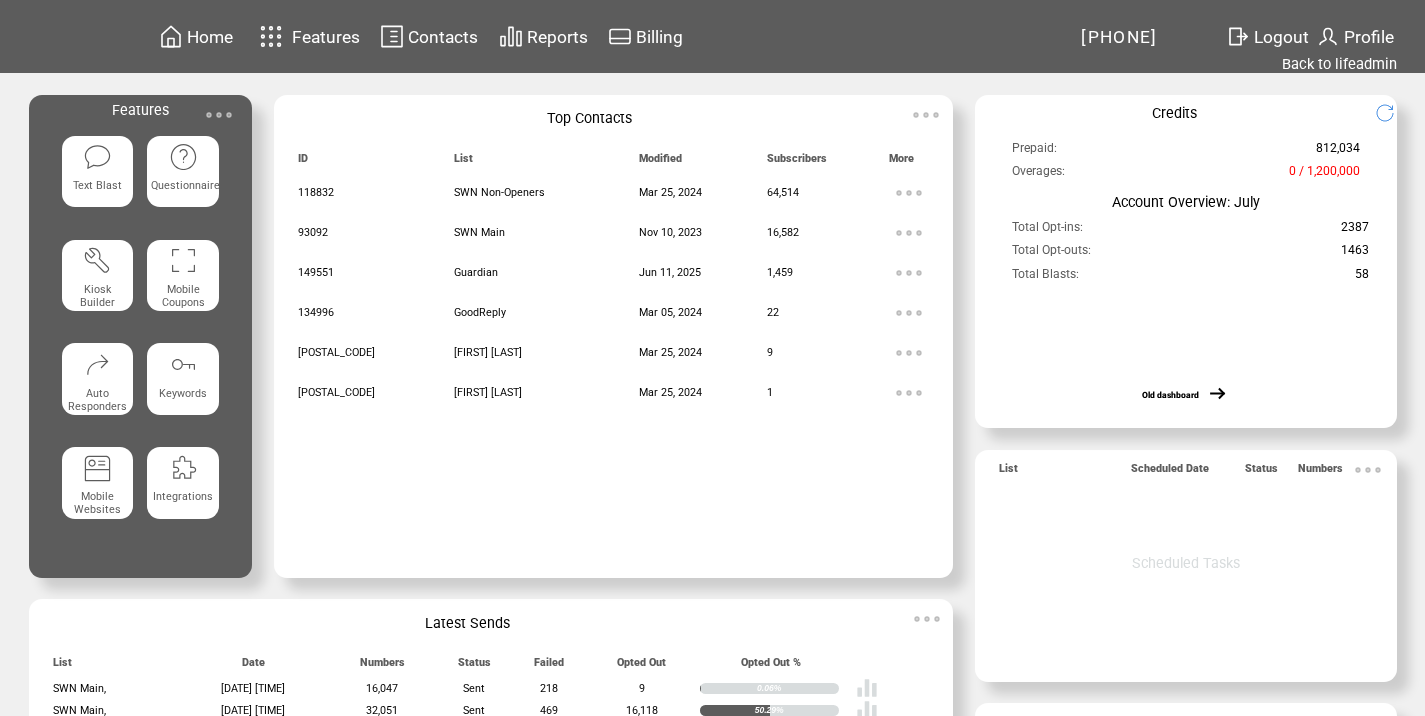 click at bounding box center (219, 115) 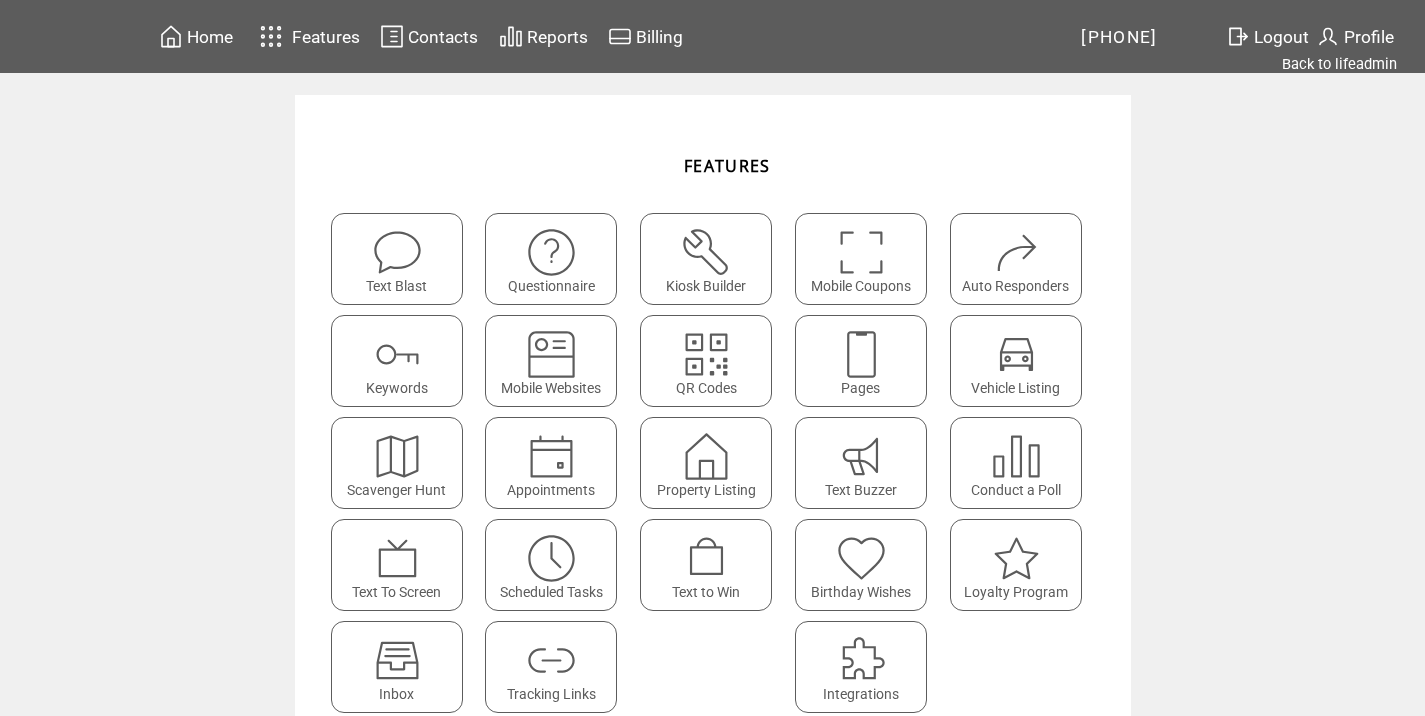scroll, scrollTop: 0, scrollLeft: 0, axis: both 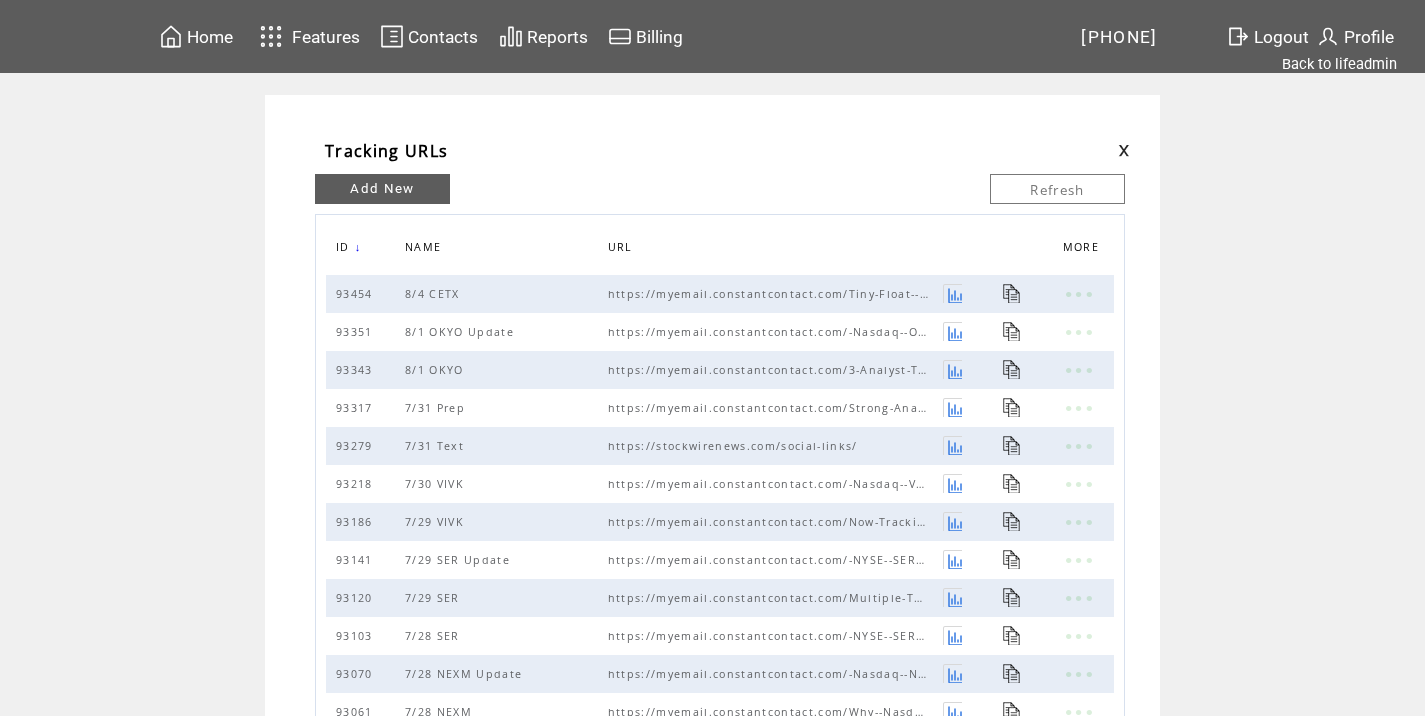 click on "Add New" at bounding box center (382, 189) 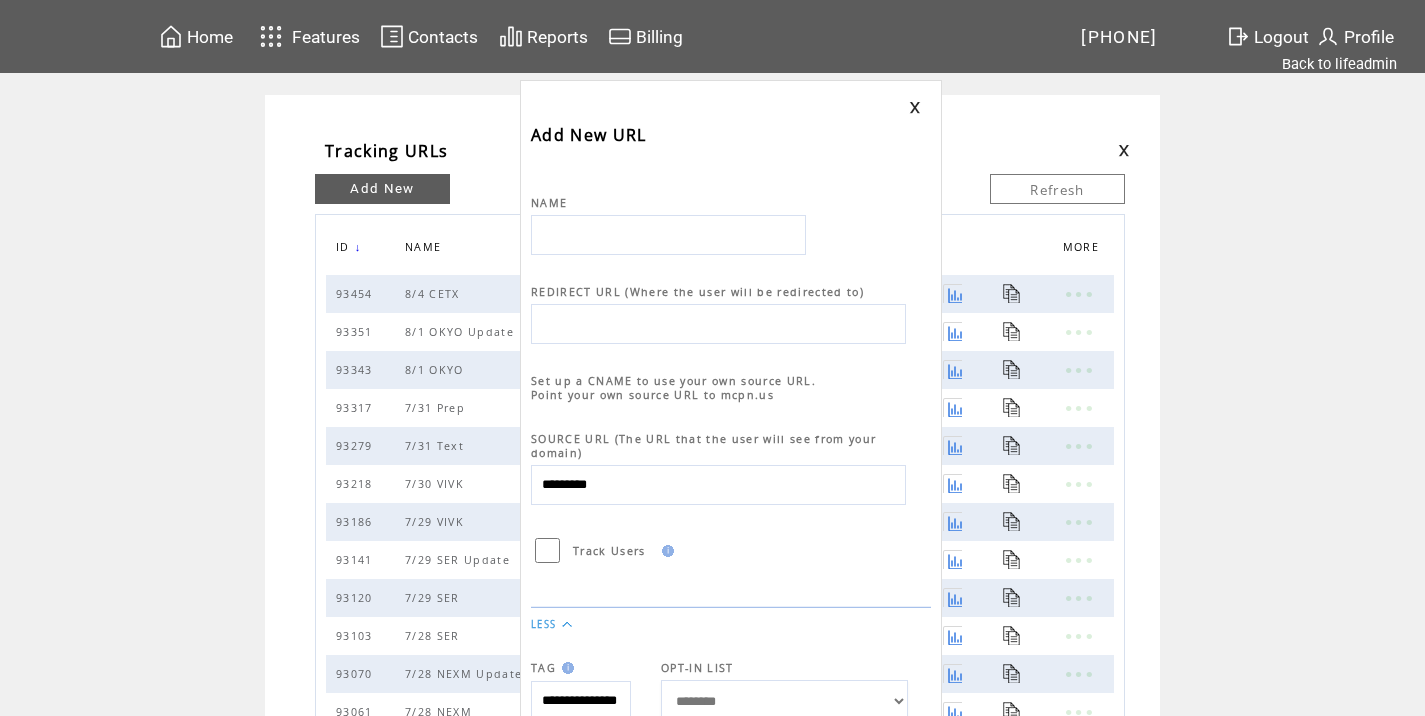 scroll, scrollTop: 0, scrollLeft: 0, axis: both 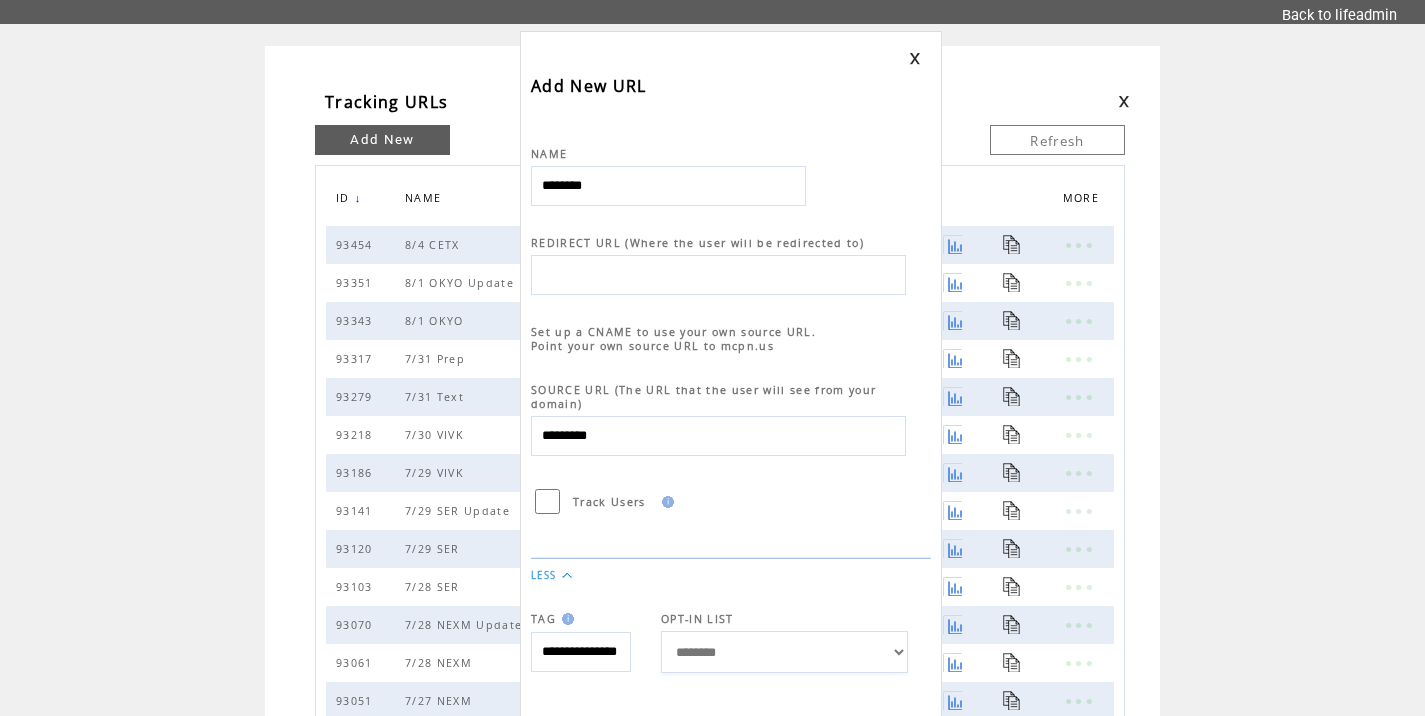 type on "********" 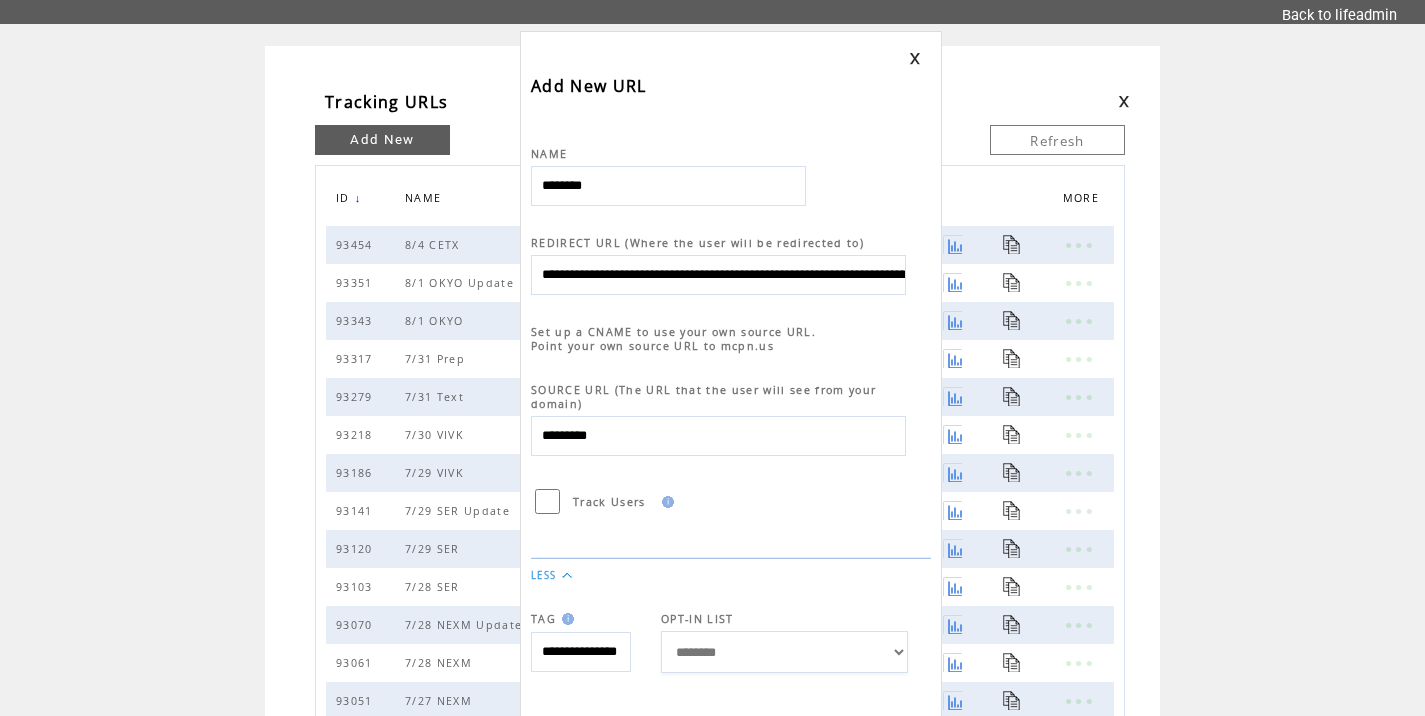 scroll, scrollTop: 0, scrollLeft: 948, axis: horizontal 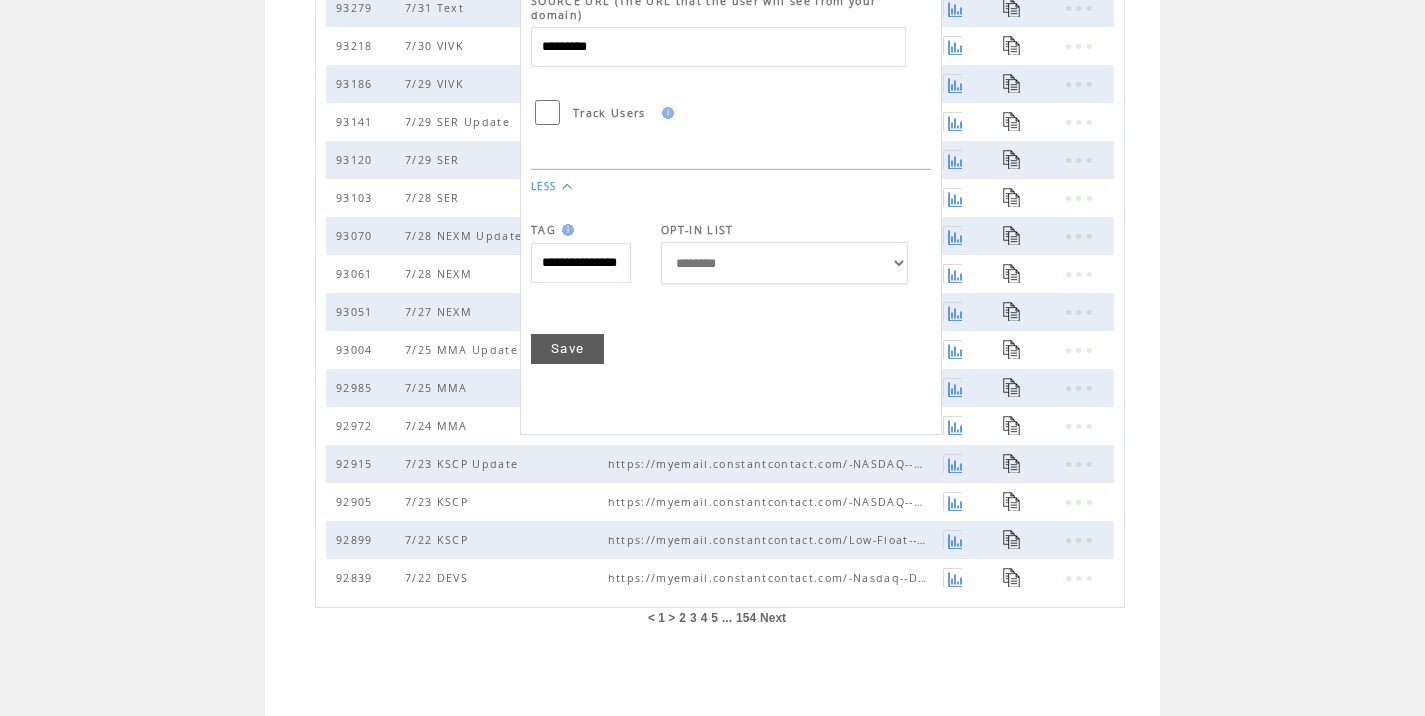 type on "**********" 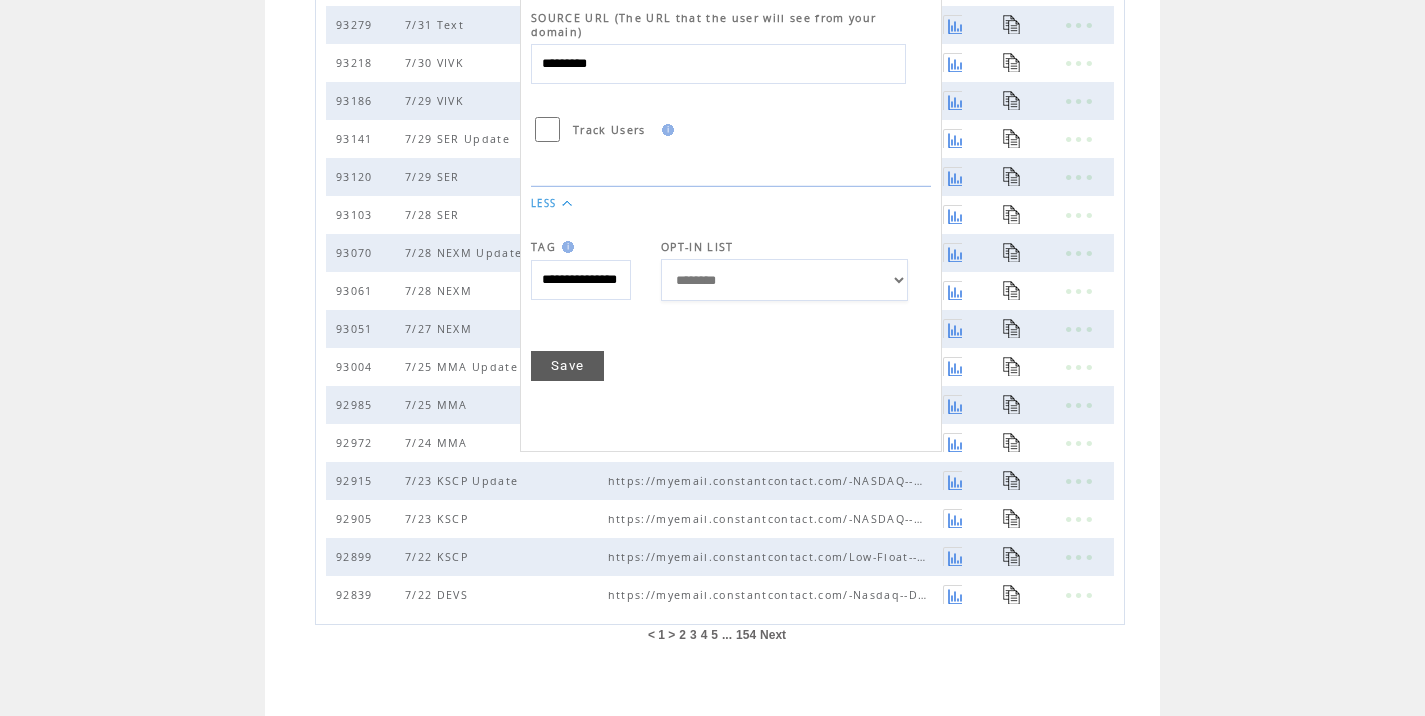 click on "**********" at bounding box center (731, 295) 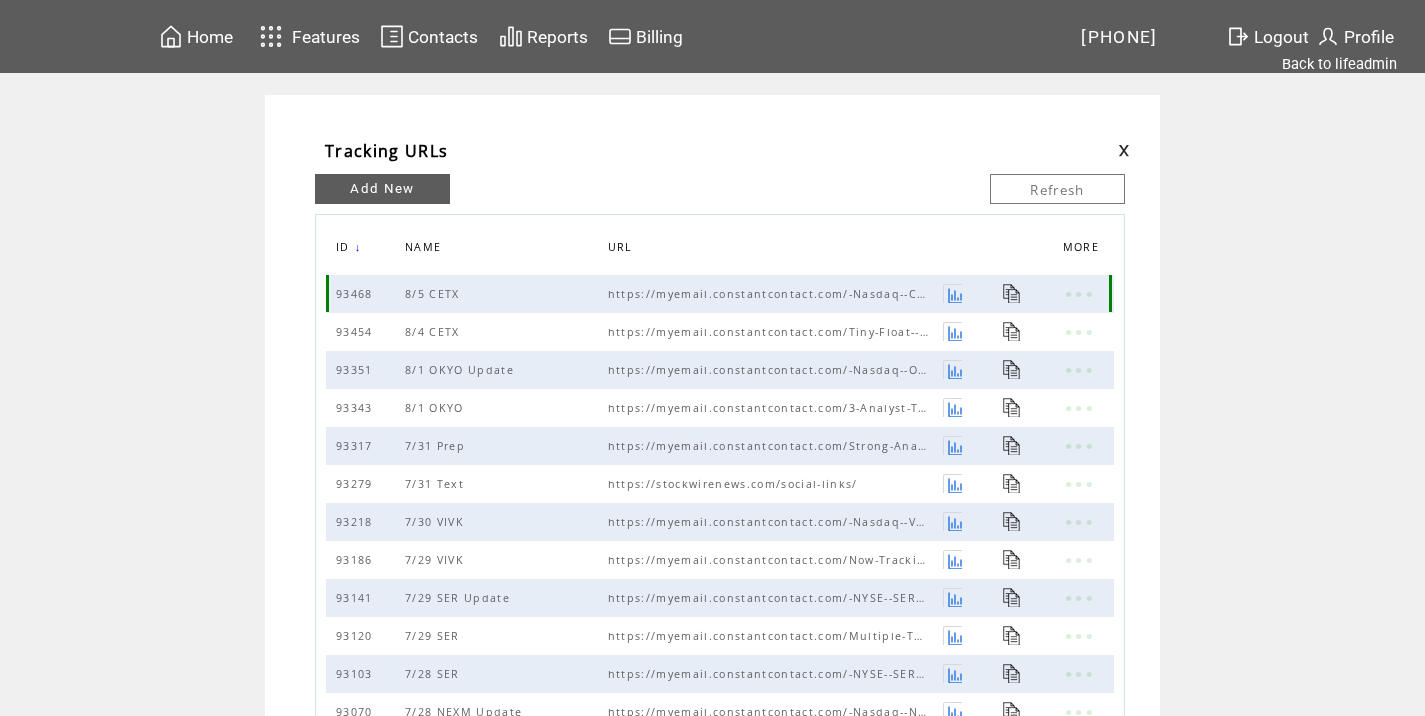 click at bounding box center [1012, 293] 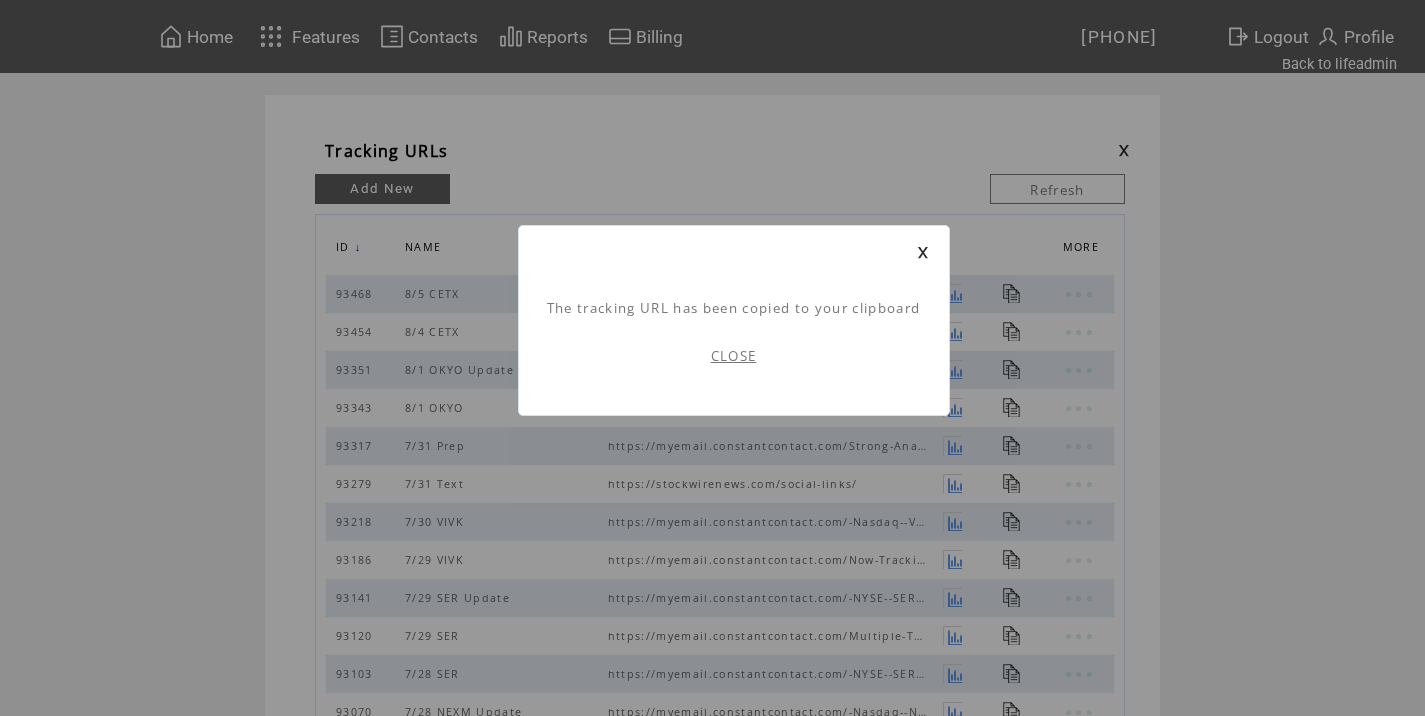 scroll, scrollTop: 1, scrollLeft: 0, axis: vertical 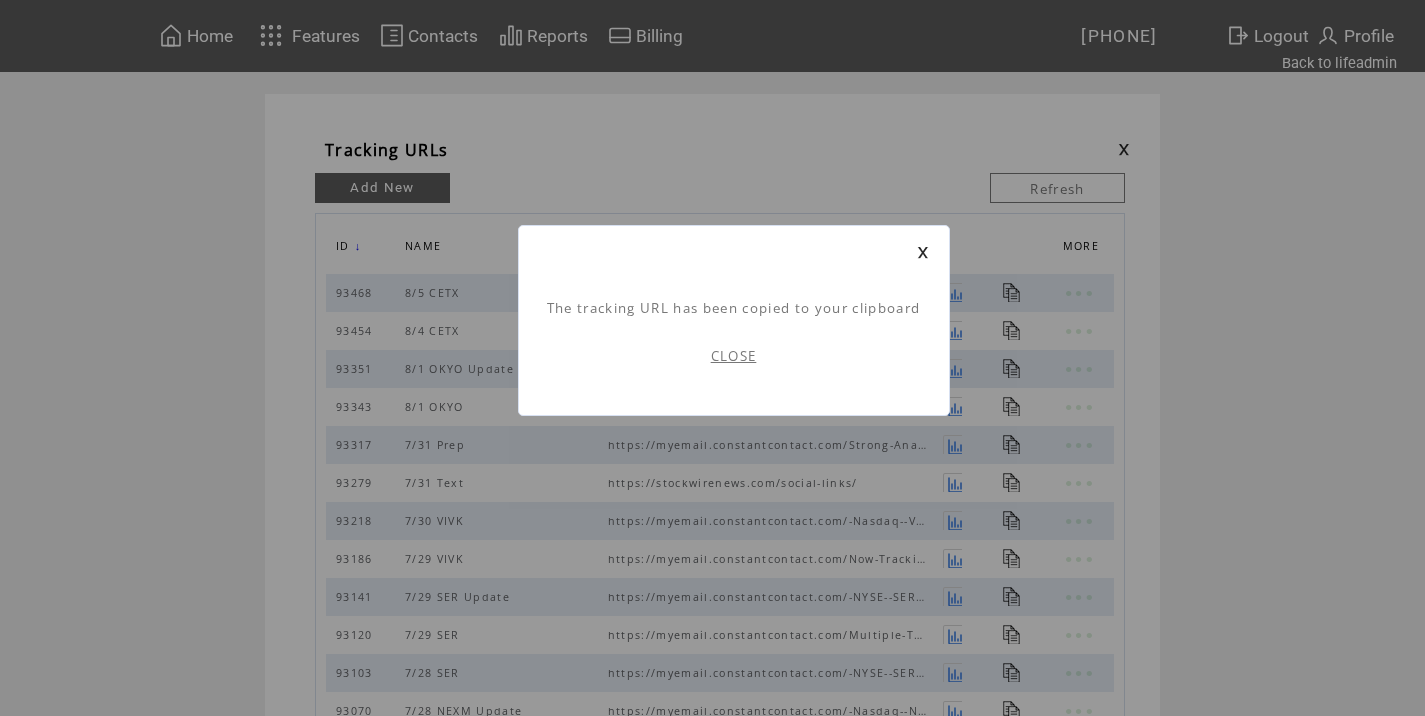 click on "CLOSE" at bounding box center [734, 356] 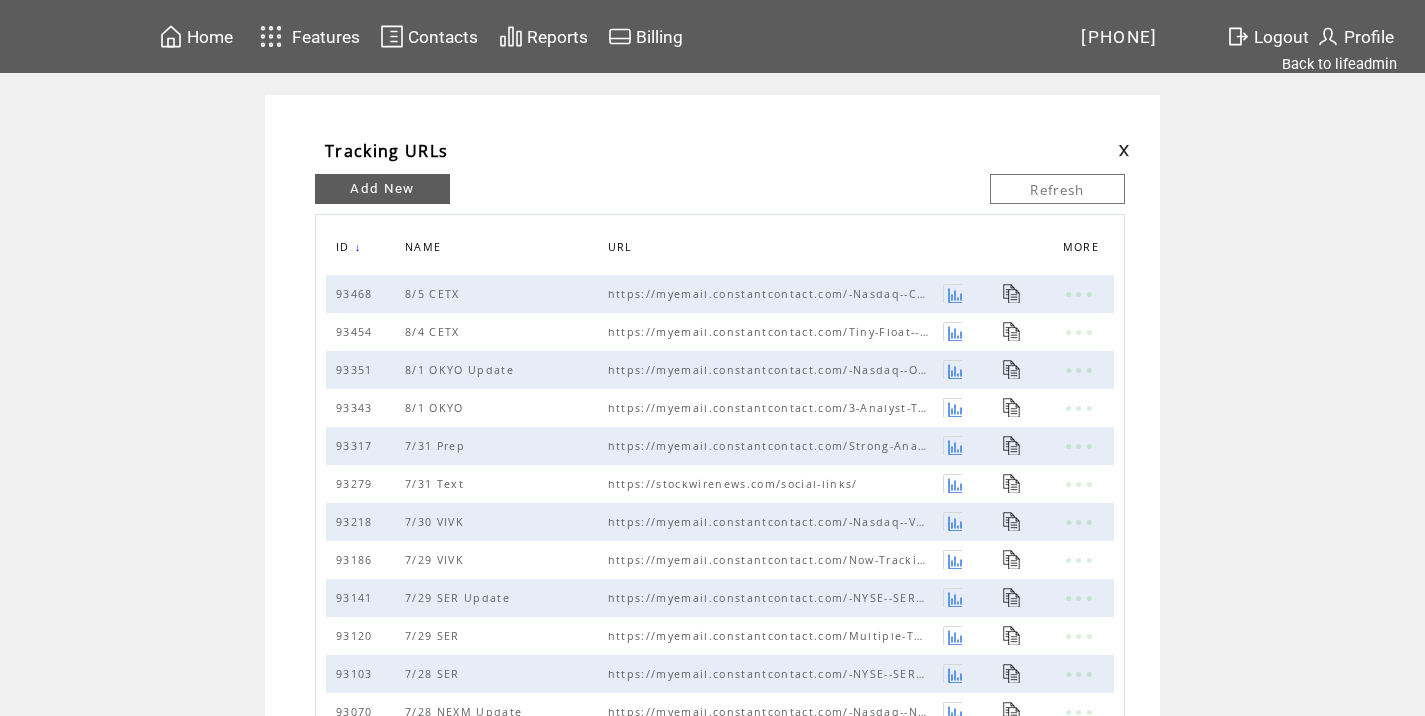 click at bounding box center [1124, 150] 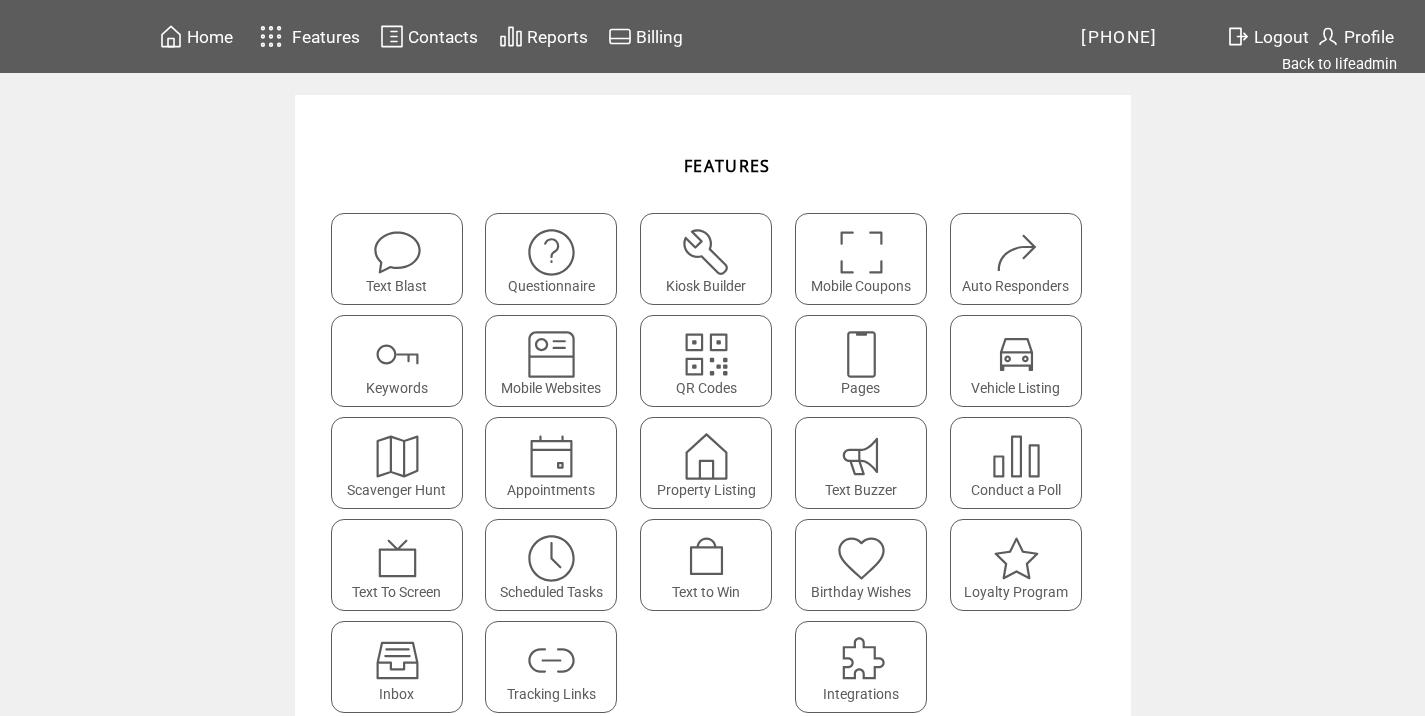 scroll, scrollTop: 0, scrollLeft: 0, axis: both 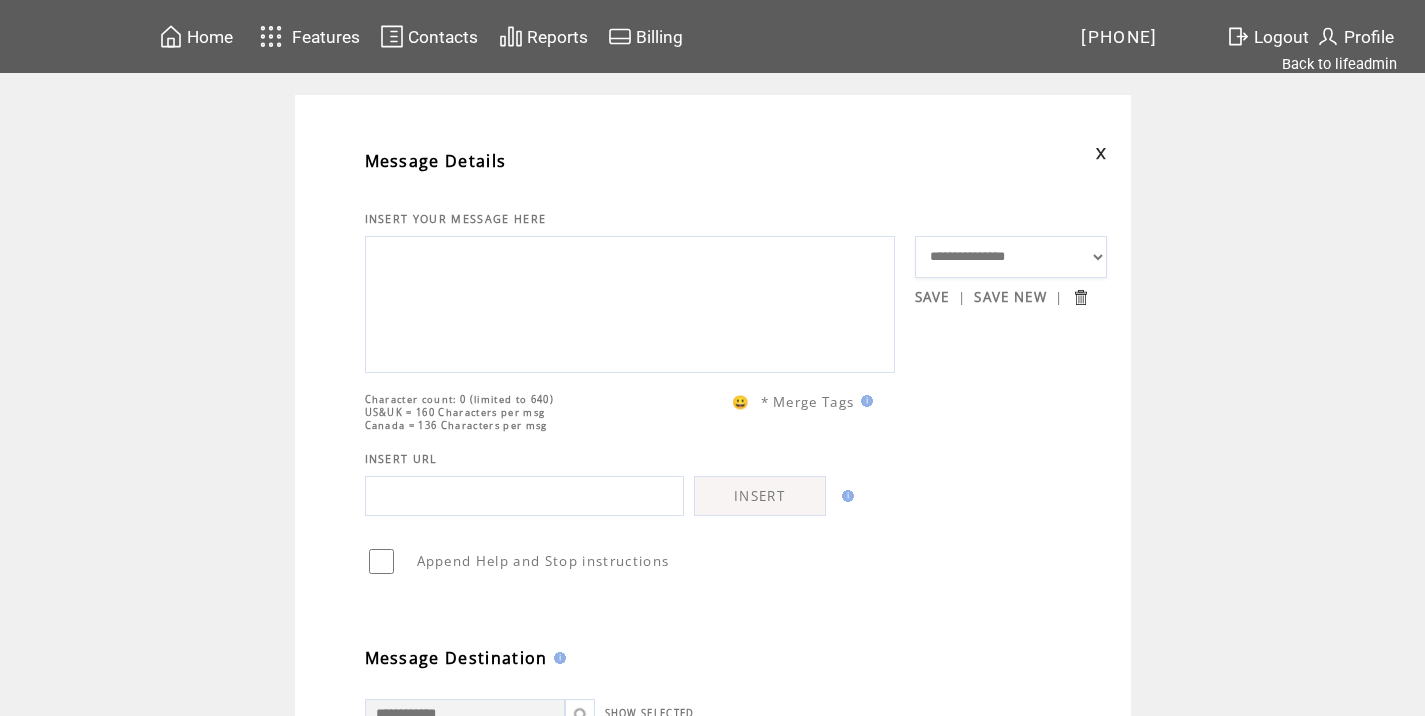 click at bounding box center [630, 302] 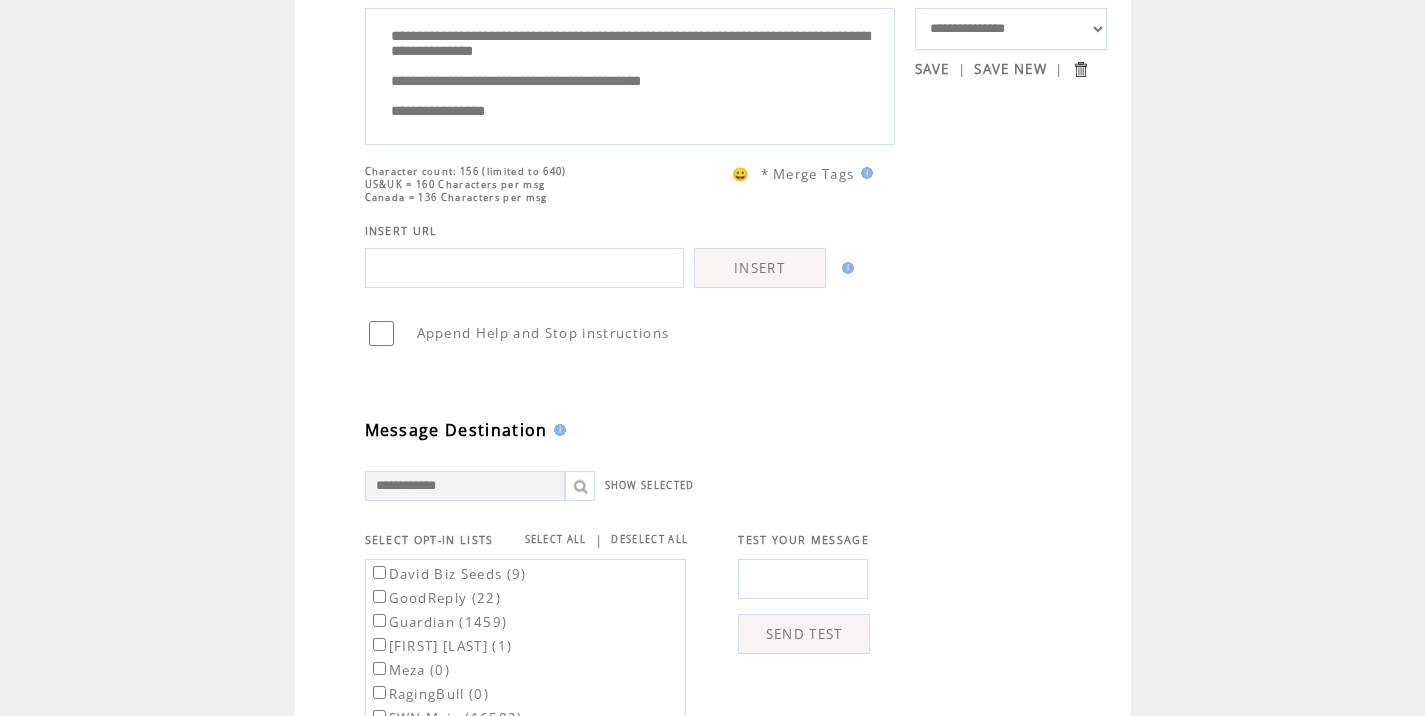 scroll, scrollTop: 229, scrollLeft: 0, axis: vertical 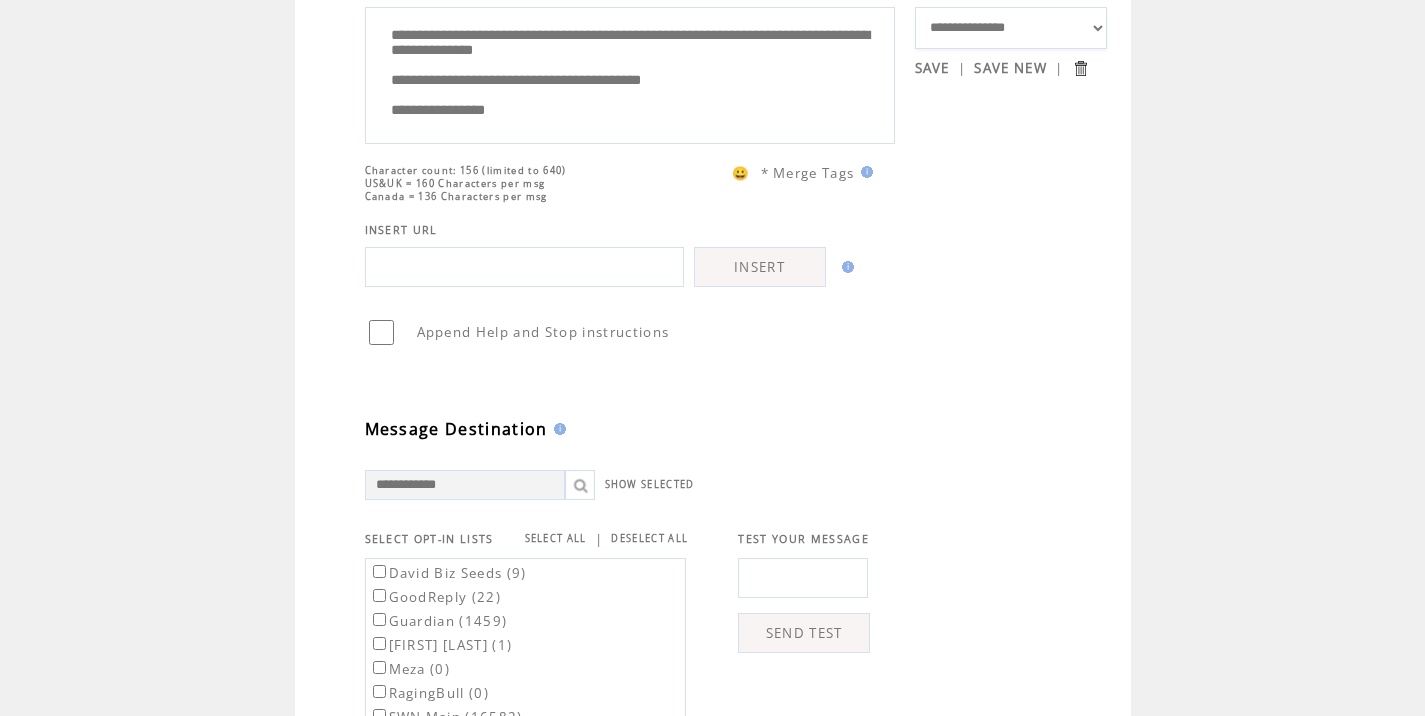 type on "**********" 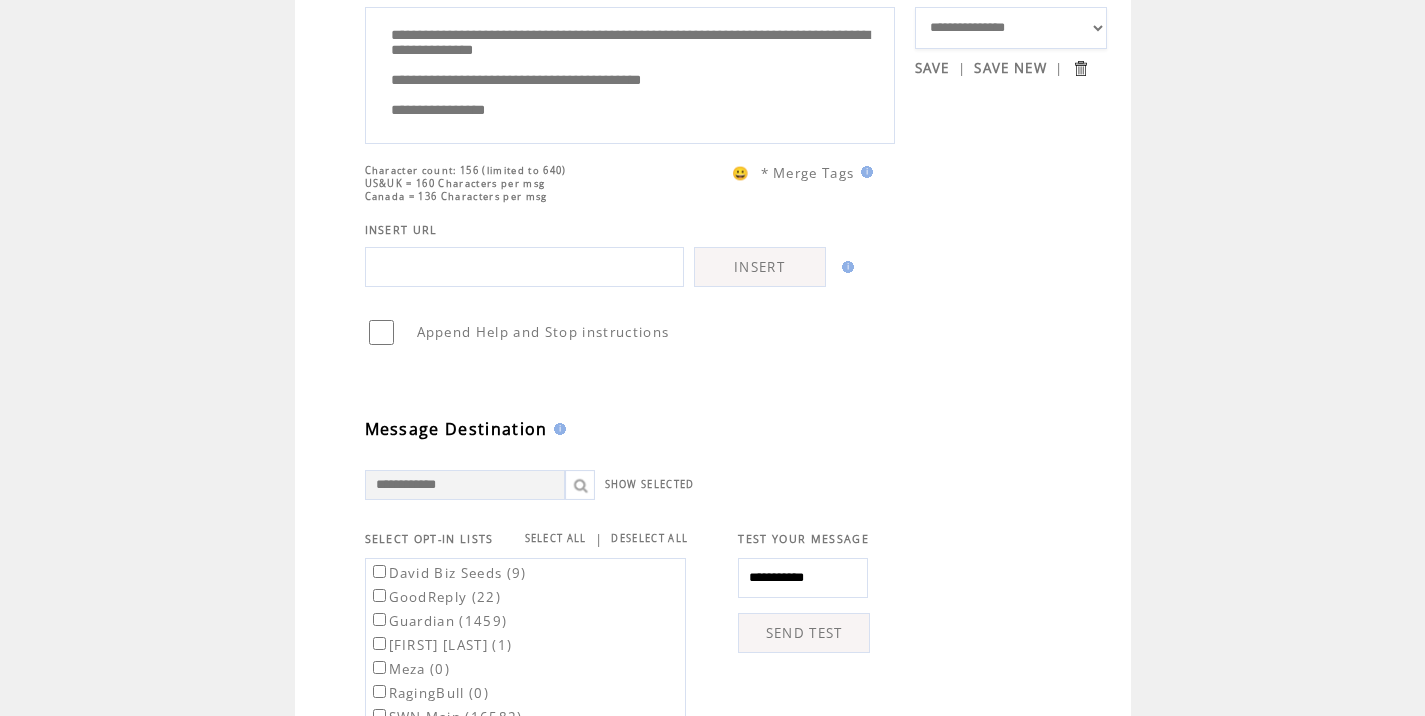 click on "SEND TEST" at bounding box center [804, 633] 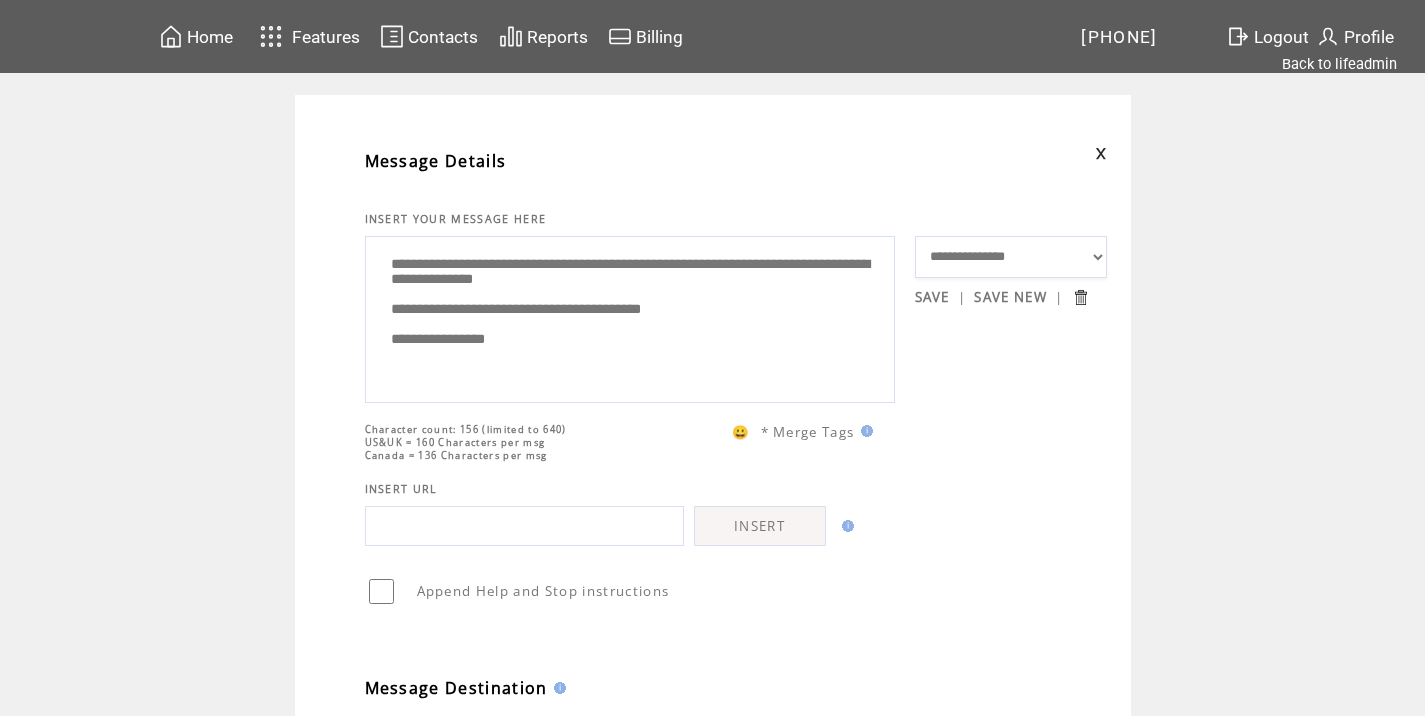 scroll, scrollTop: 774, scrollLeft: 0, axis: vertical 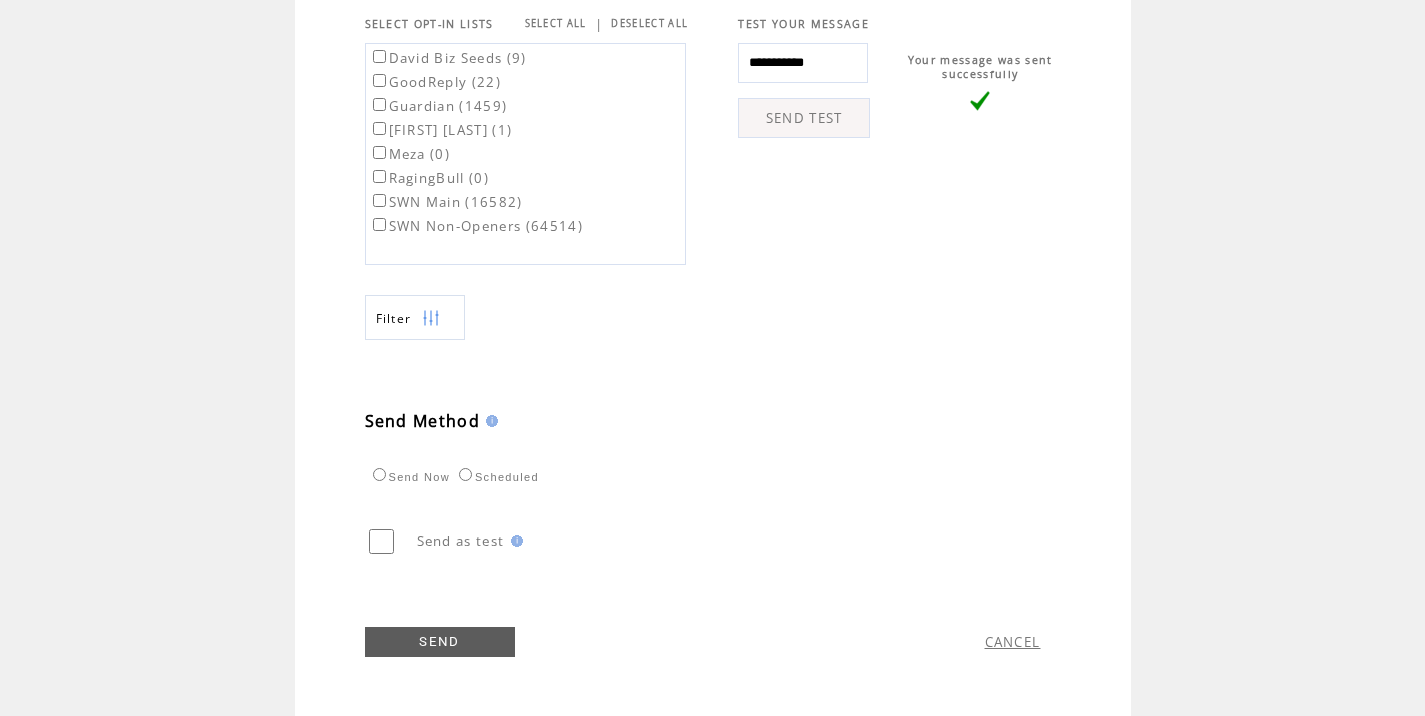 click on "SWN Main (16582)" at bounding box center (446, 202) 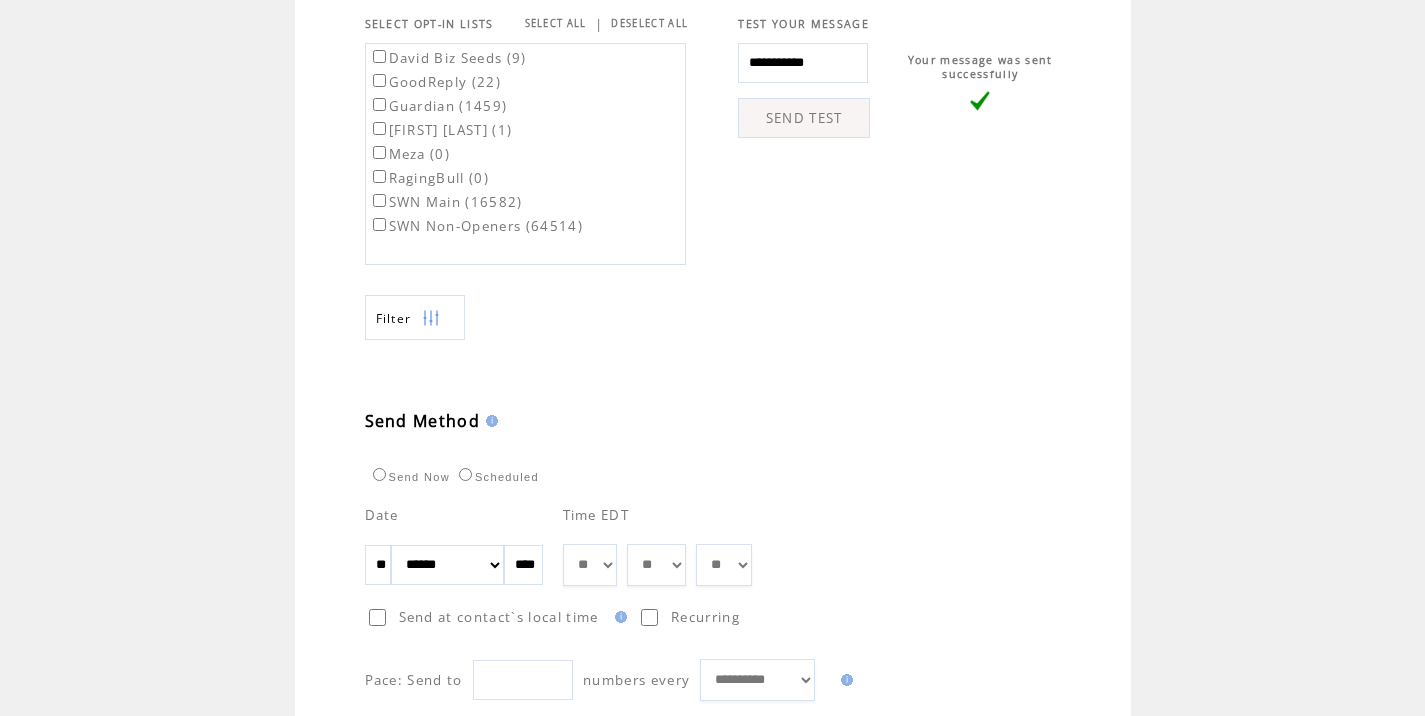 click on "** 	 ** 	 ** 	 ** 	 ** 	 ** 	 ** 	 ** 	 ** 	 ** 	 ** 	 ** 	 **" at bounding box center (590, 565) 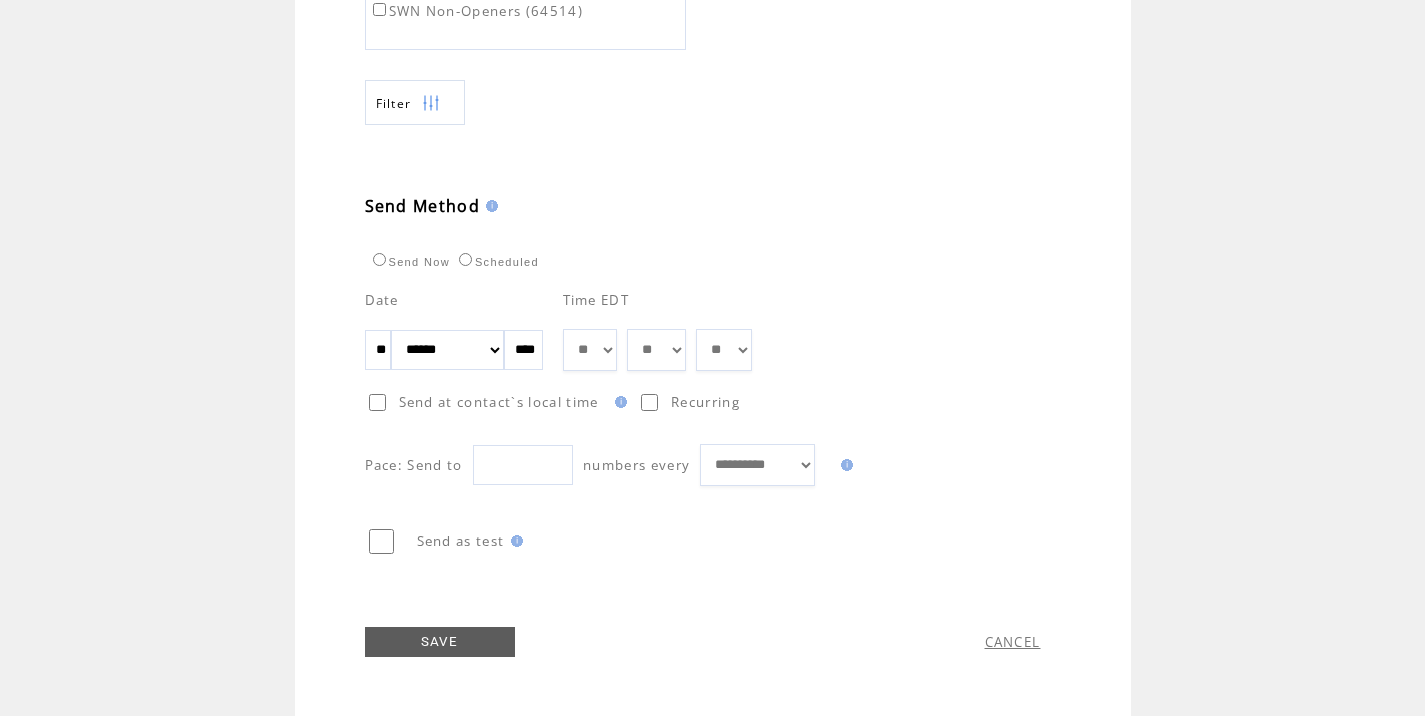 click on "** 	 ** 	 ** 	 ** 	 ** 	 ** 	 ** 	 ** 	 ** 	 ** 	 ** 	 ** 	 ** 	 ** 	 ** 	 ** 	 ** 	 ** 	 ** 	 ** 	 ** 	 ** 	 ** 	 ** 	 ** 	 ** 	 ** 	 ** 	 ** 	 ** 	 ** 	 ** 	 ** 	 ** 	 ** 	 ** 	 ** 	 ** 	 ** 	 ** 	 ** 	 ** 	 ** 	 ** 	 ** 	 ** 	 ** 	 ** 	 ** 	 ** 	 ** 	 ** 	 ** 	 ** 	 ** 	 ** 	 ** 	 ** 	 ** 	 ** 	 **" at bounding box center [656, 350] 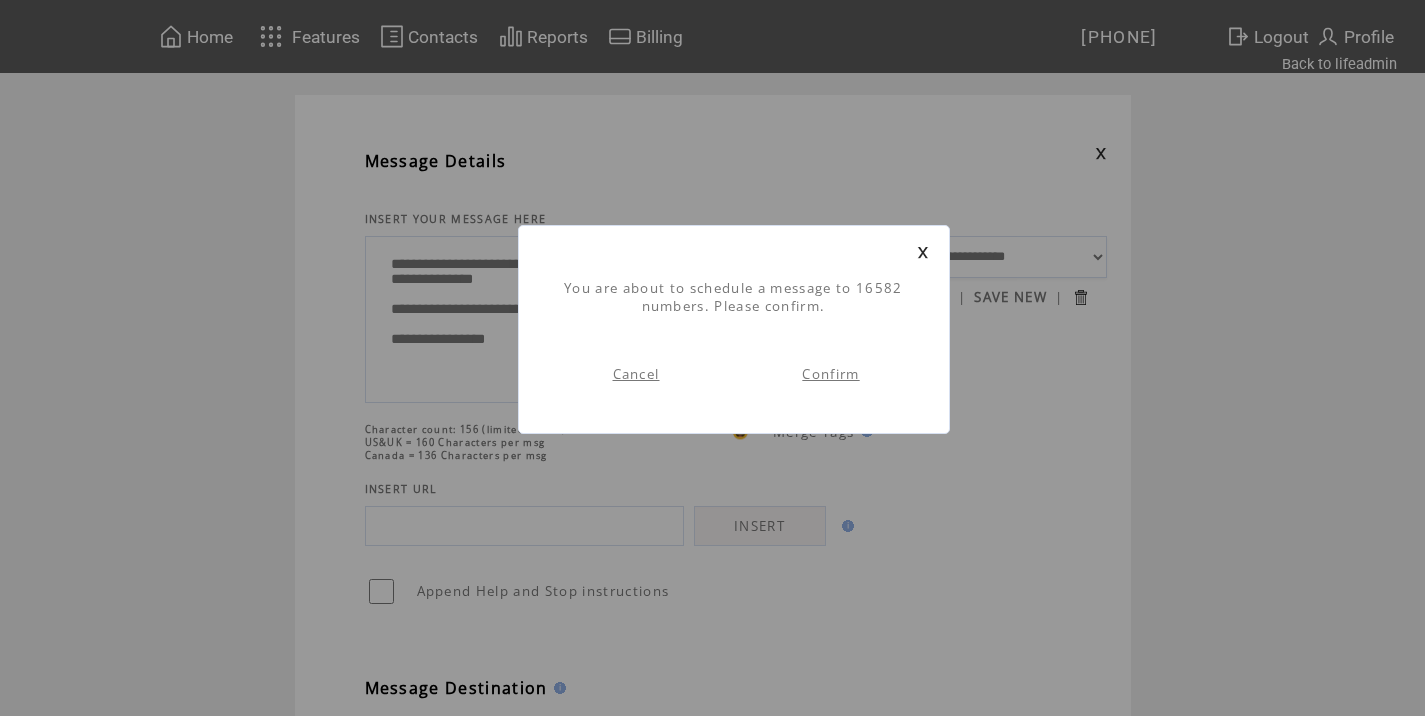 scroll, scrollTop: 1, scrollLeft: 0, axis: vertical 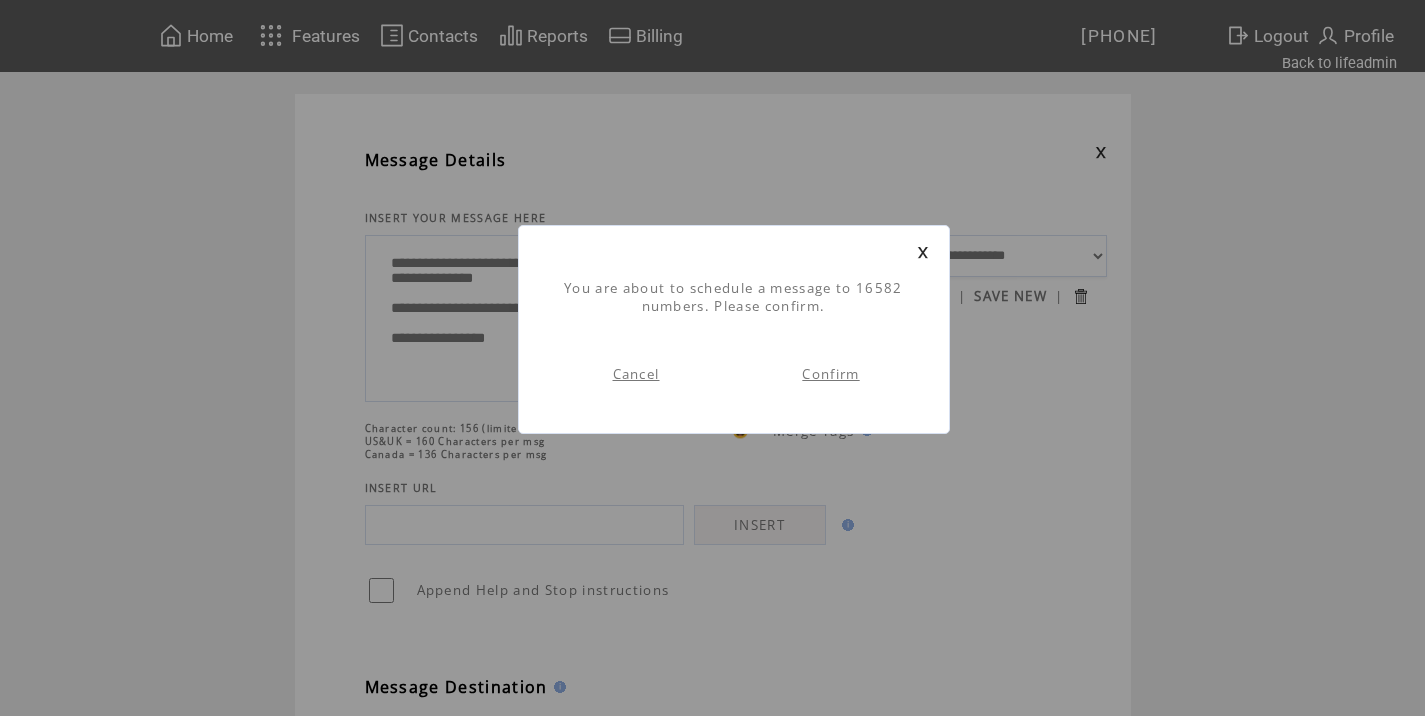 click on "Confirm" at bounding box center [831, 374] 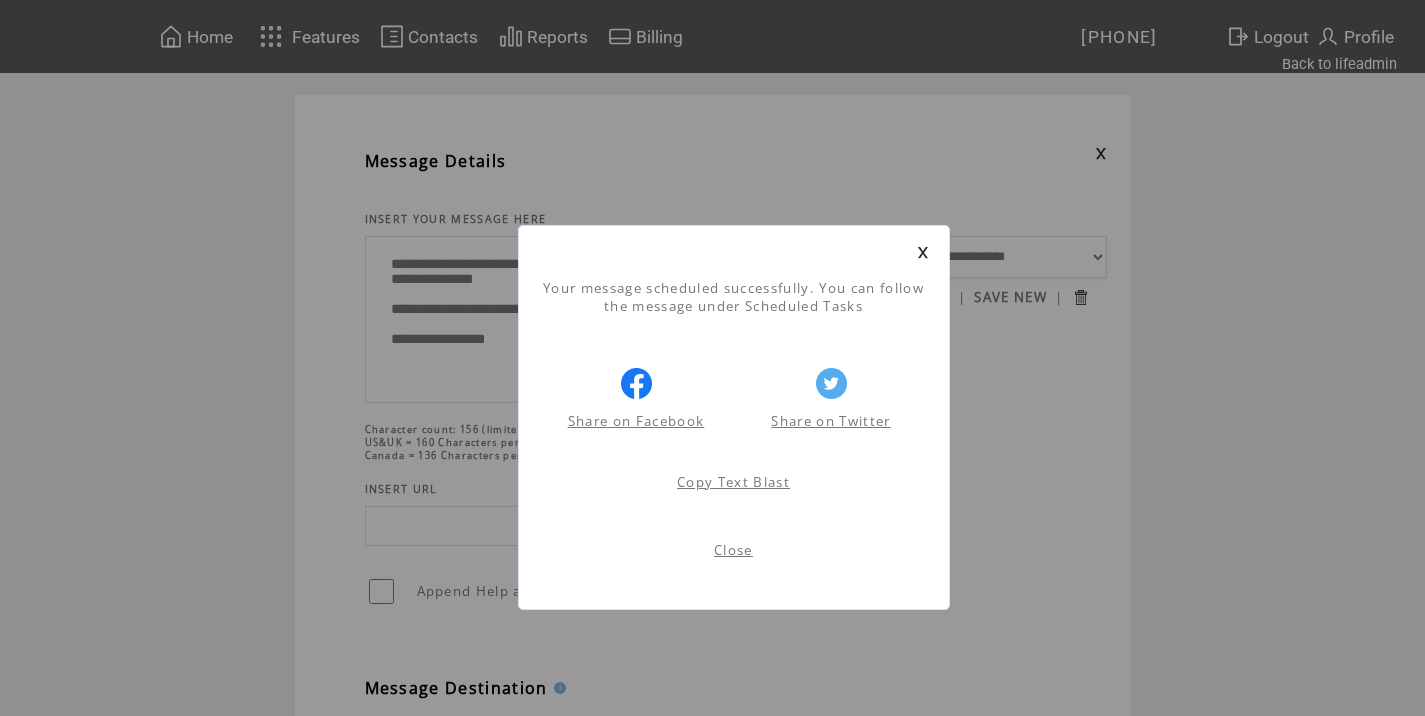 scroll, scrollTop: 1, scrollLeft: 0, axis: vertical 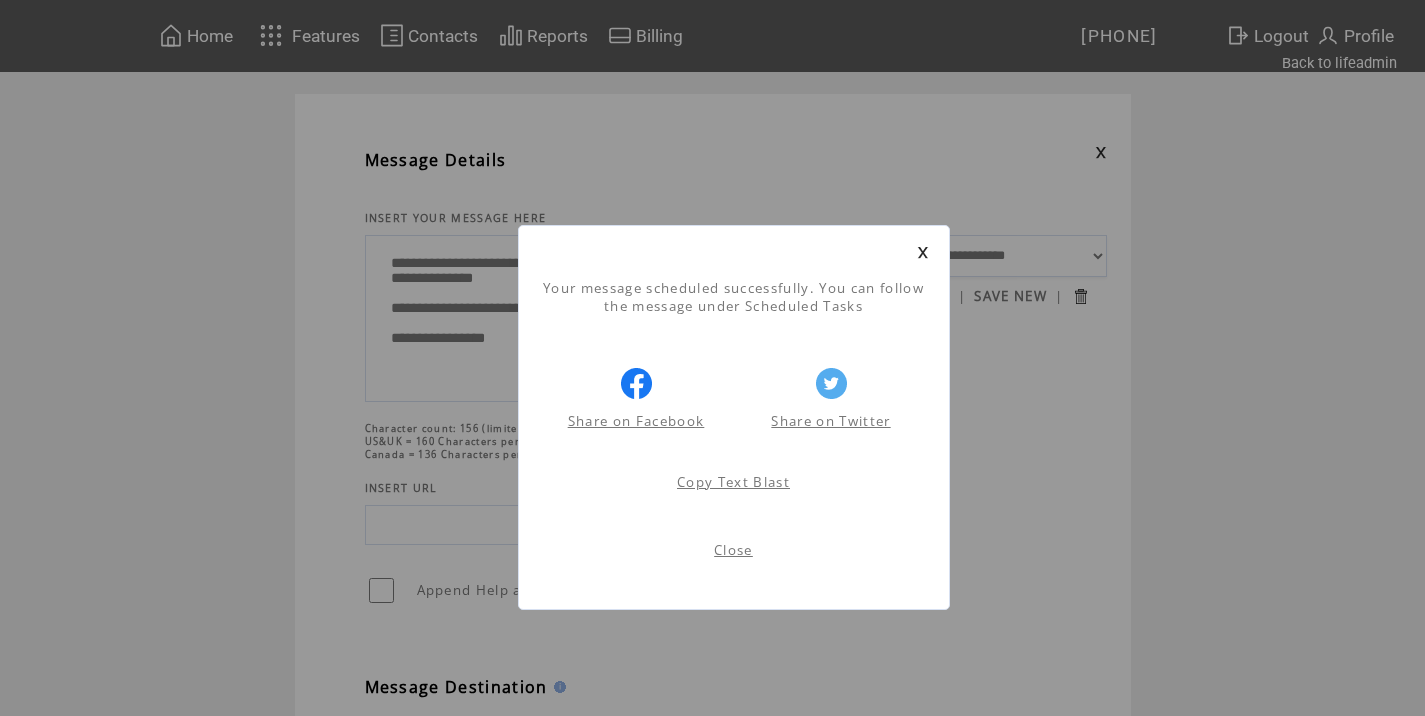click on "Close" at bounding box center [734, 555] 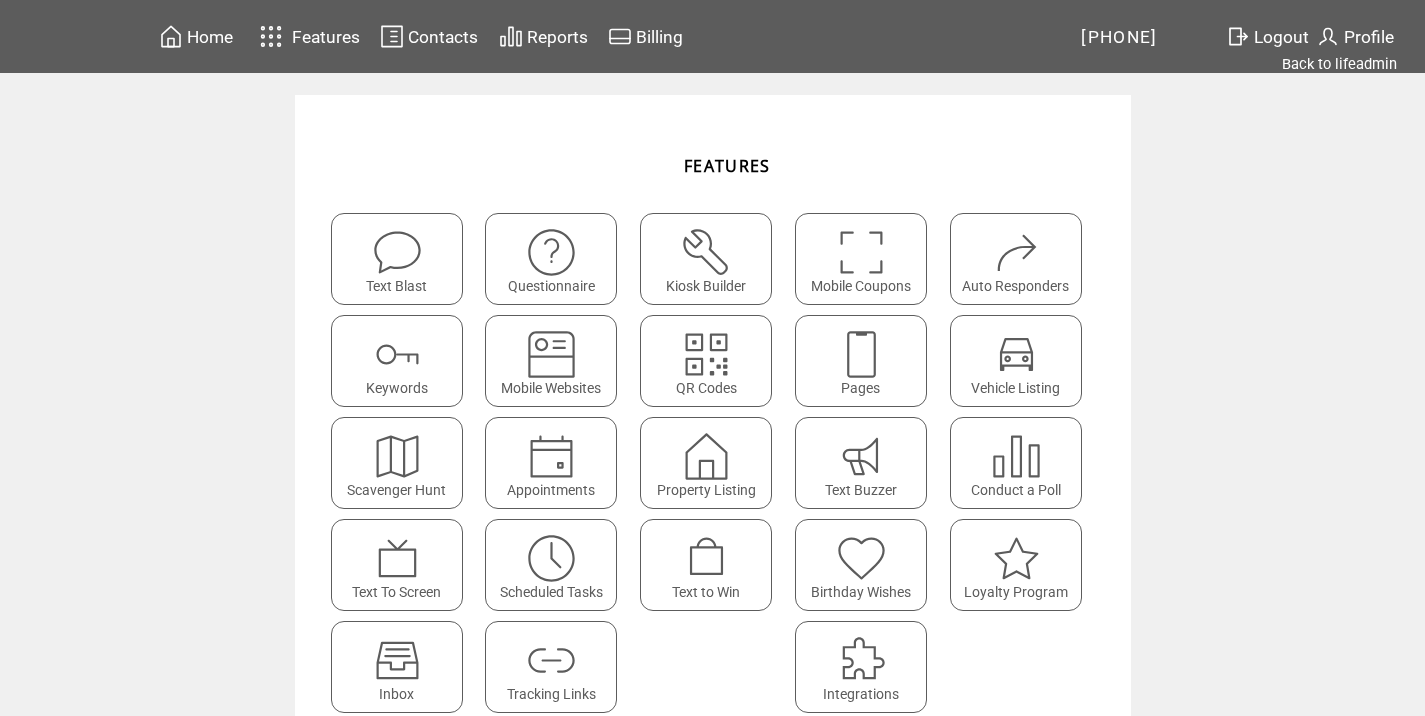 scroll, scrollTop: 0, scrollLeft: 0, axis: both 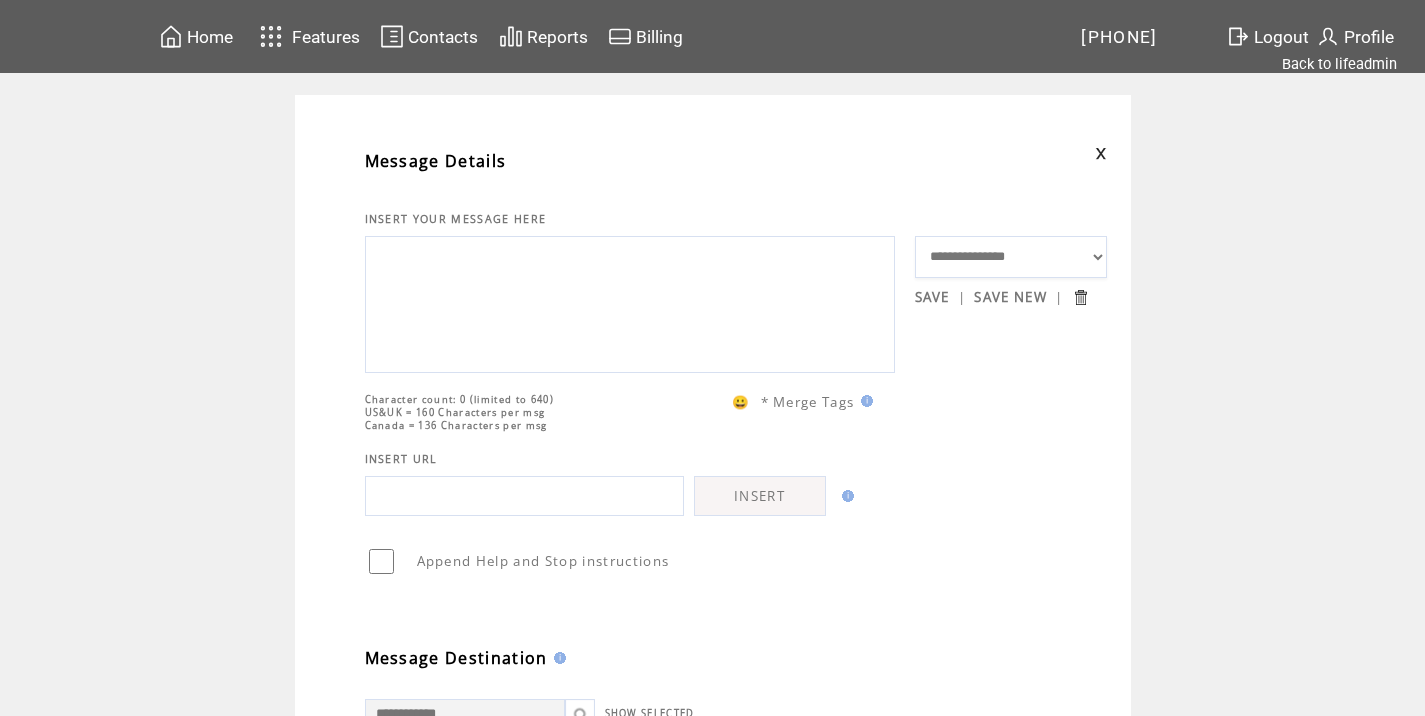 click at bounding box center (630, 302) 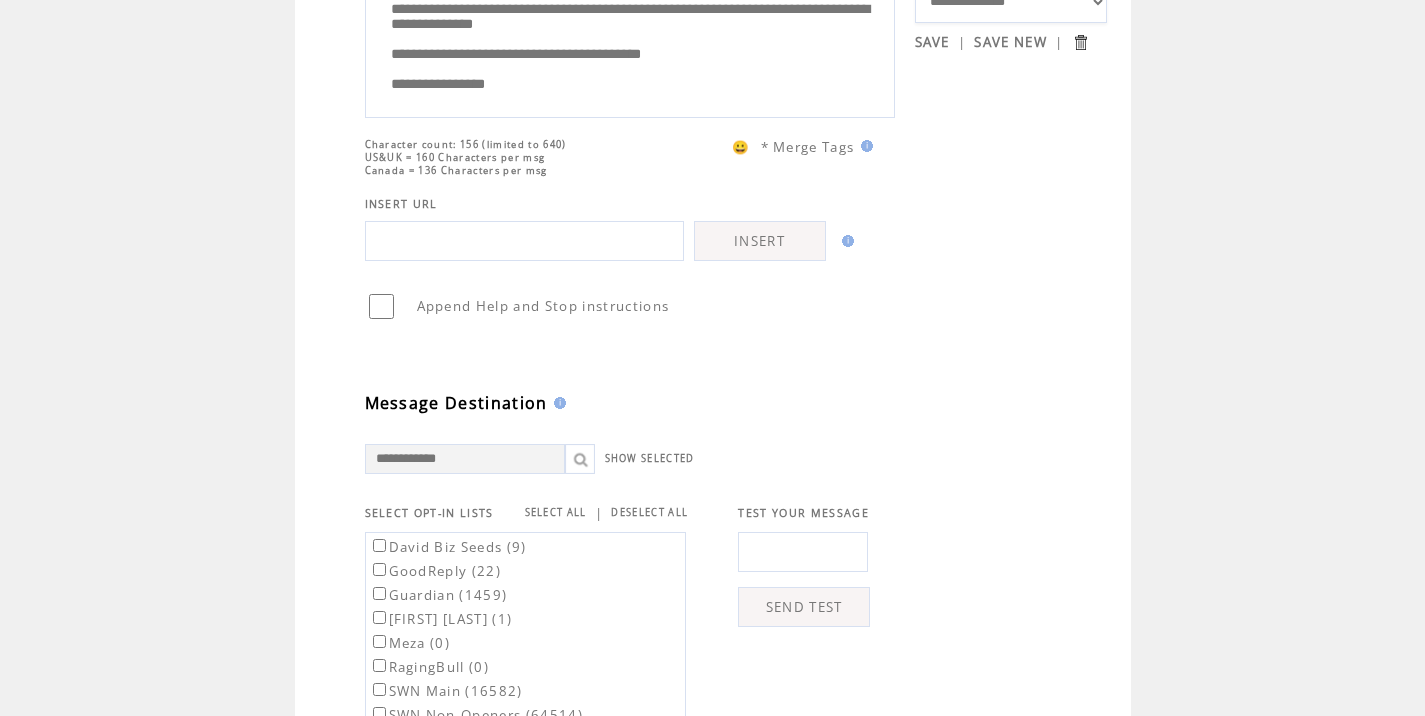 scroll, scrollTop: 256, scrollLeft: 0, axis: vertical 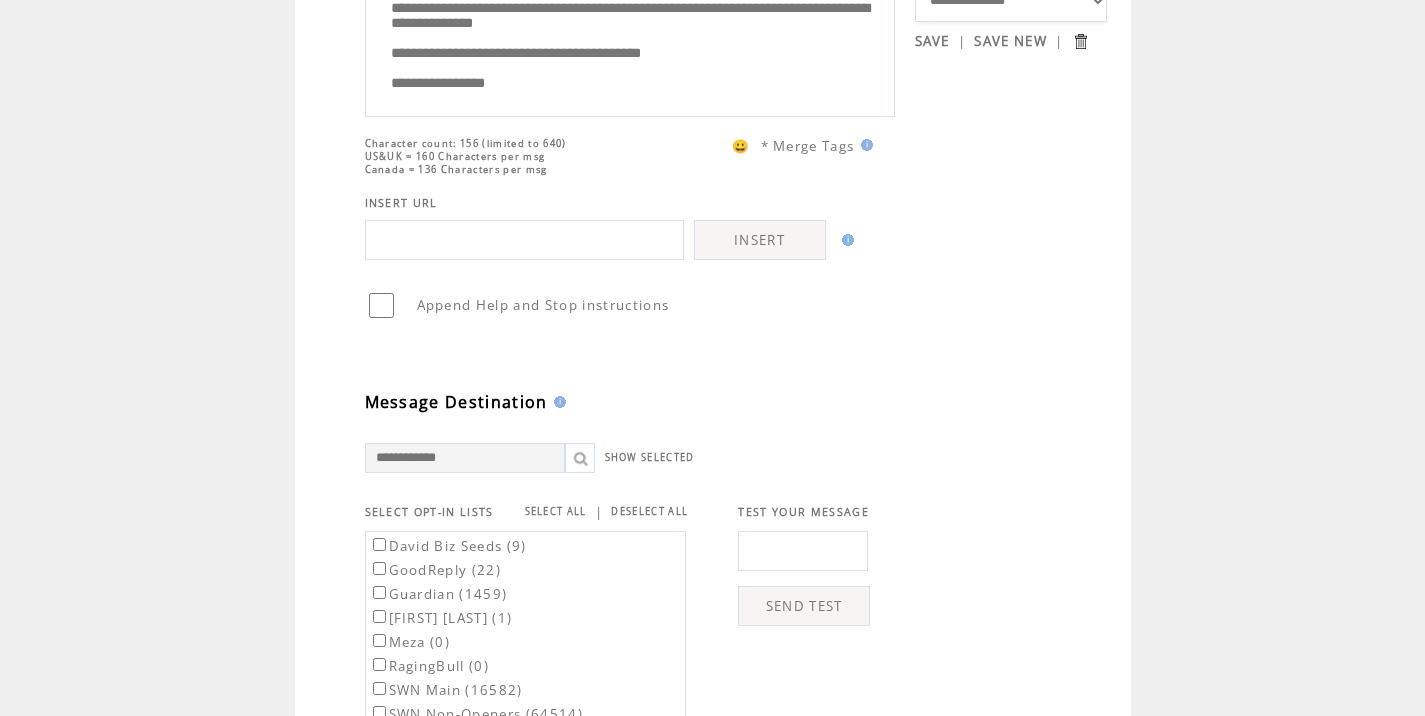 type on "**********" 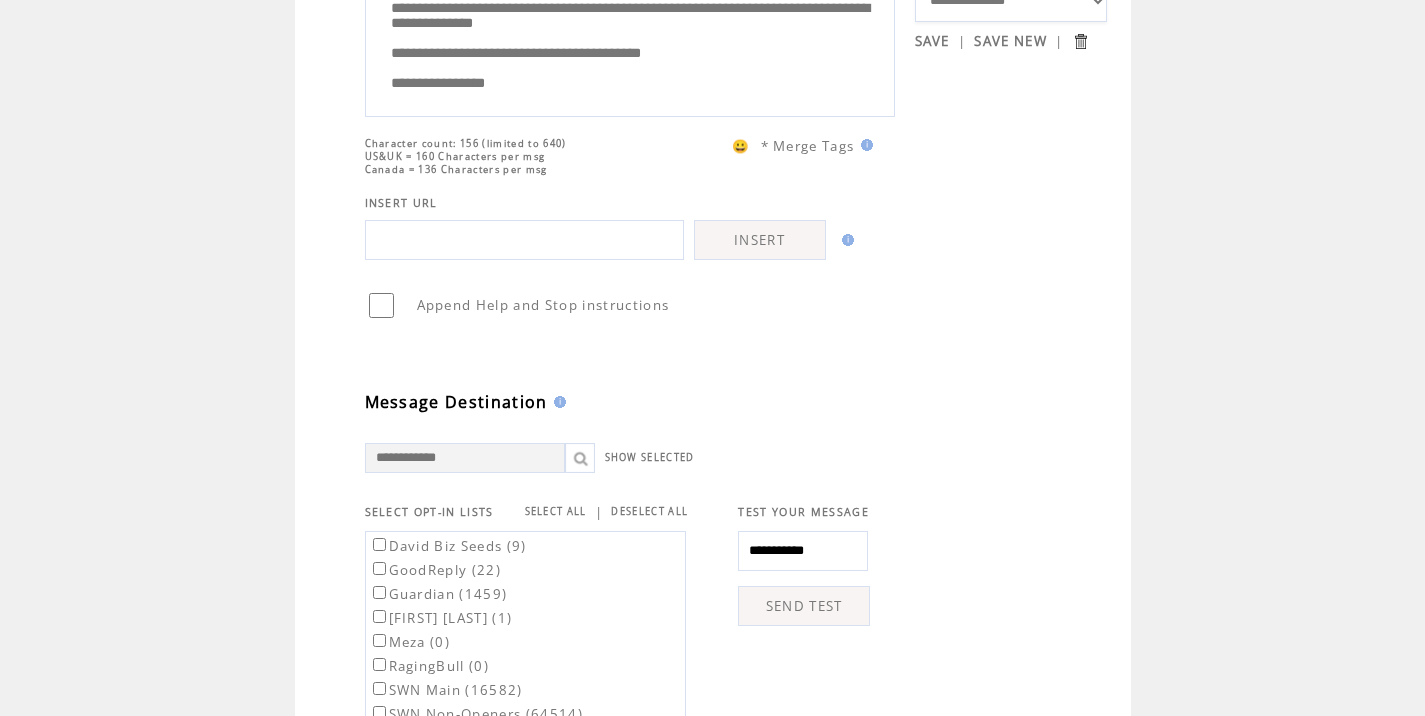 click on "SEND TEST" at bounding box center (804, 606) 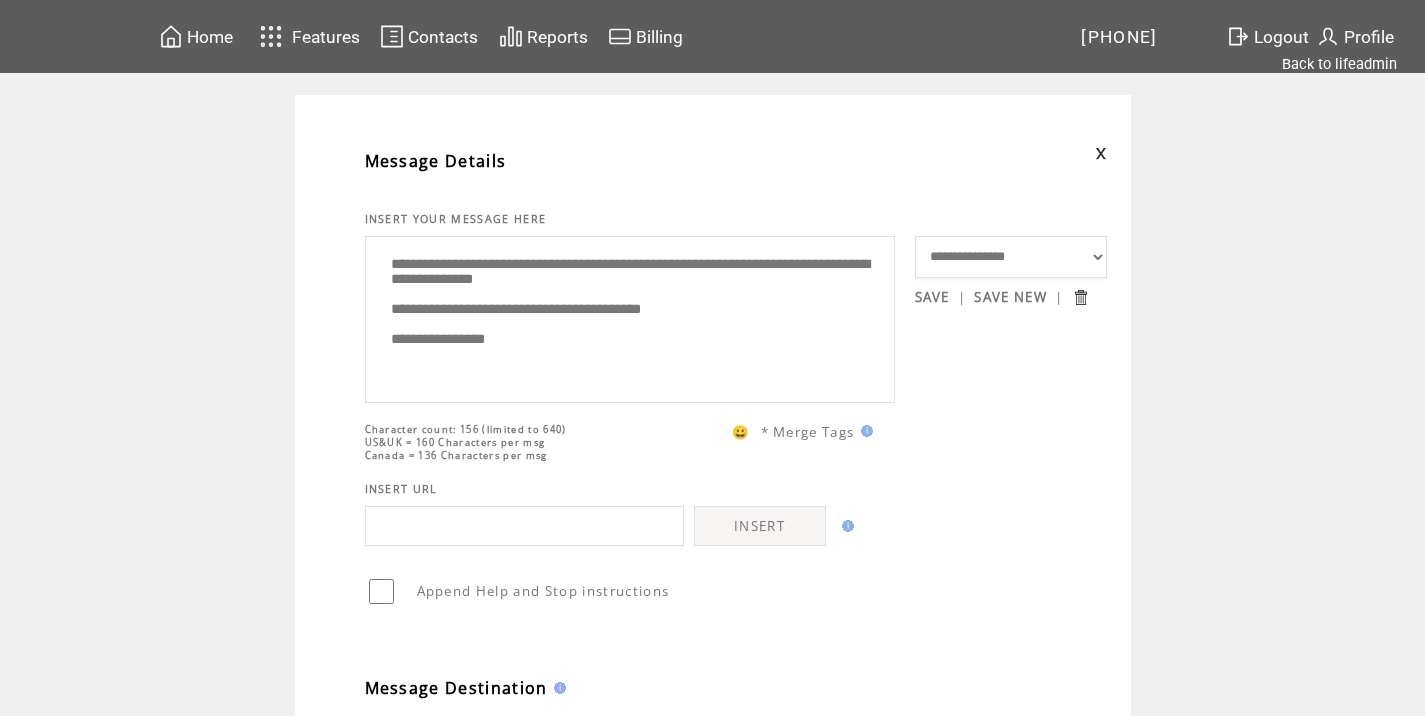 scroll, scrollTop: 774, scrollLeft: 0, axis: vertical 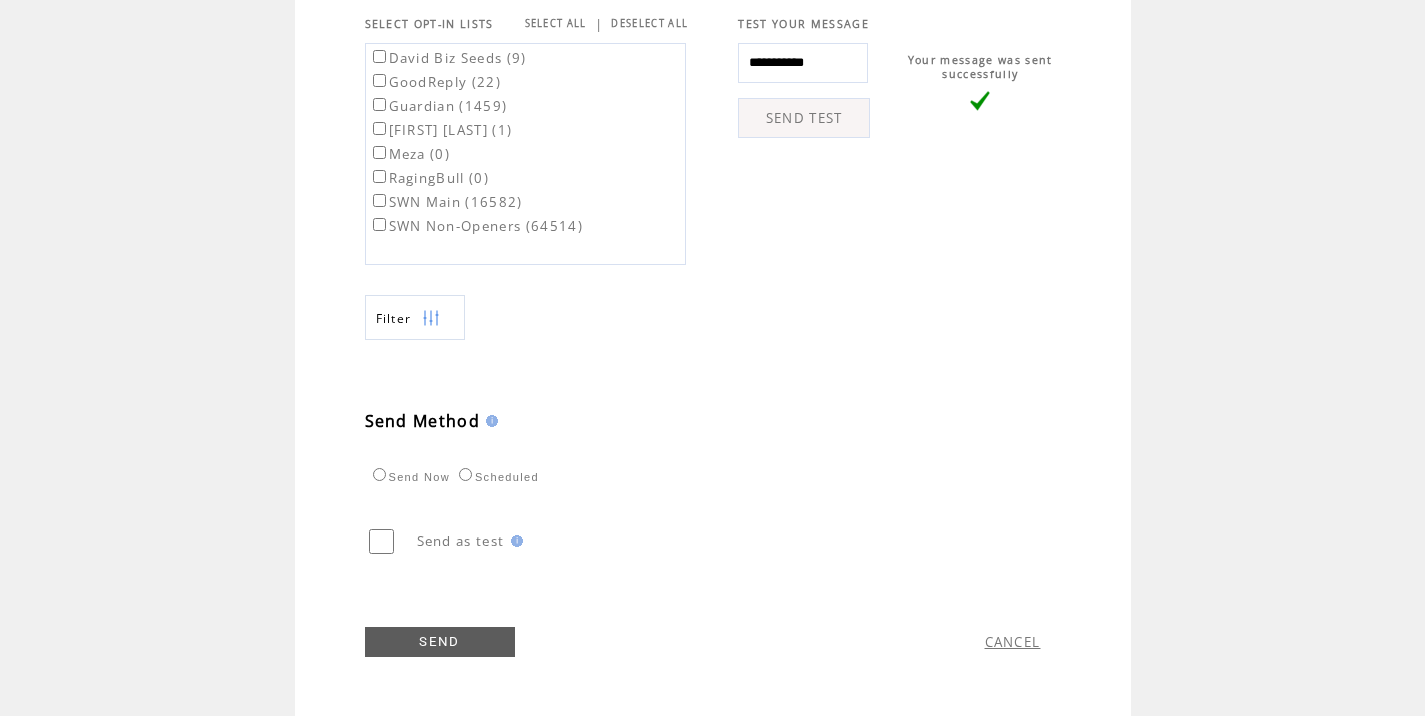 click on "SWN Main (16582)" at bounding box center [446, 202] 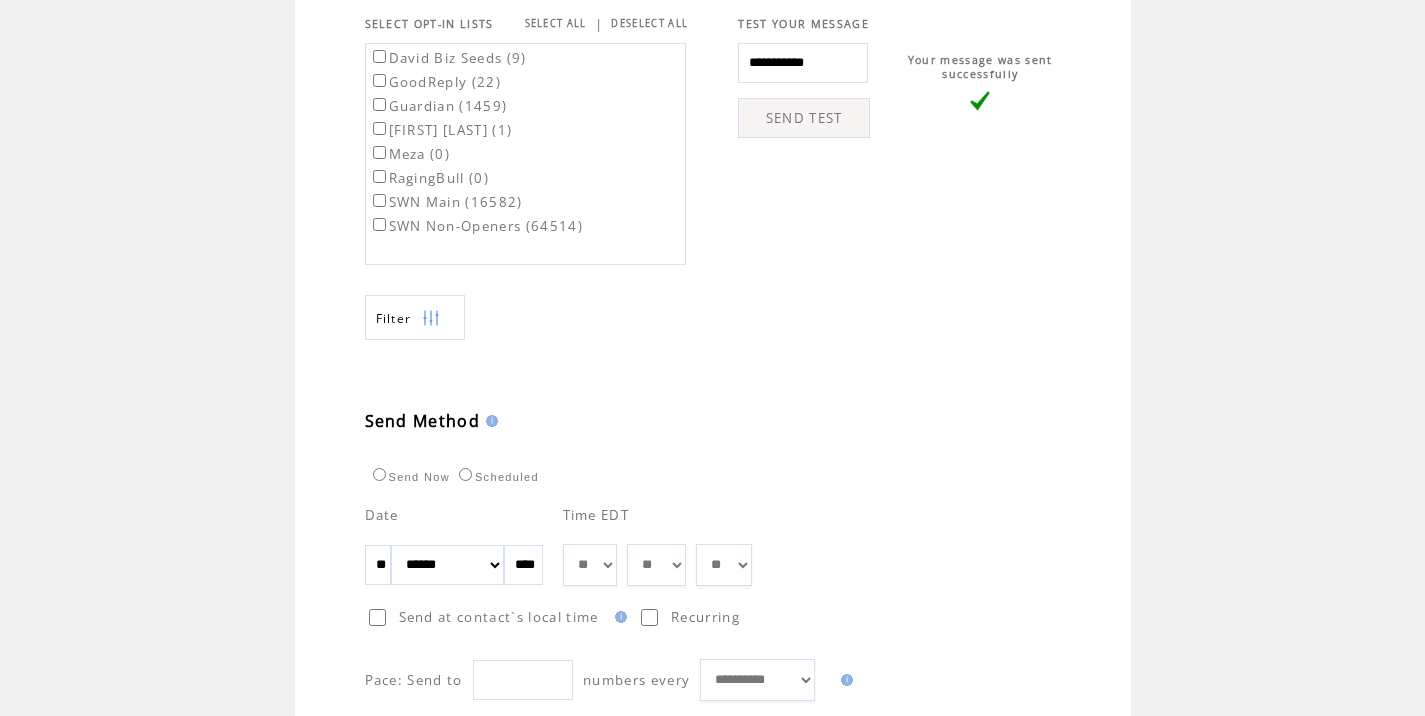 click on "** 	 ** 	 ** 	 ** 	 ** 	 ** 	 ** 	 ** 	 ** 	 ** 	 ** 	 ** 	 **" at bounding box center [590, 565] 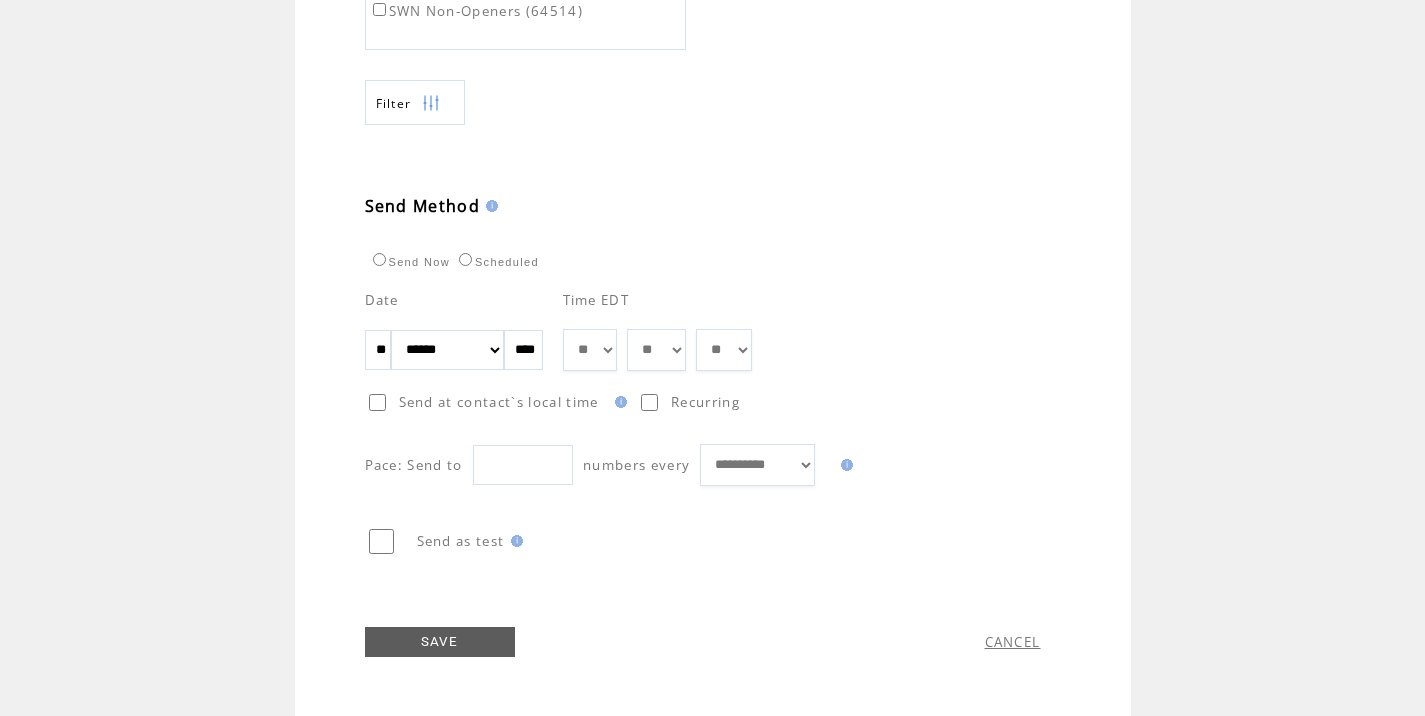 click on "SAVE" at bounding box center (440, 642) 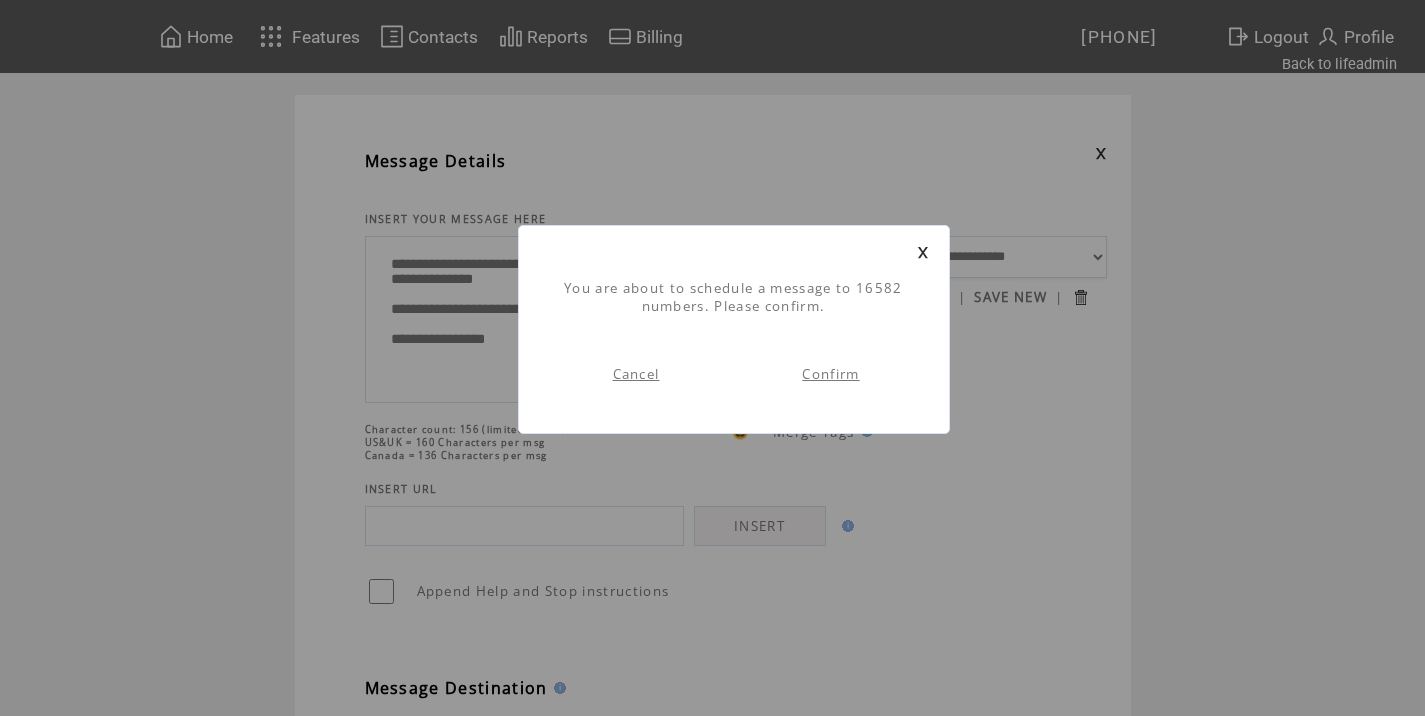 scroll, scrollTop: 1, scrollLeft: 0, axis: vertical 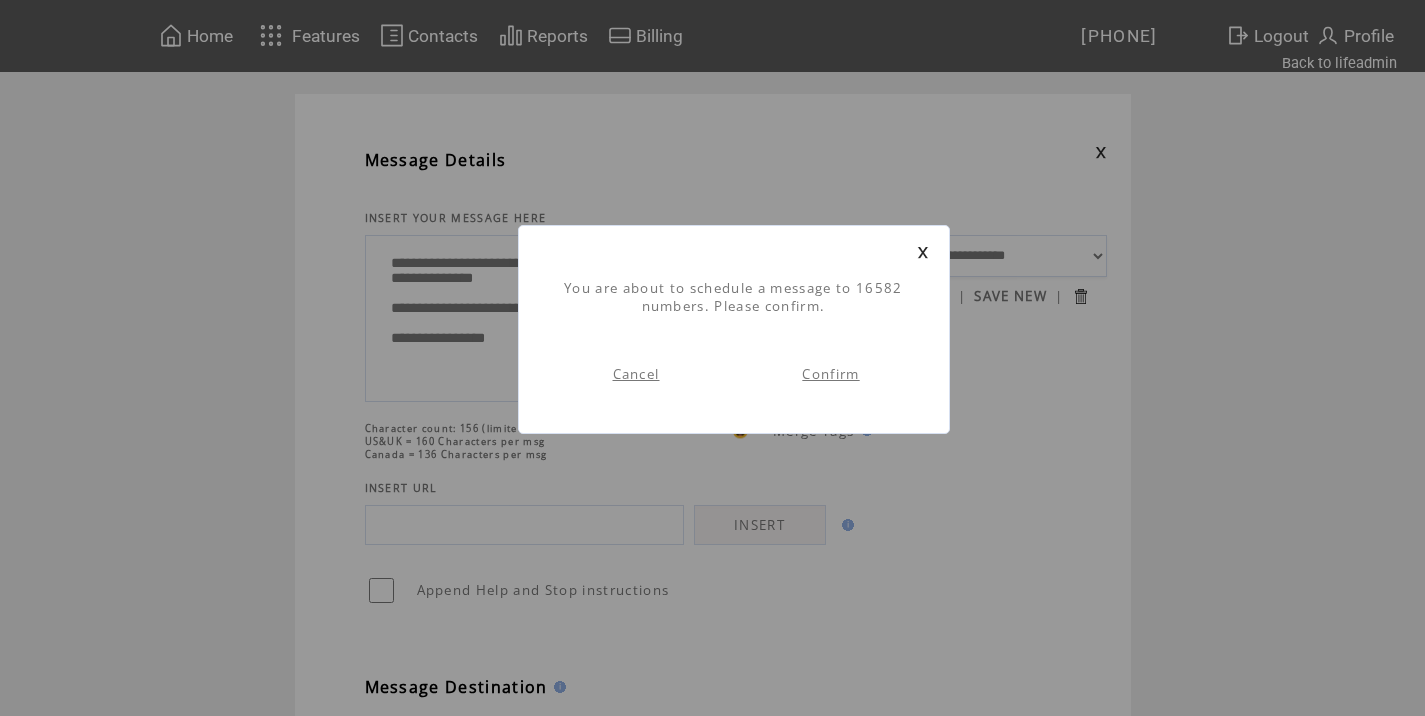 click on "Confirm" at bounding box center (830, 374) 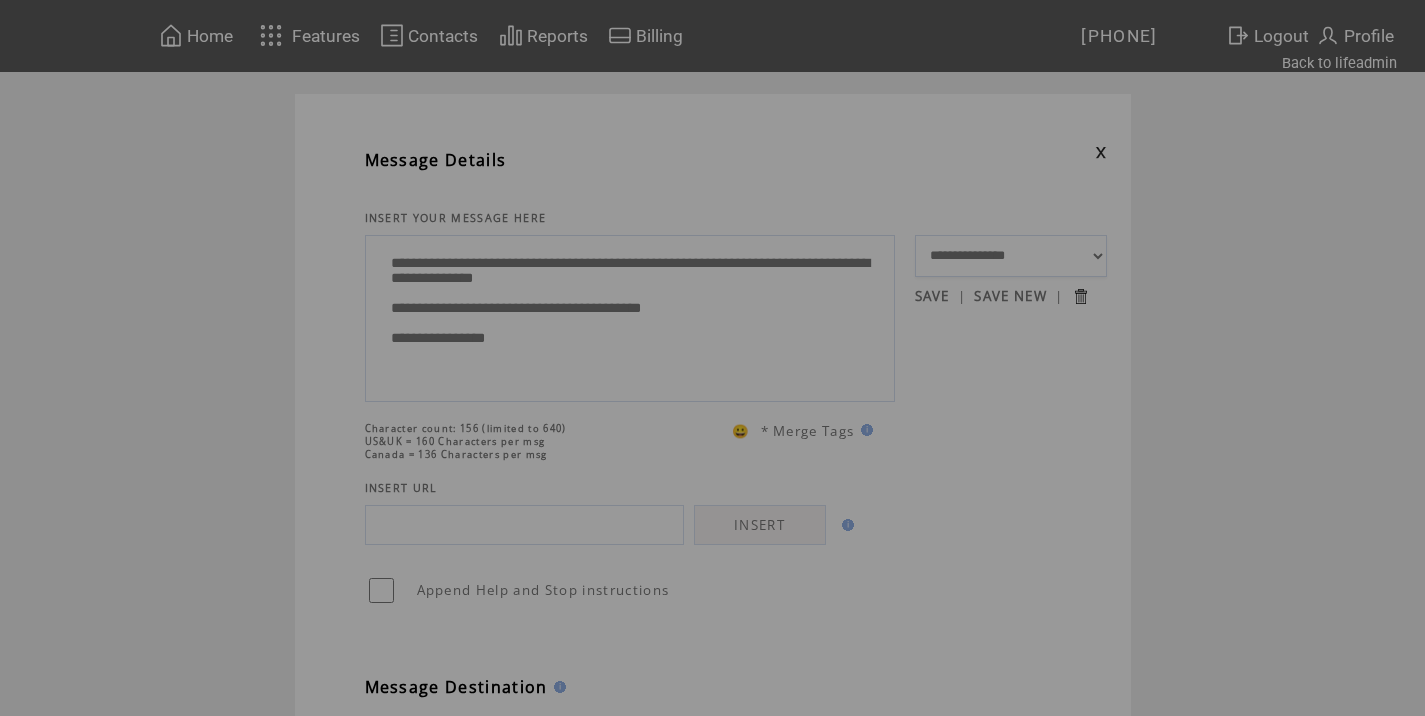 scroll, scrollTop: 0, scrollLeft: 0, axis: both 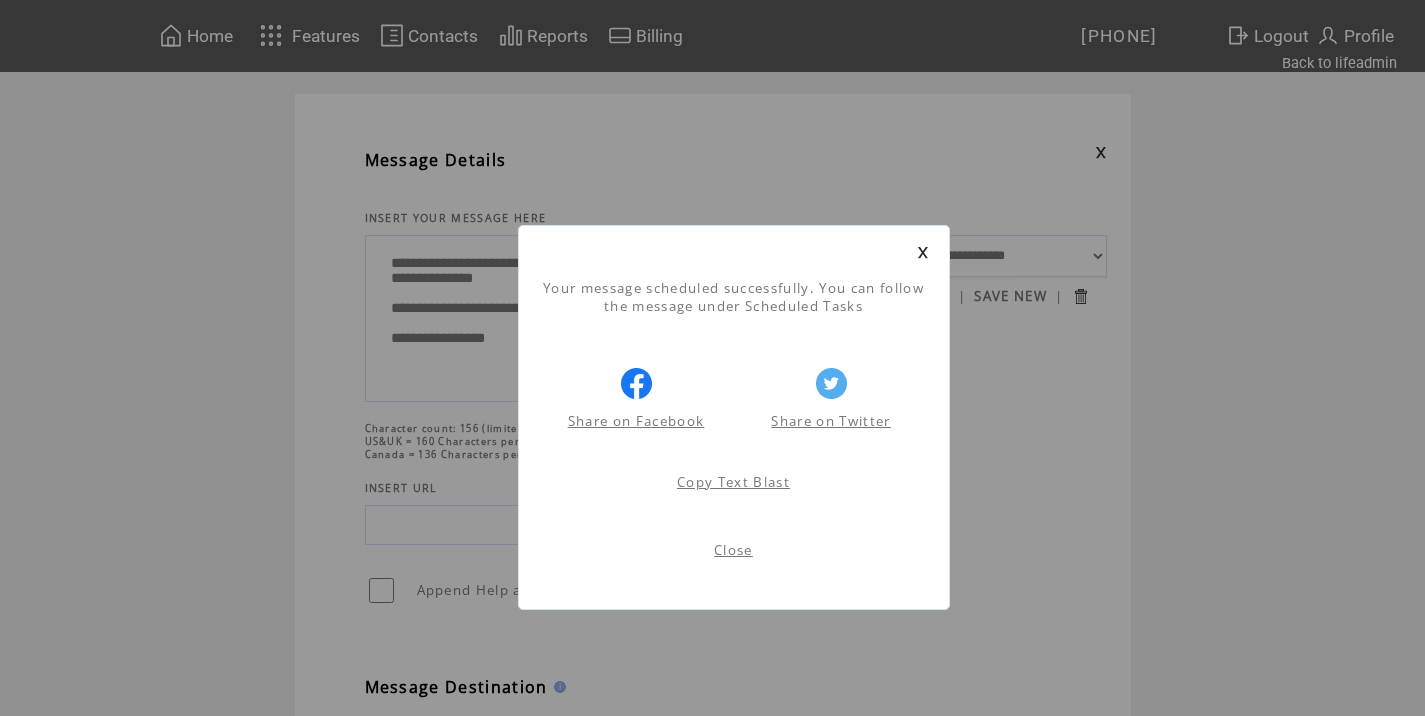 click on "Close" at bounding box center (733, 550) 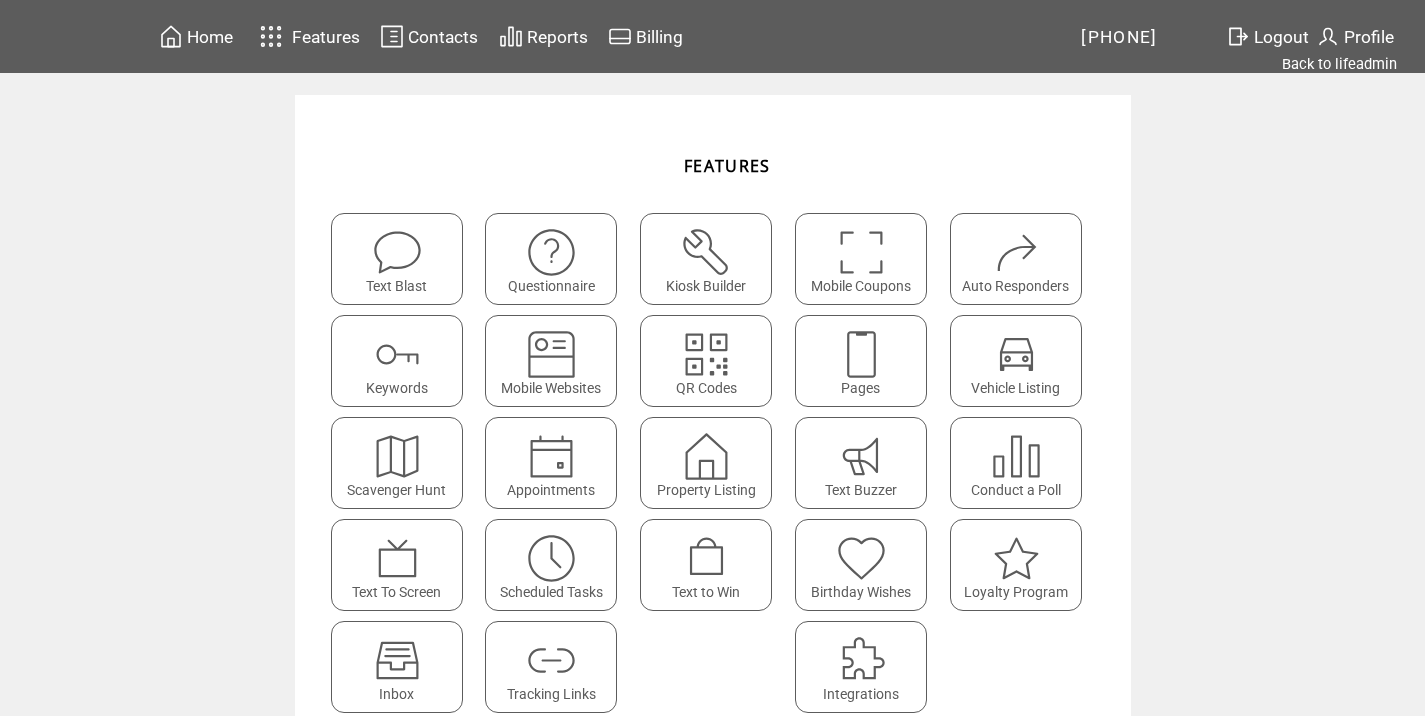 scroll, scrollTop: 0, scrollLeft: 0, axis: both 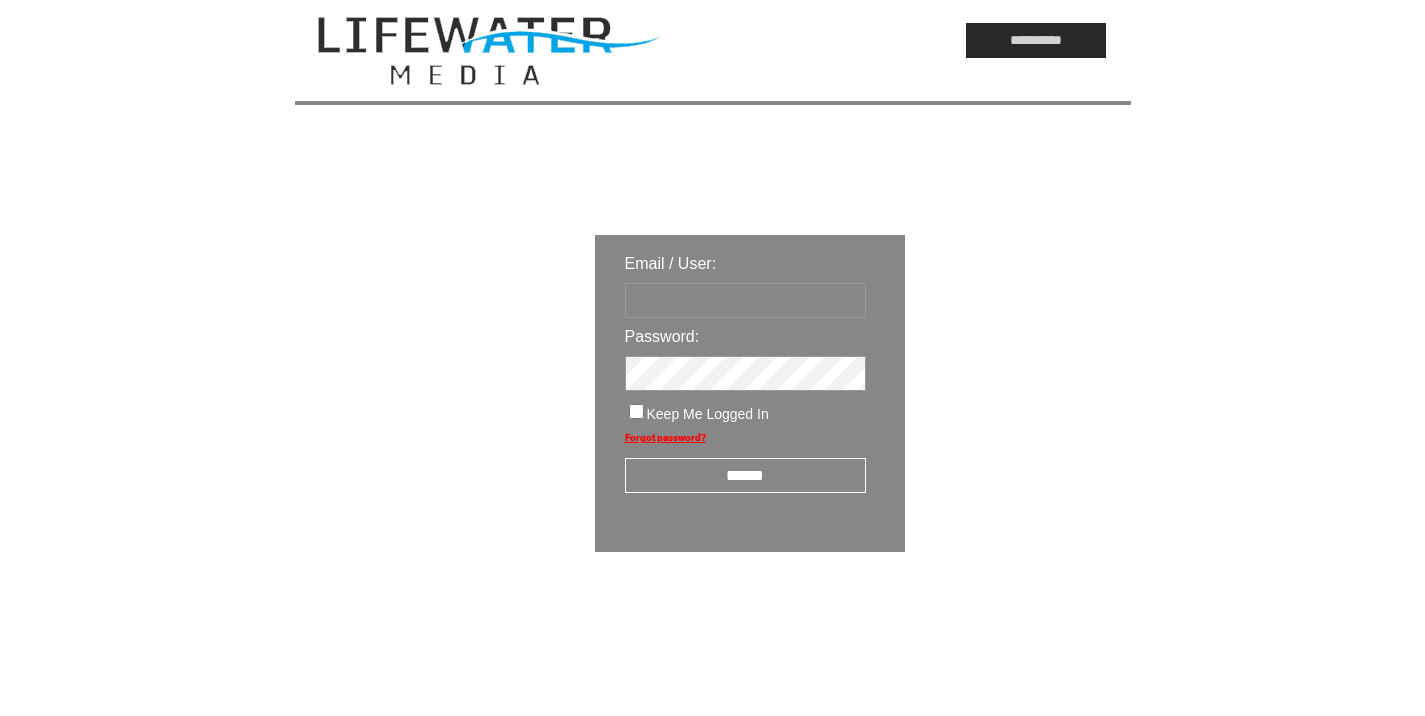 type on "*********" 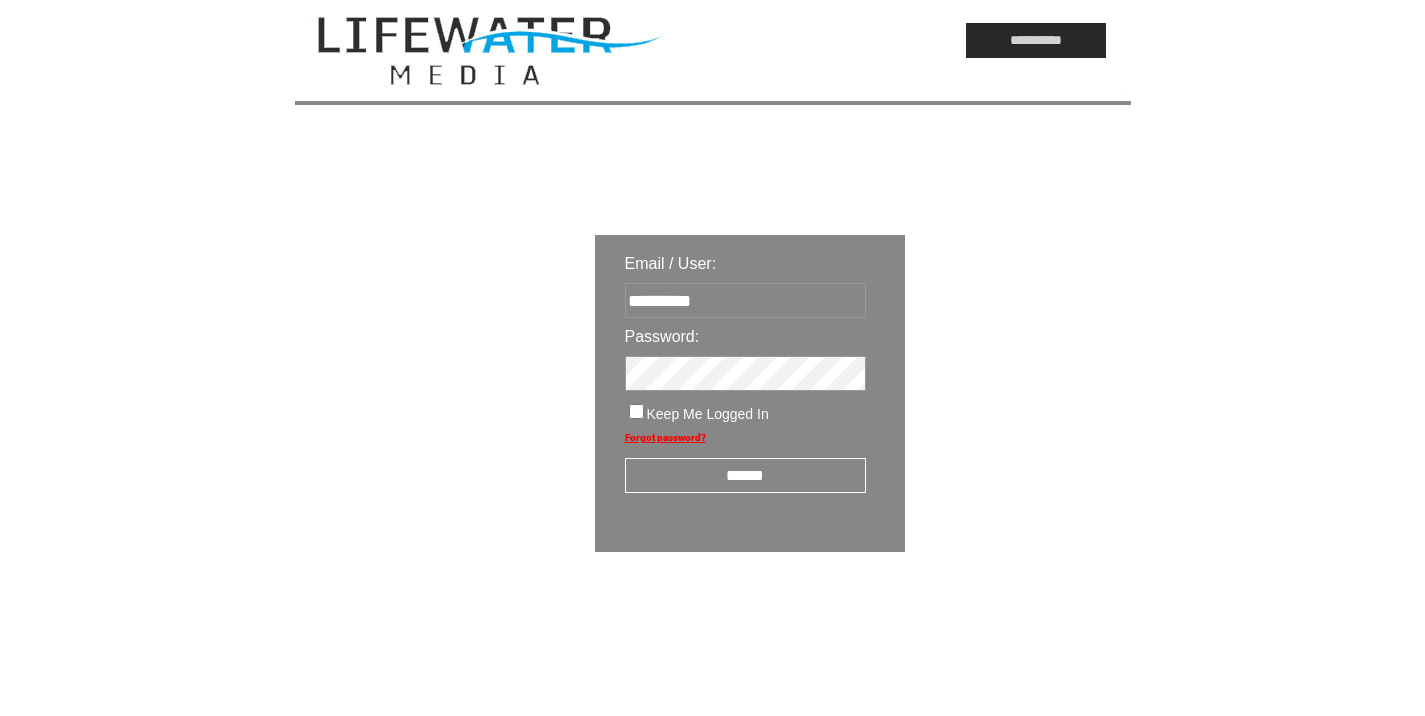 click on "******" at bounding box center [745, 475] 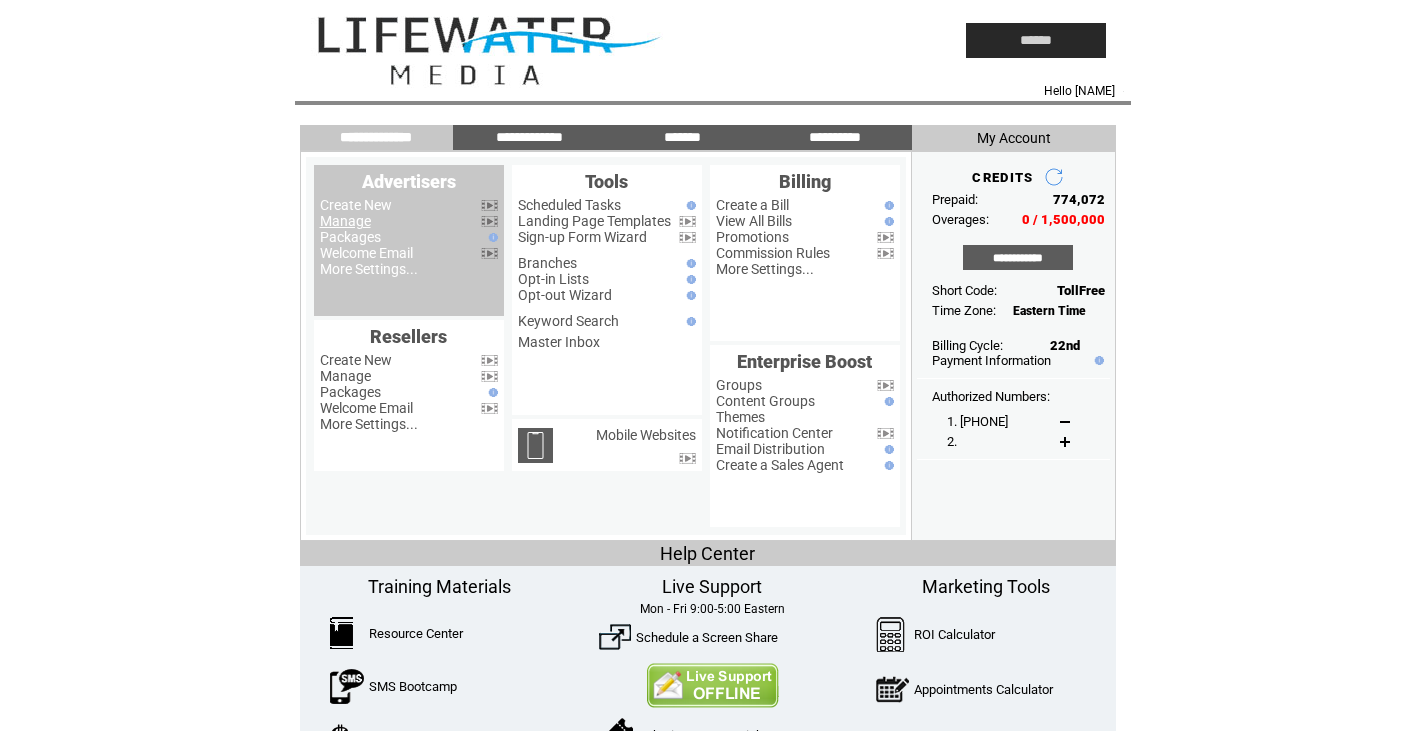 scroll, scrollTop: 0, scrollLeft: 0, axis: both 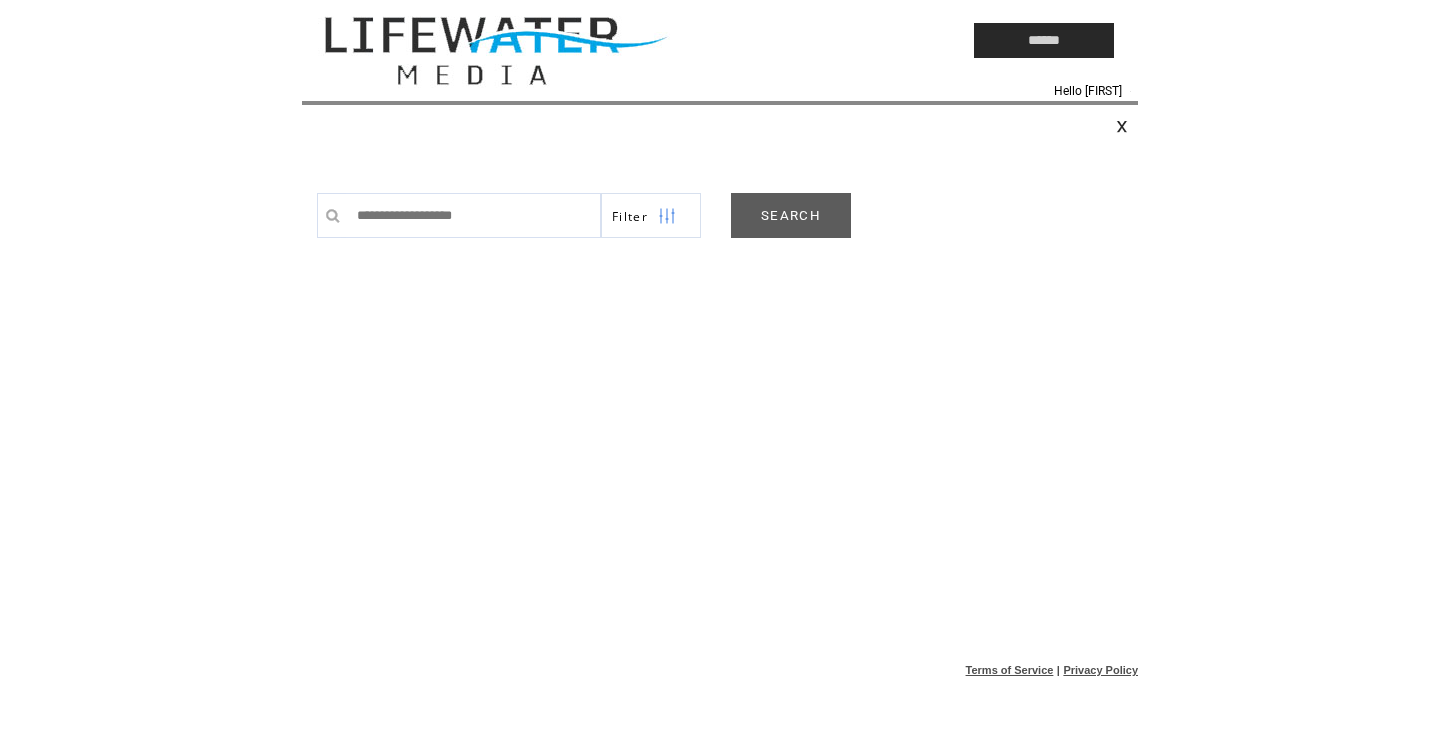 click on "SEARCH" at bounding box center [791, 215] 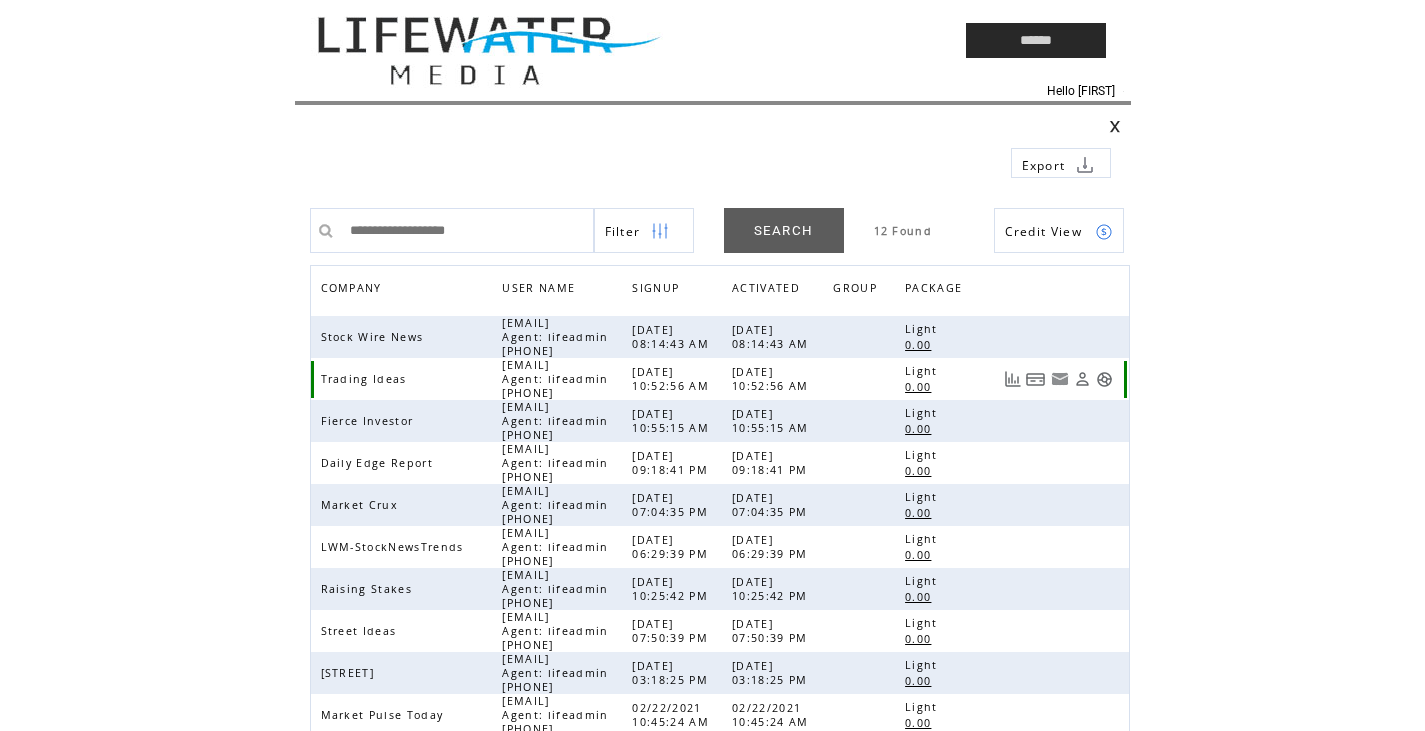 scroll, scrollTop: 0, scrollLeft: 0, axis: both 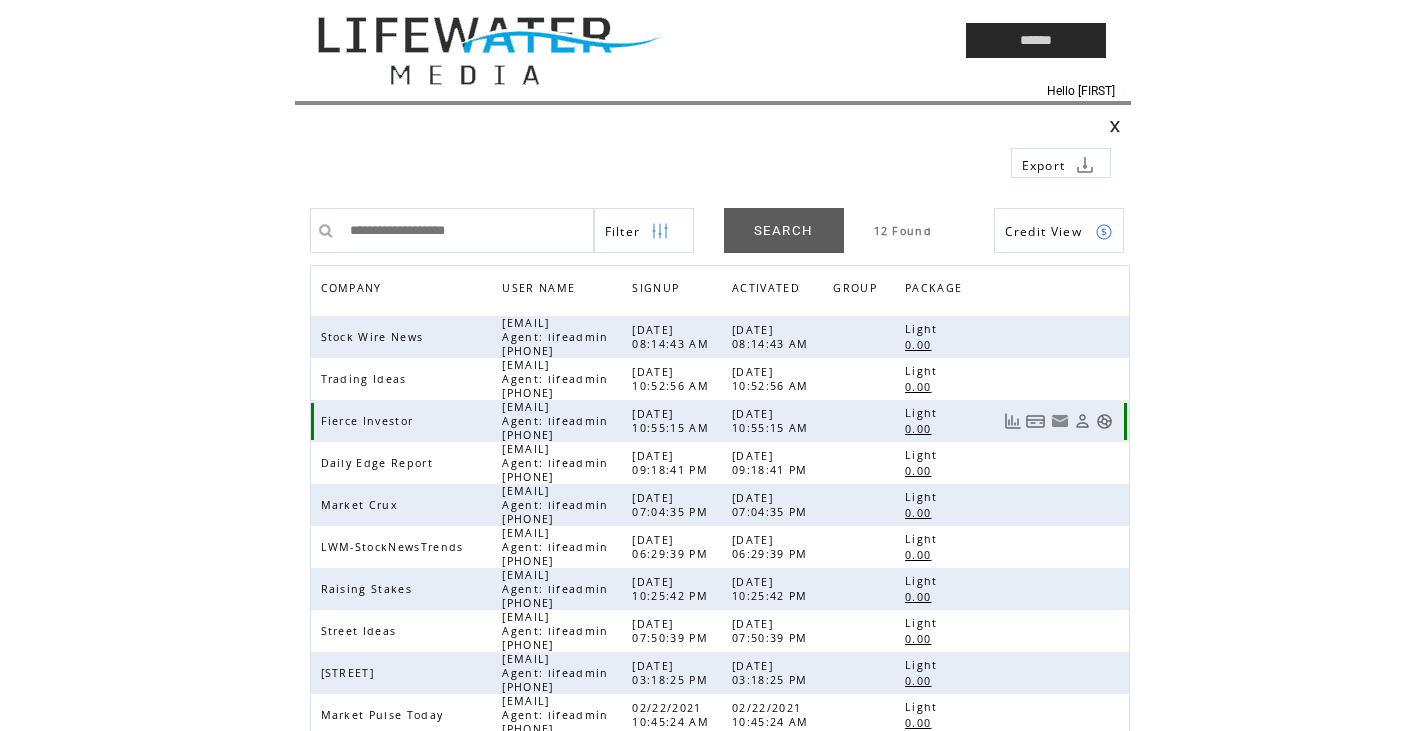 click at bounding box center (1104, 421) 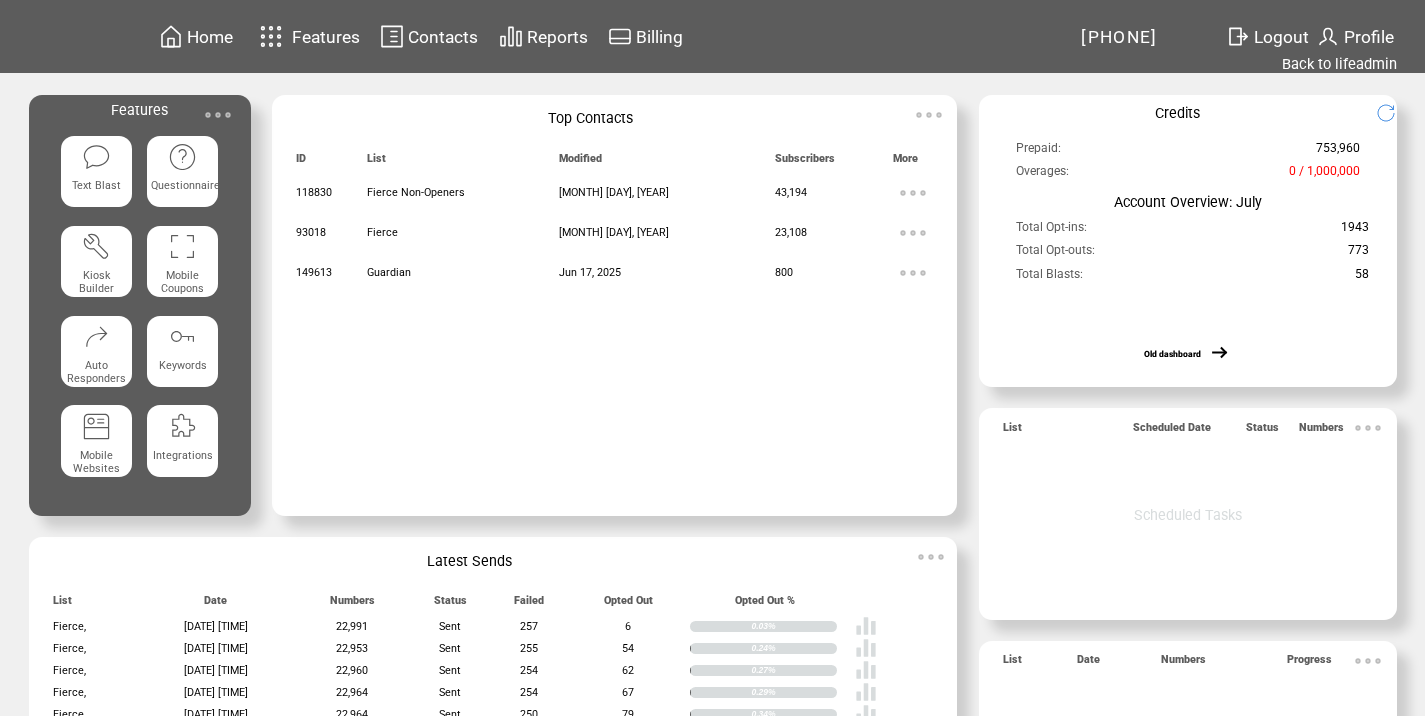 scroll, scrollTop: 0, scrollLeft: 0, axis: both 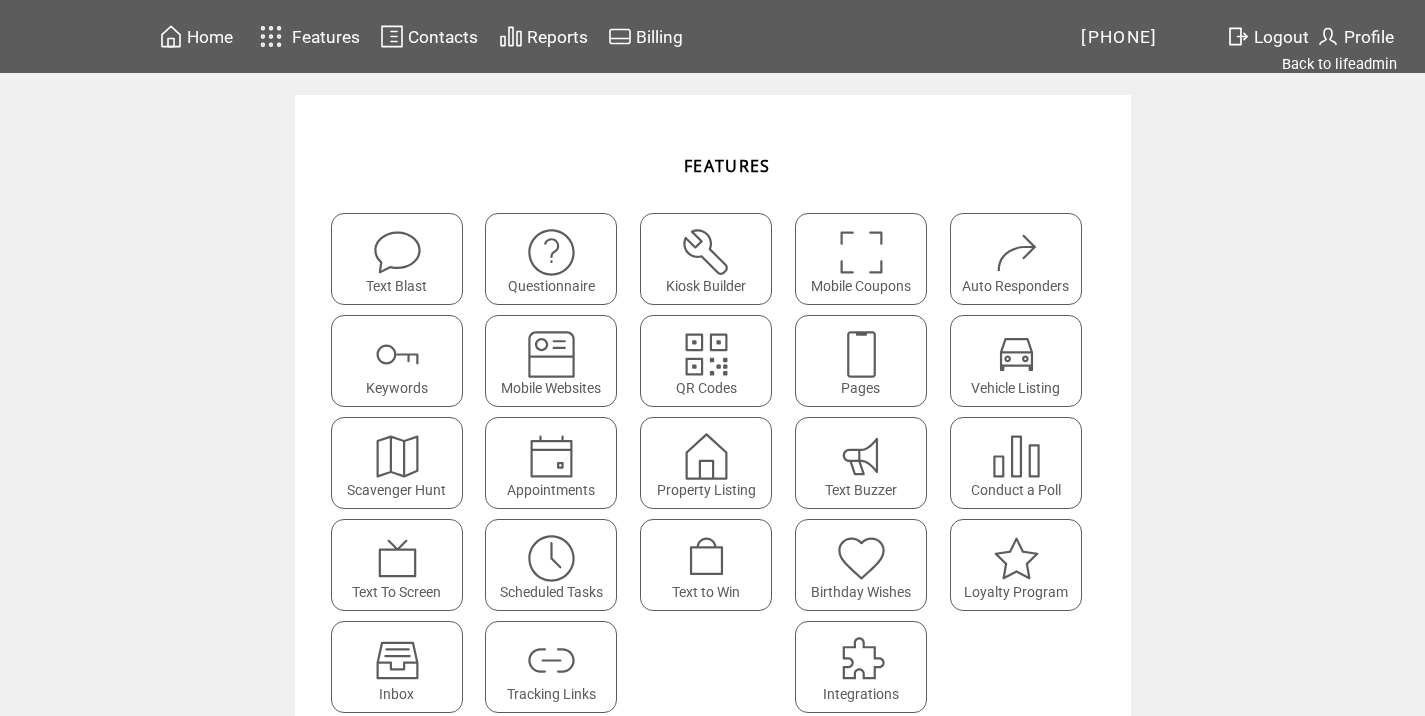 click at bounding box center (551, 660) 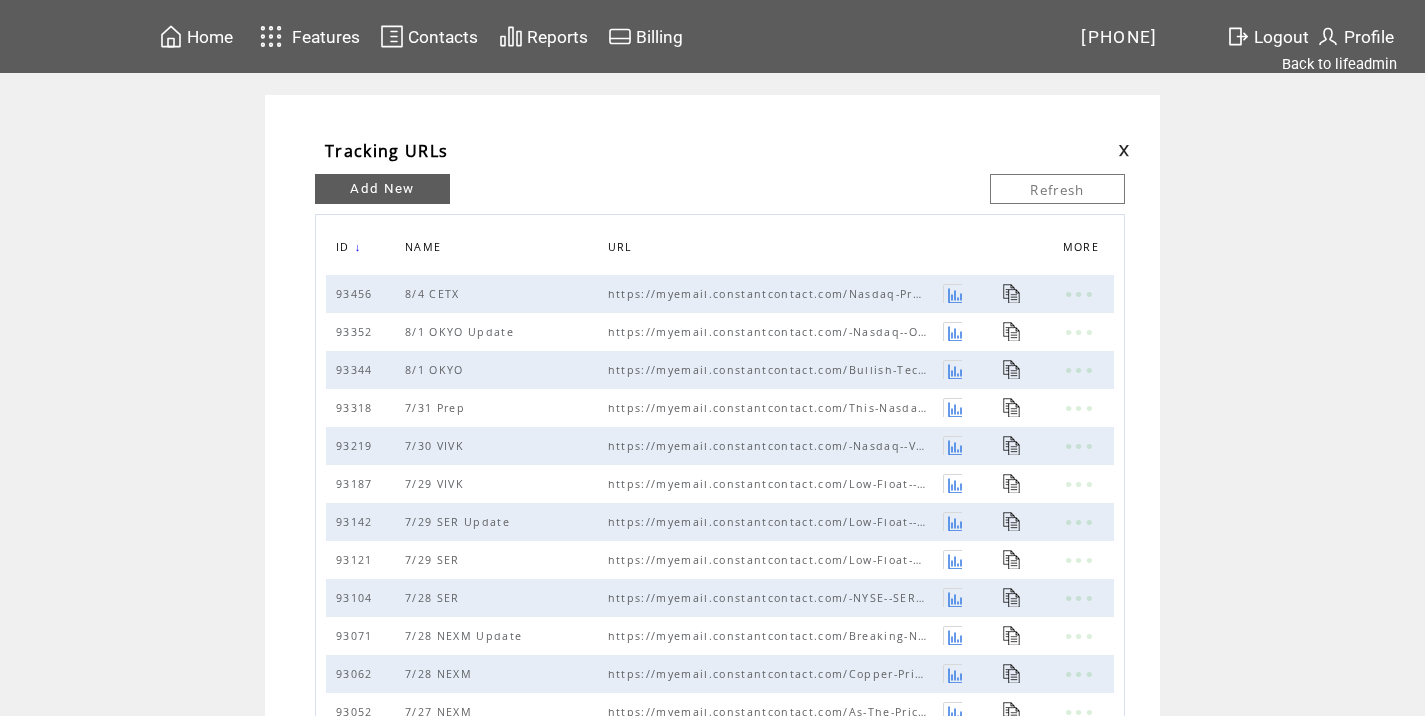 scroll, scrollTop: 0, scrollLeft: 0, axis: both 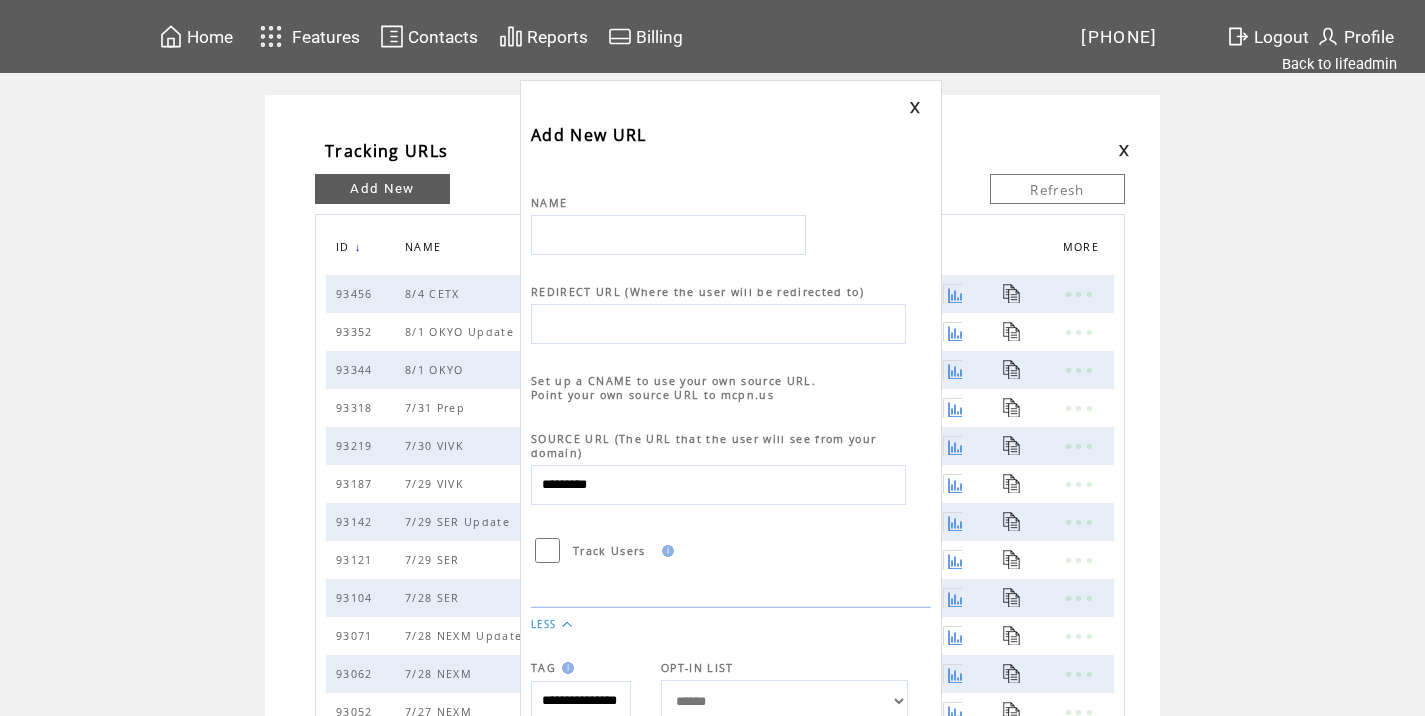 click at bounding box center [668, 235] 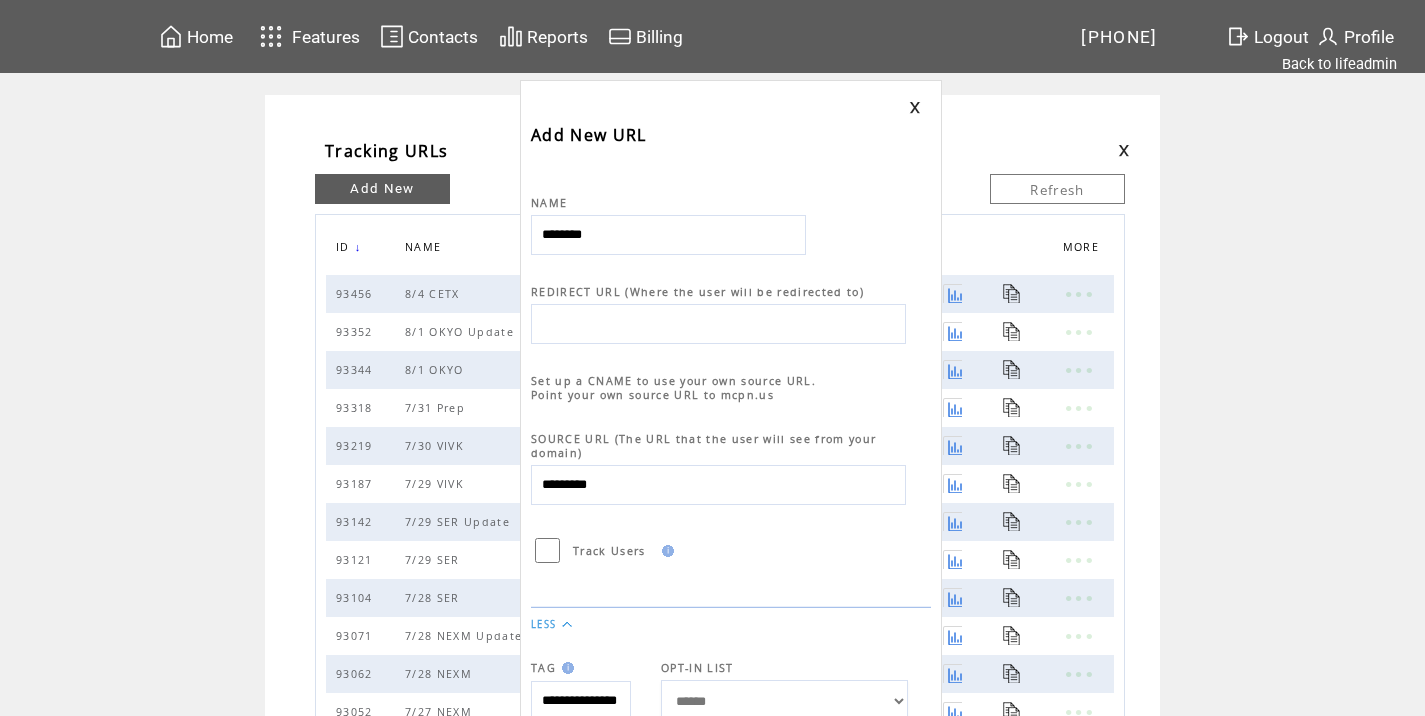 type on "********" 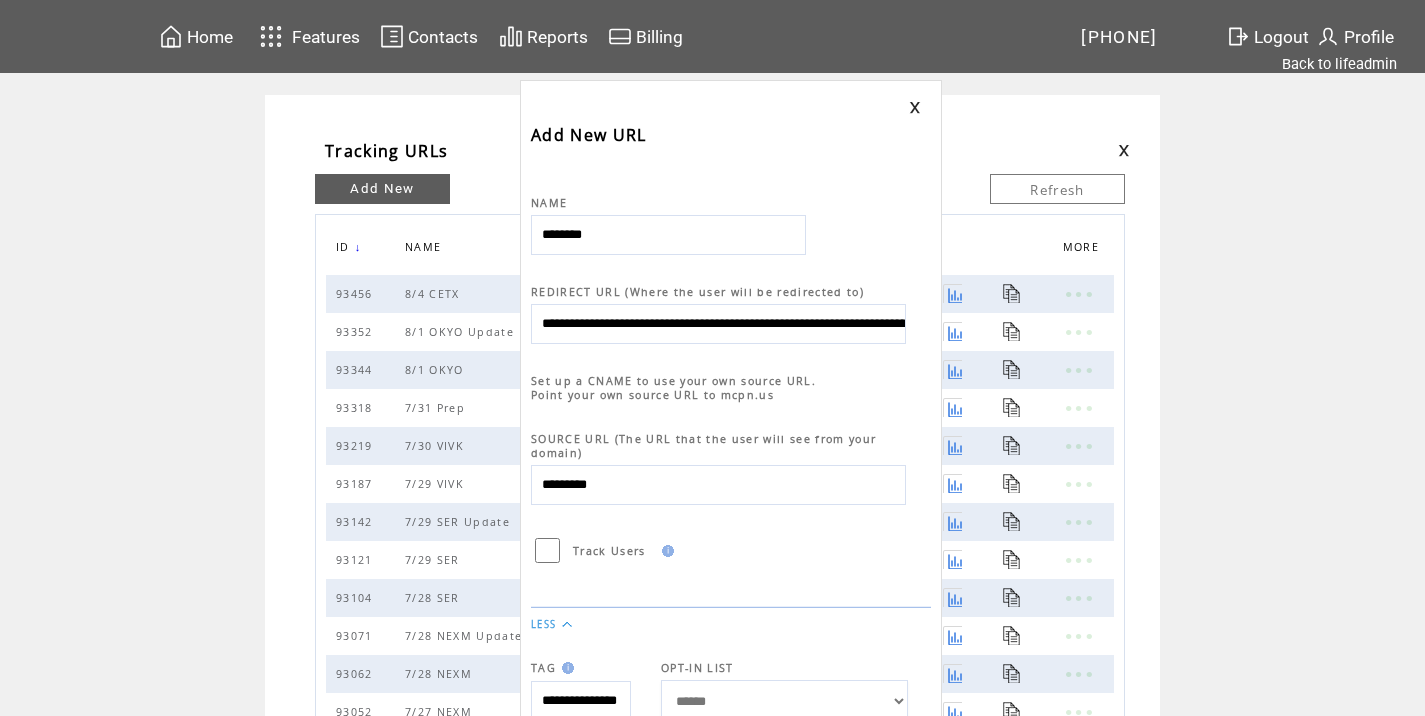 scroll, scrollTop: 0, scrollLeft: 951, axis: horizontal 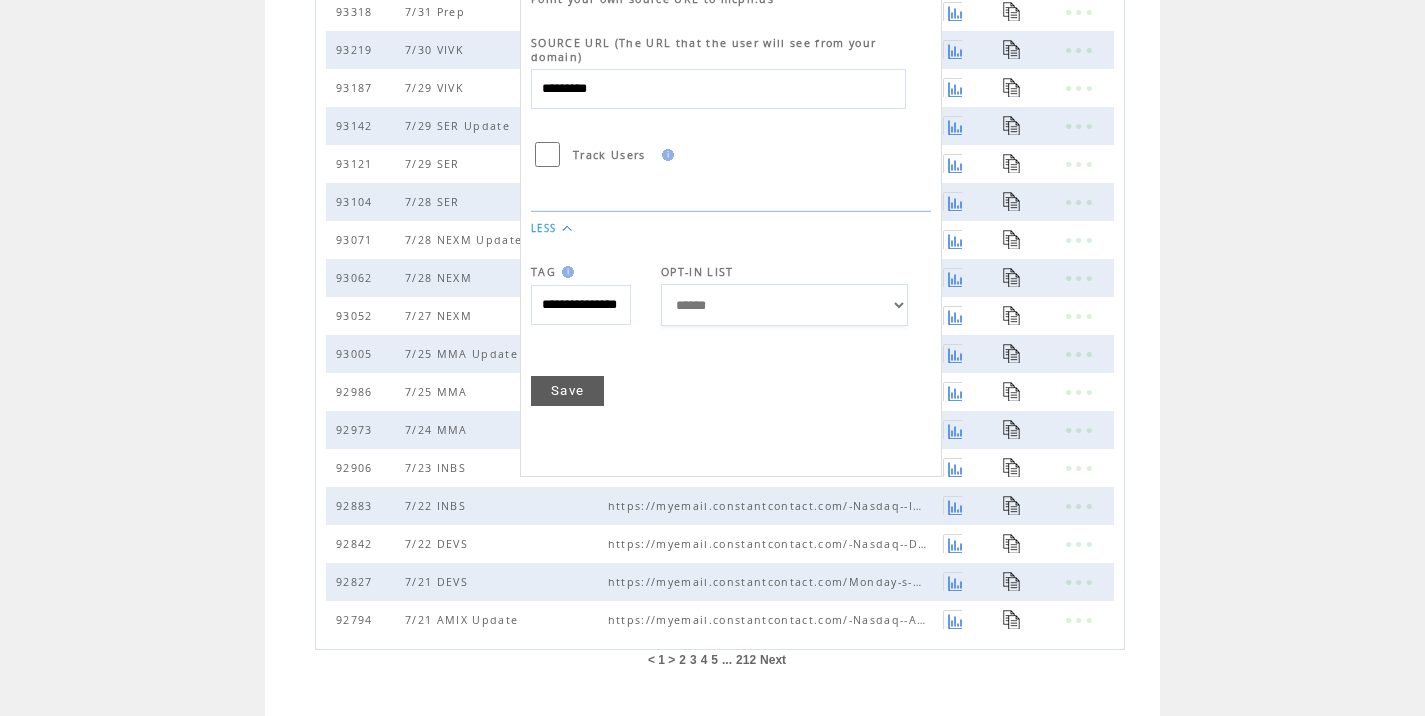 type on "**********" 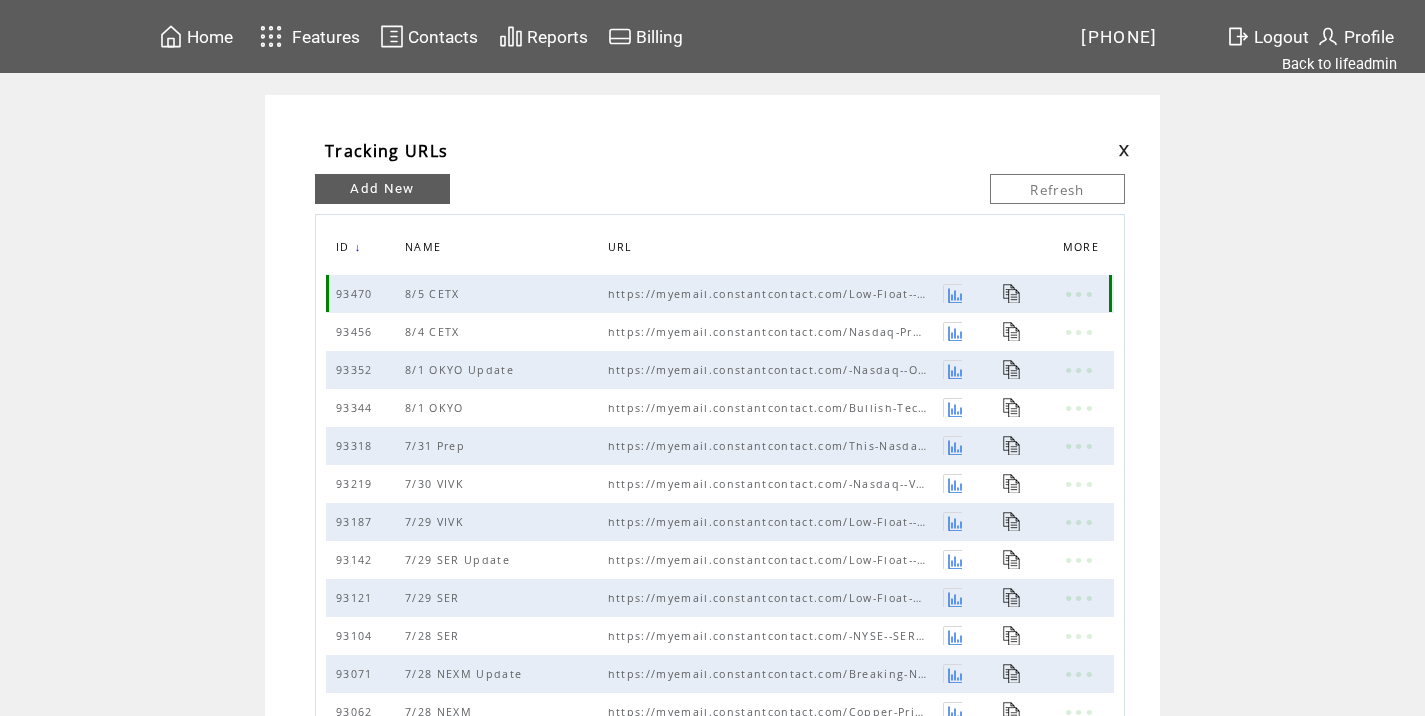 click at bounding box center [1012, 293] 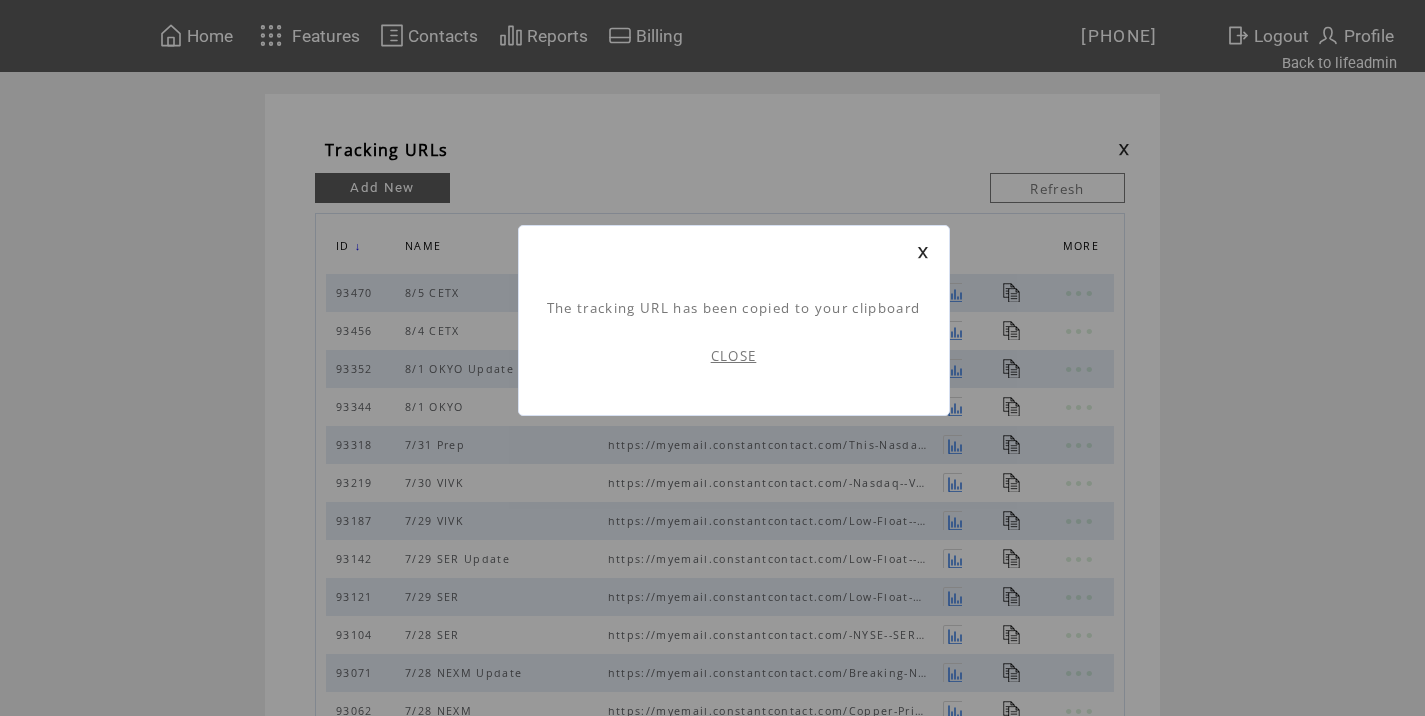 click on "CLOSE" at bounding box center (734, 356) 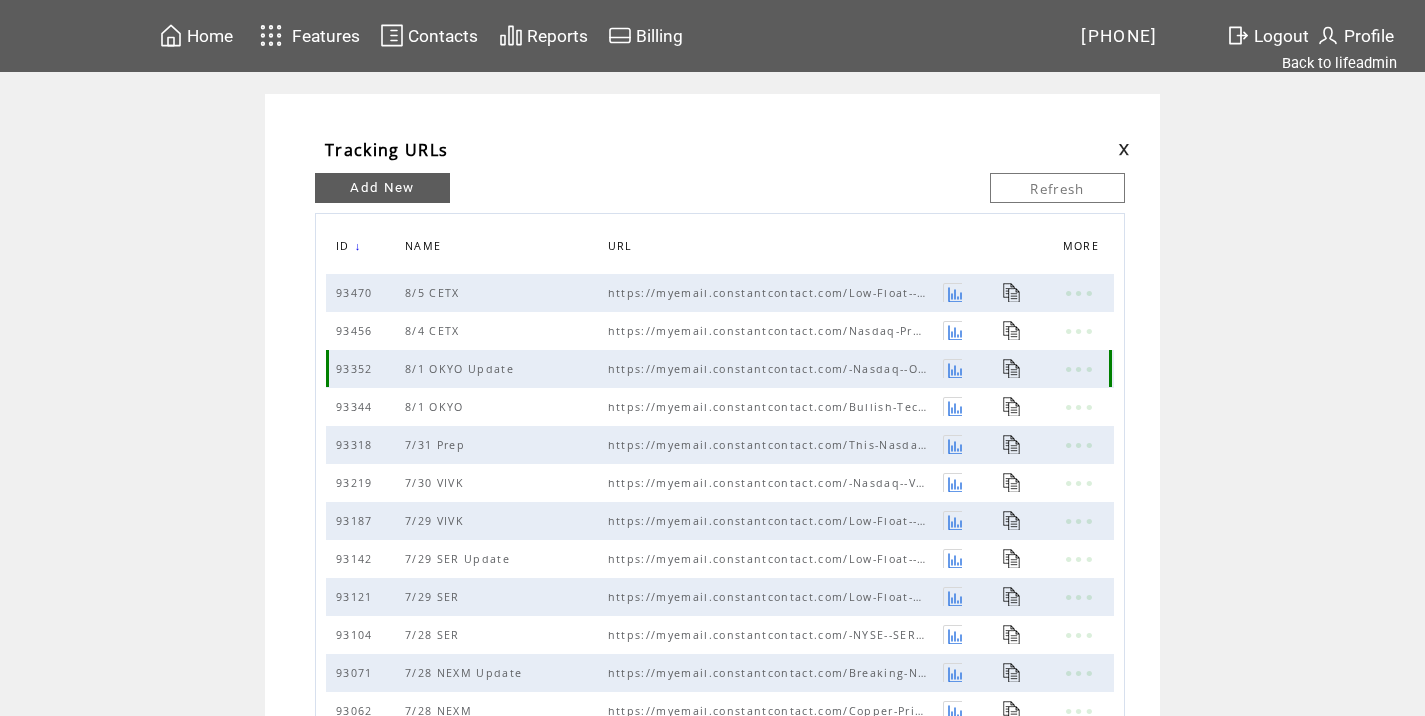 scroll, scrollTop: 0, scrollLeft: 0, axis: both 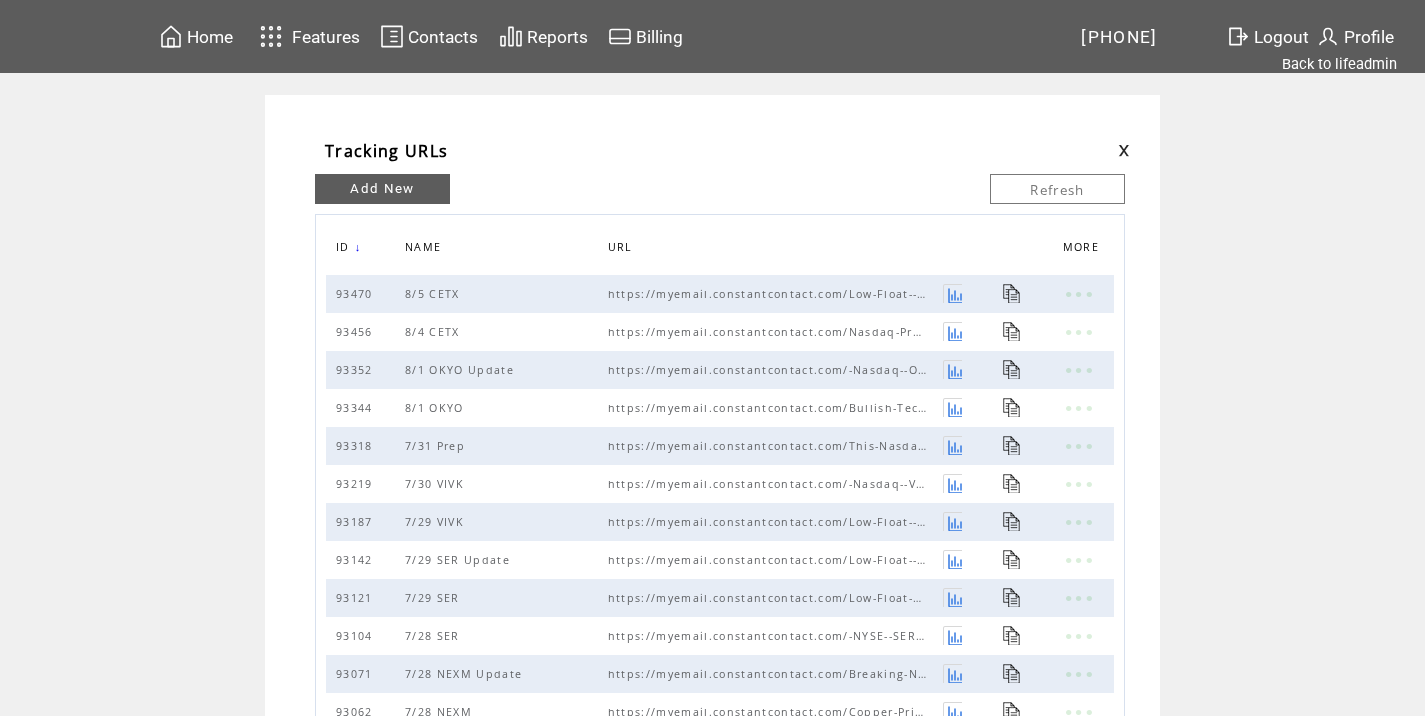 click at bounding box center [1124, 150] 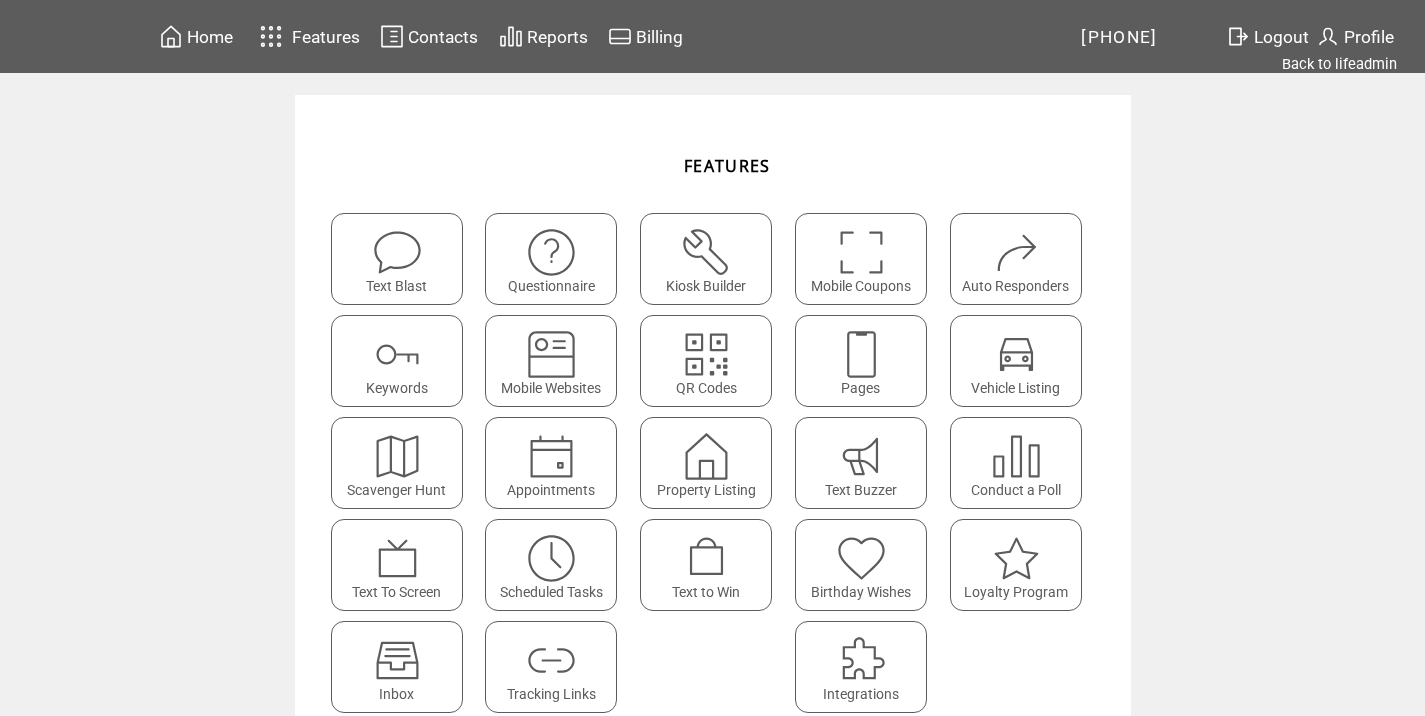 scroll, scrollTop: 0, scrollLeft: 0, axis: both 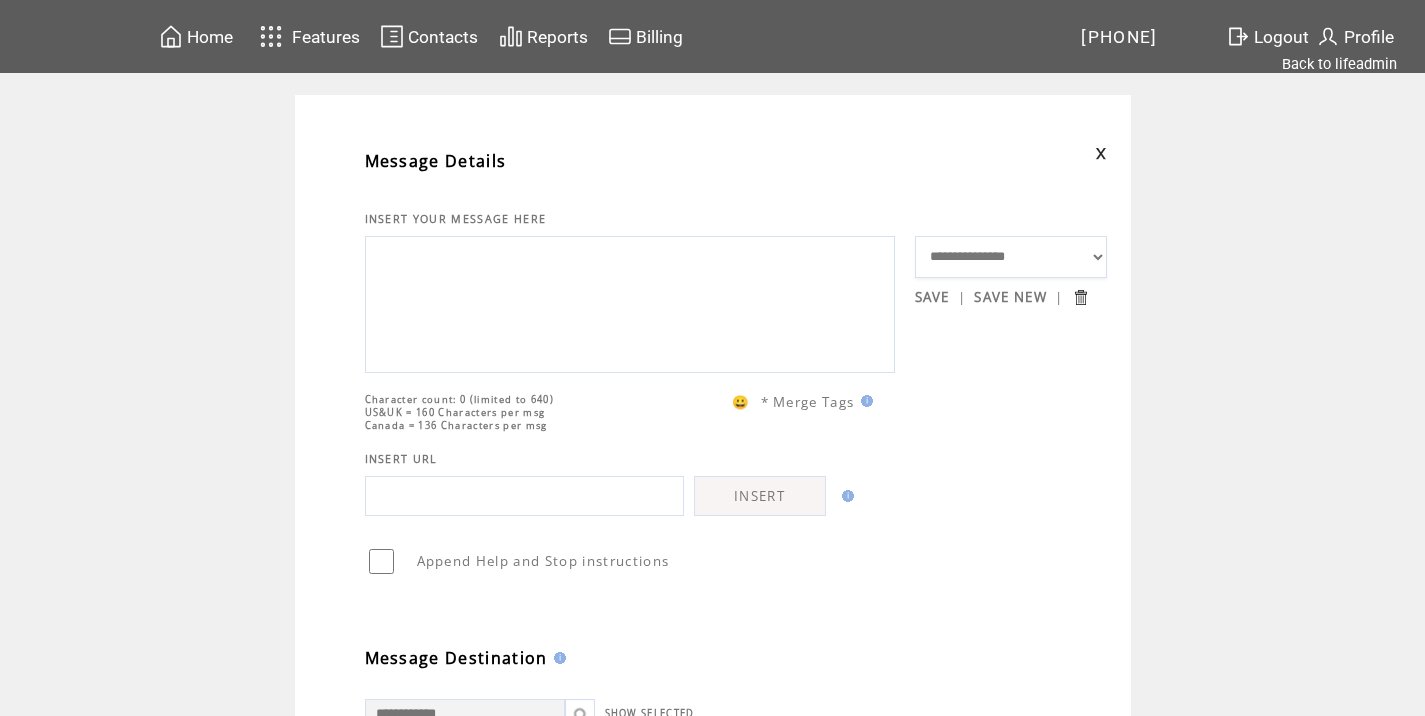 click at bounding box center (630, 302) 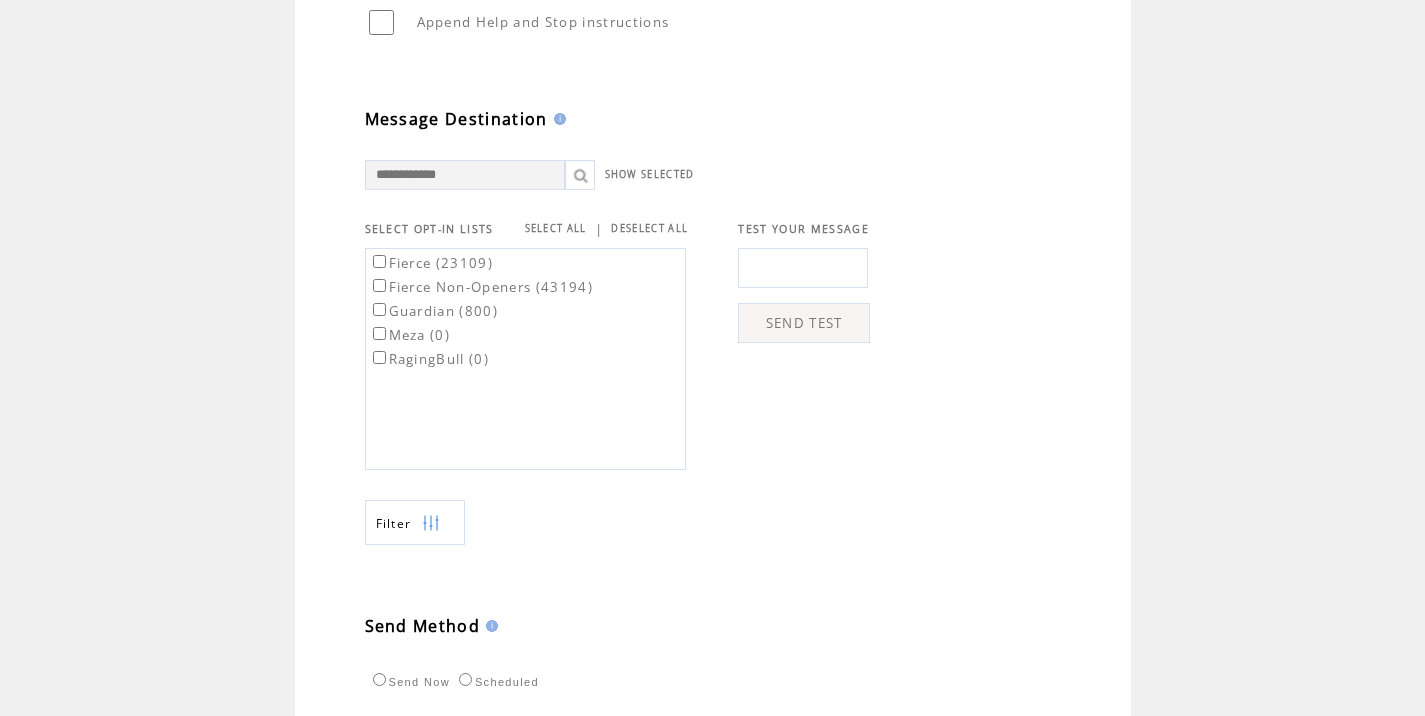 scroll, scrollTop: 590, scrollLeft: 0, axis: vertical 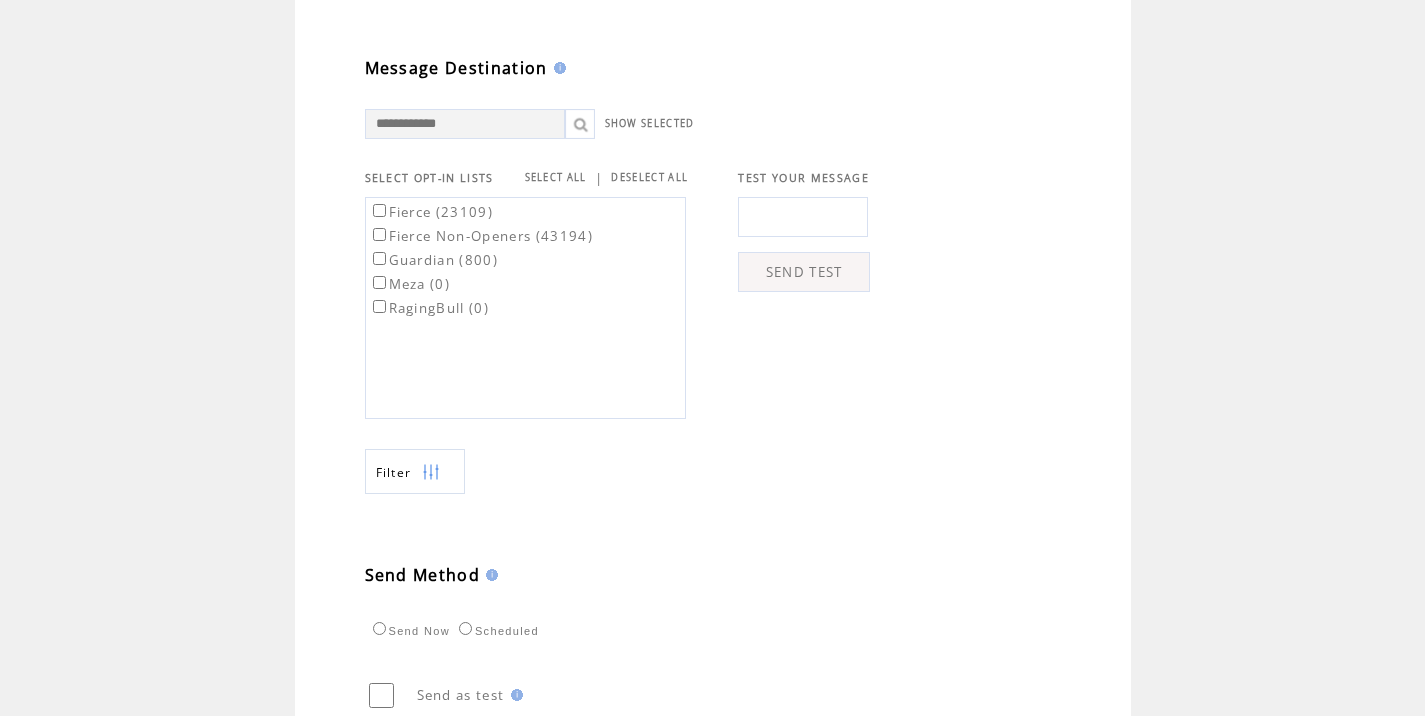 type on "**********" 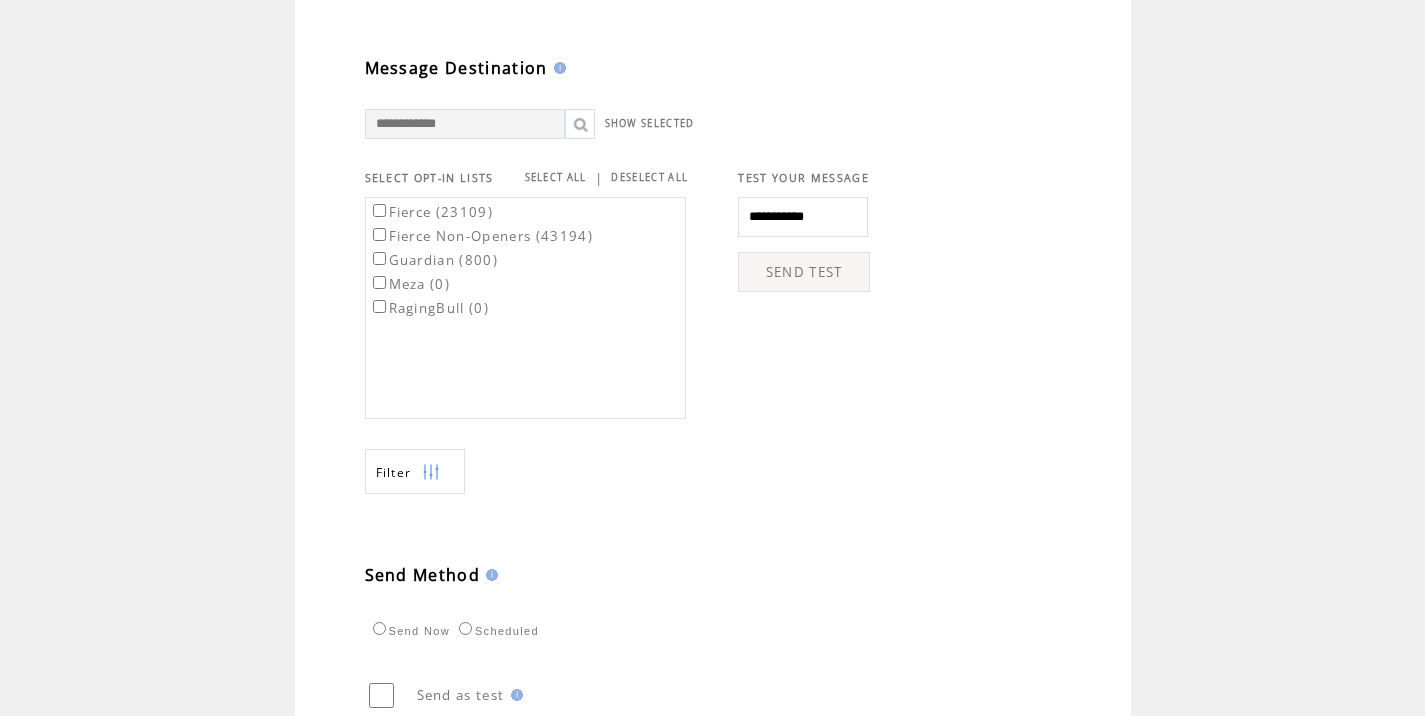 click on "SEND TEST" at bounding box center [804, 272] 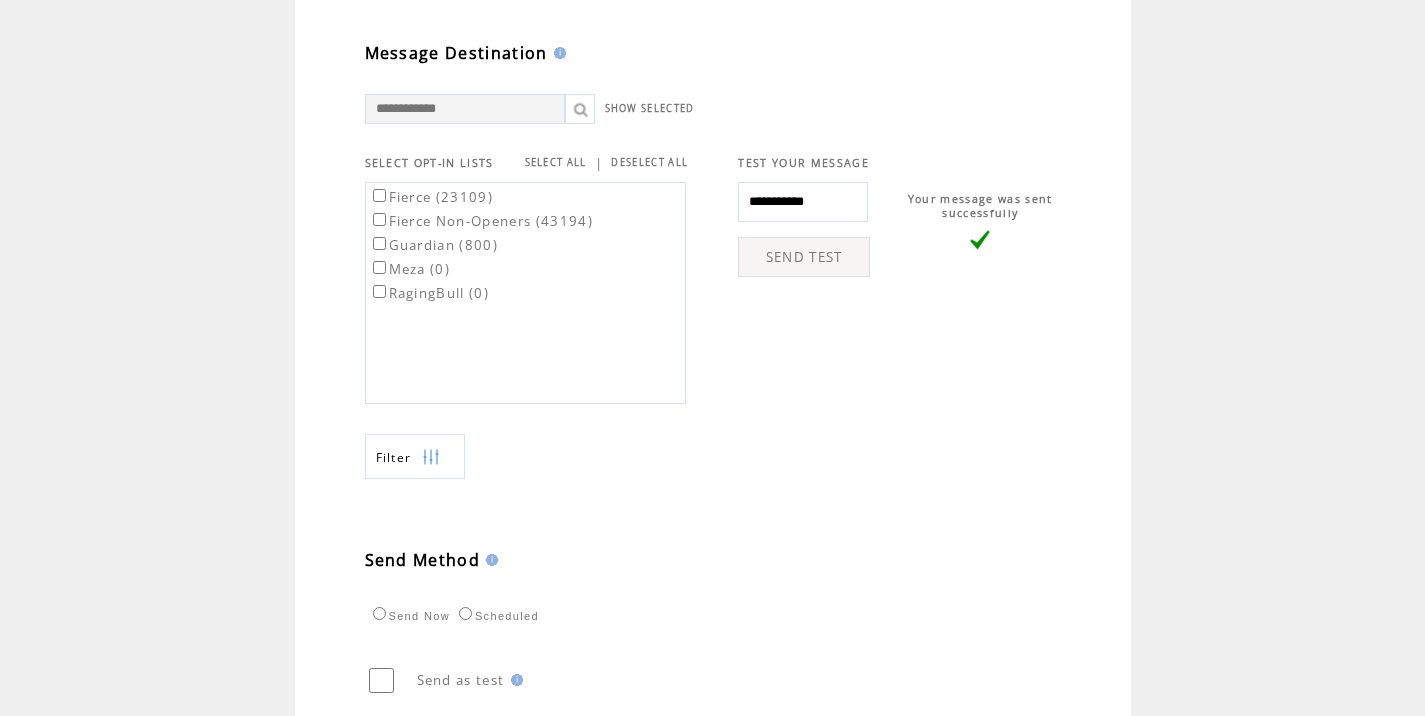 scroll, scrollTop: 728, scrollLeft: 0, axis: vertical 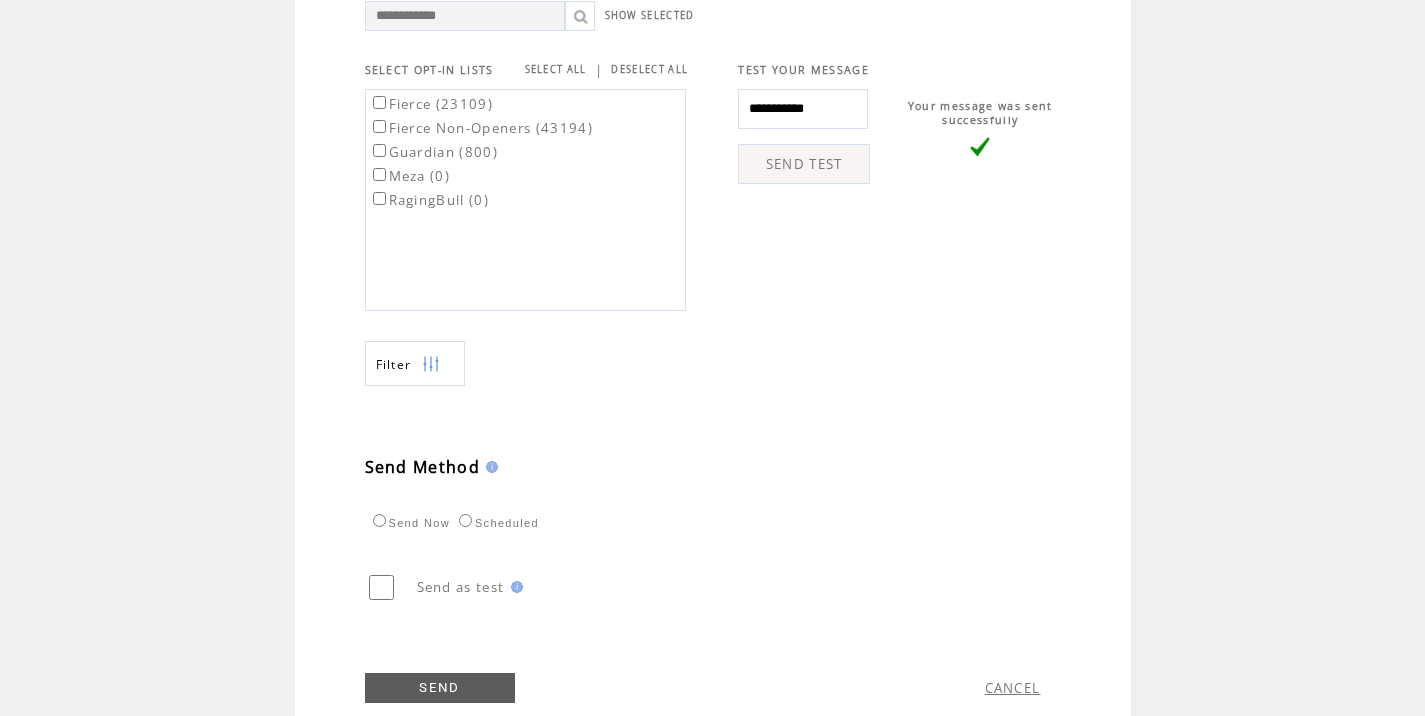 click on "Fierce (23109)" at bounding box center (431, 104) 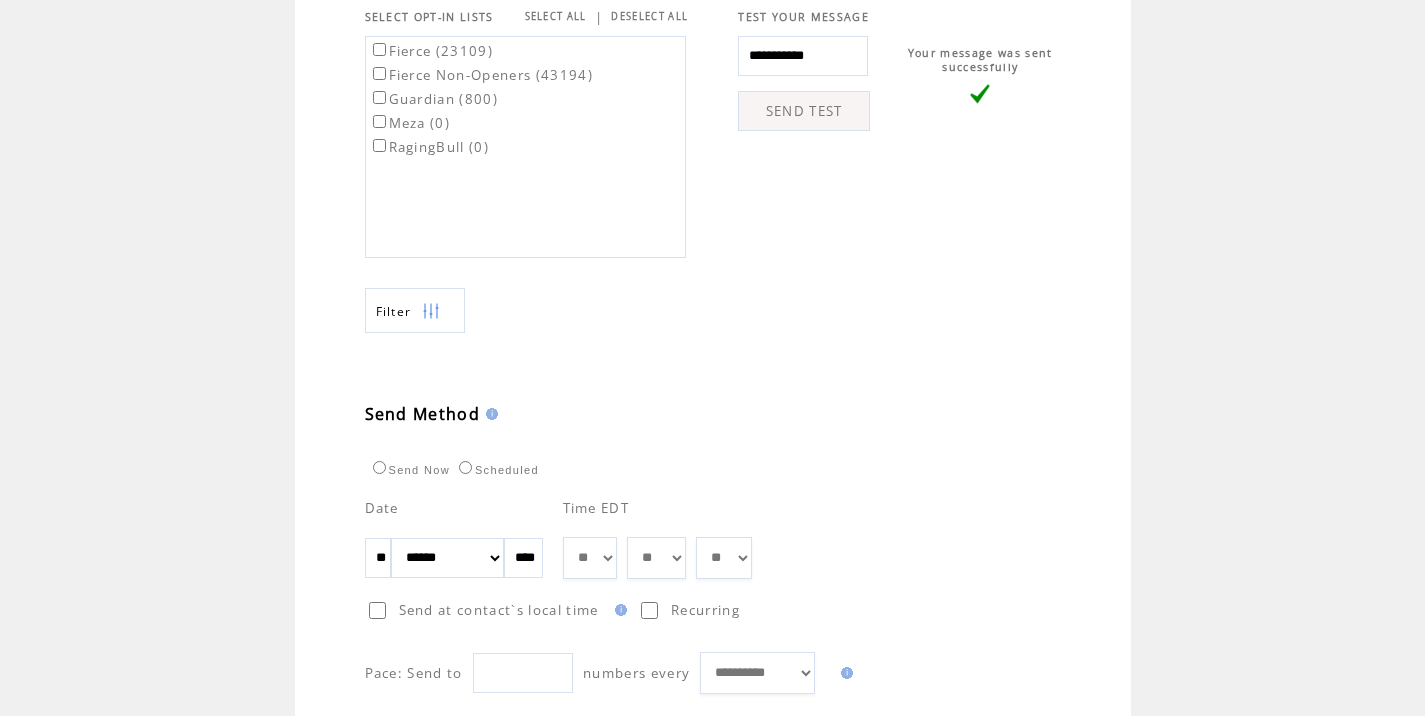 scroll, scrollTop: 782, scrollLeft: 0, axis: vertical 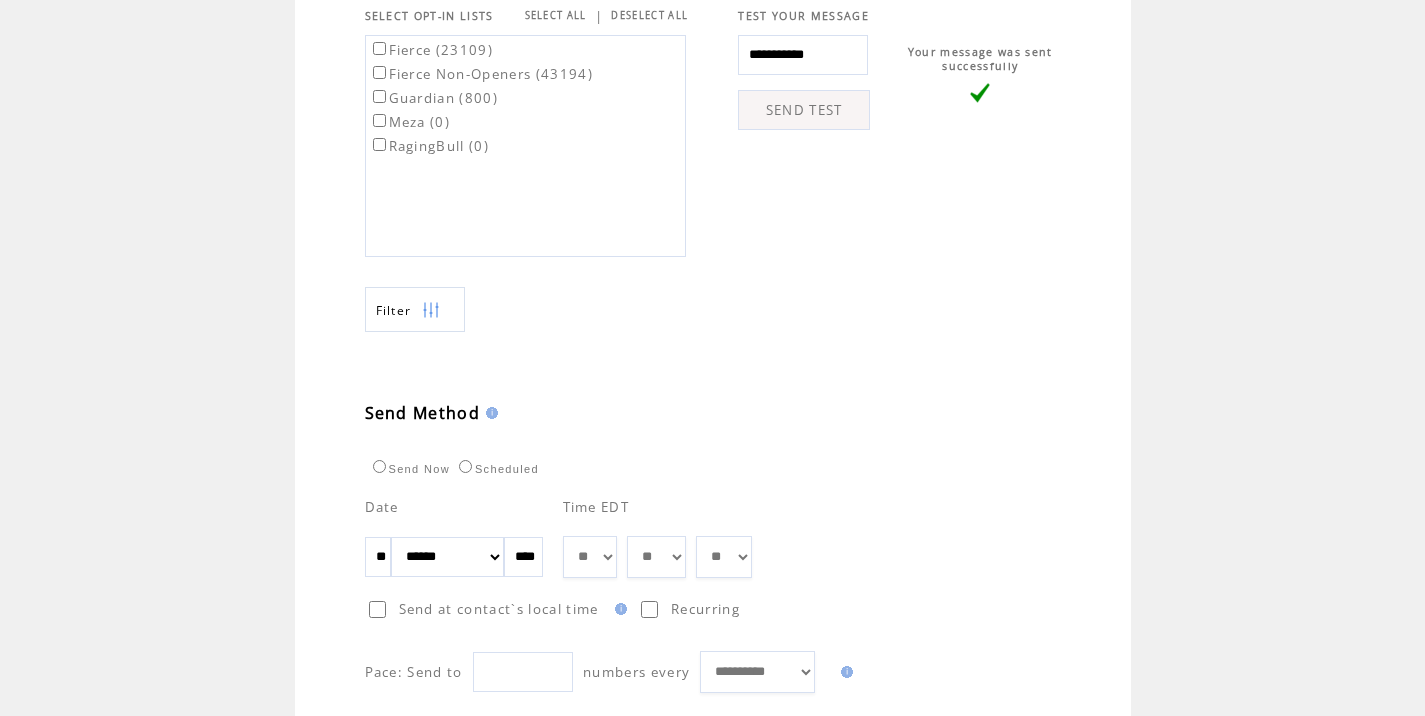 click on "** 	 ** 	 ** 	 ** 	 ** 	 ** 	 ** 	 ** 	 ** 	 ** 	 ** 	 ** 	 **" at bounding box center (590, 557) 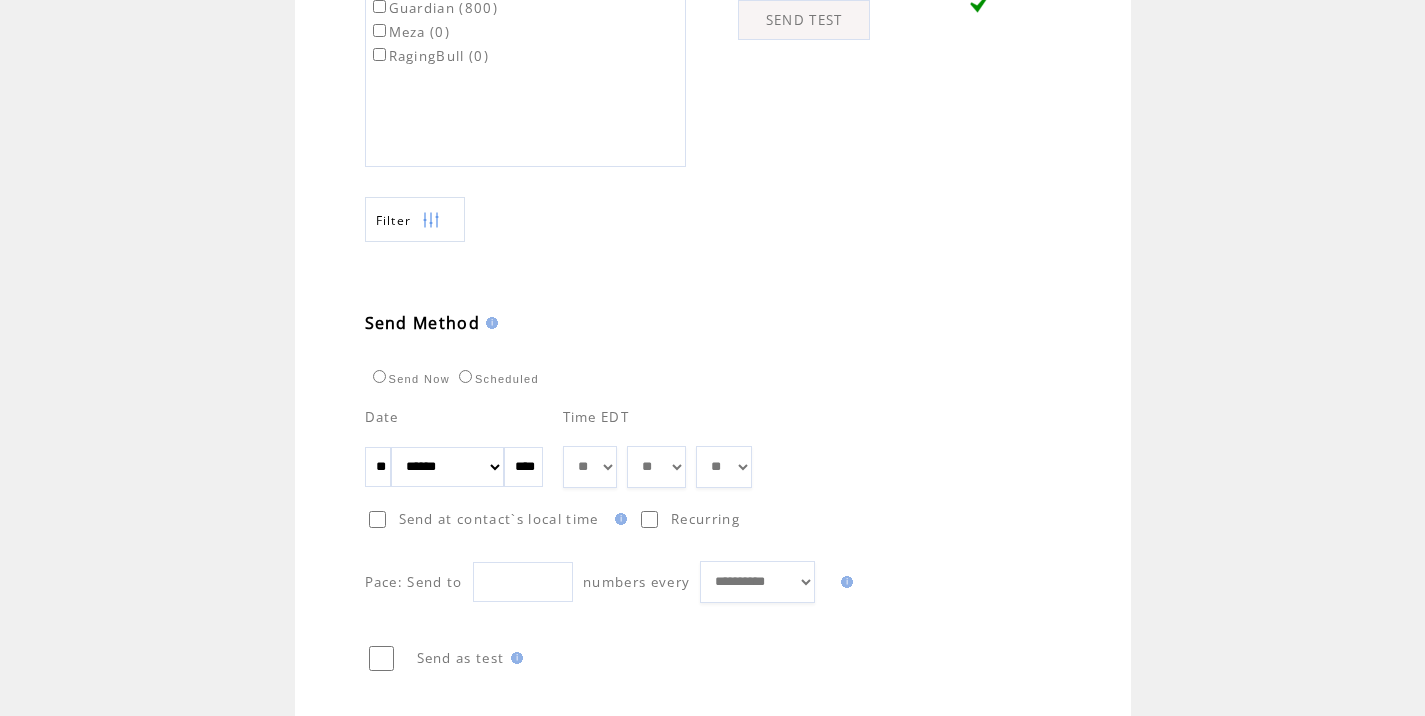 scroll, scrollTop: 899, scrollLeft: 0, axis: vertical 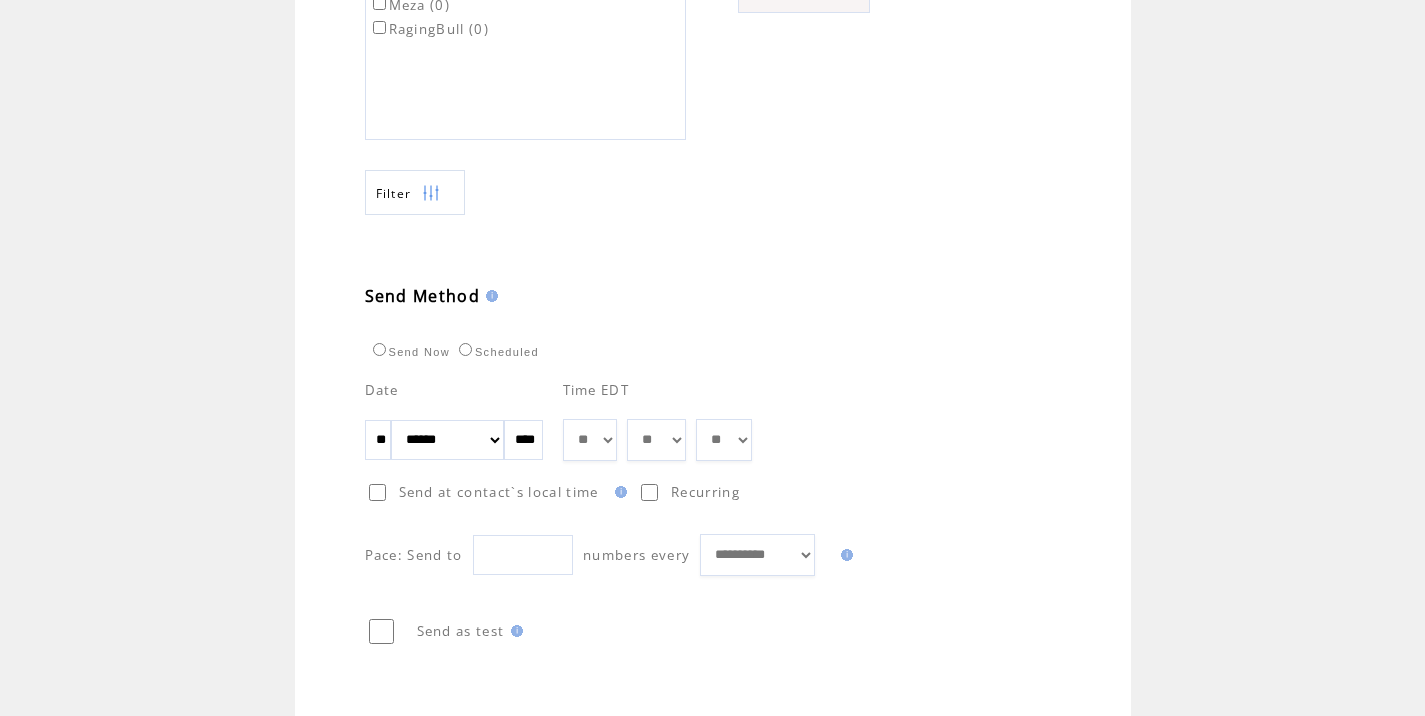 click on "** 	 ** 	 ** 	 ** 	 ** 	 ** 	 ** 	 ** 	 ** 	 ** 	 ** 	 ** 	 ** 	 ** 	 ** 	 ** 	 ** 	 ** 	 ** 	 ** 	 ** 	 ** 	 ** 	 ** 	 ** 	 ** 	 ** 	 ** 	 ** 	 ** 	 ** 	 ** 	 ** 	 ** 	 ** 	 ** 	 ** 	 ** 	 ** 	 ** 	 ** 	 ** 	 ** 	 ** 	 ** 	 ** 	 ** 	 ** 	 ** 	 ** 	 ** 	 ** 	 ** 	 ** 	 ** 	 ** 	 ** 	 ** 	 ** 	 ** 	 **" at bounding box center [656, 440] 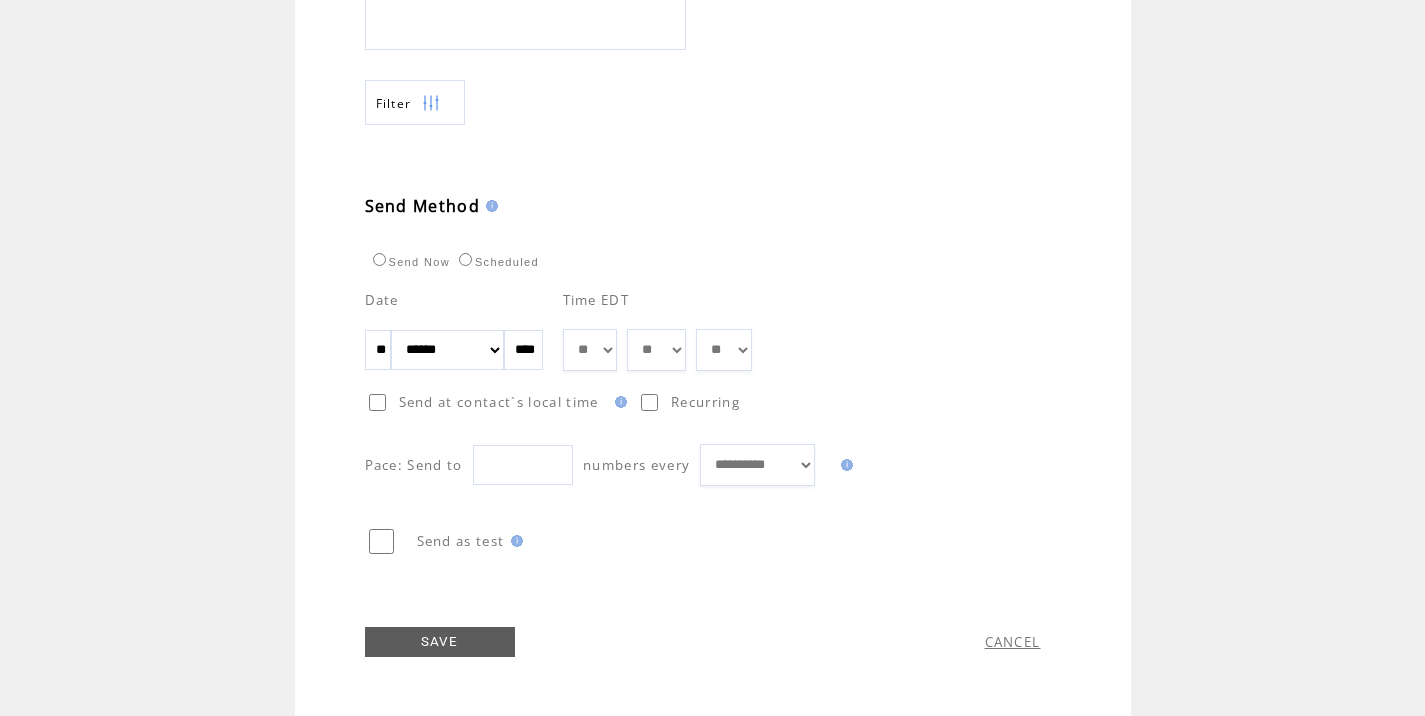 click on "SAVE" at bounding box center [440, 642] 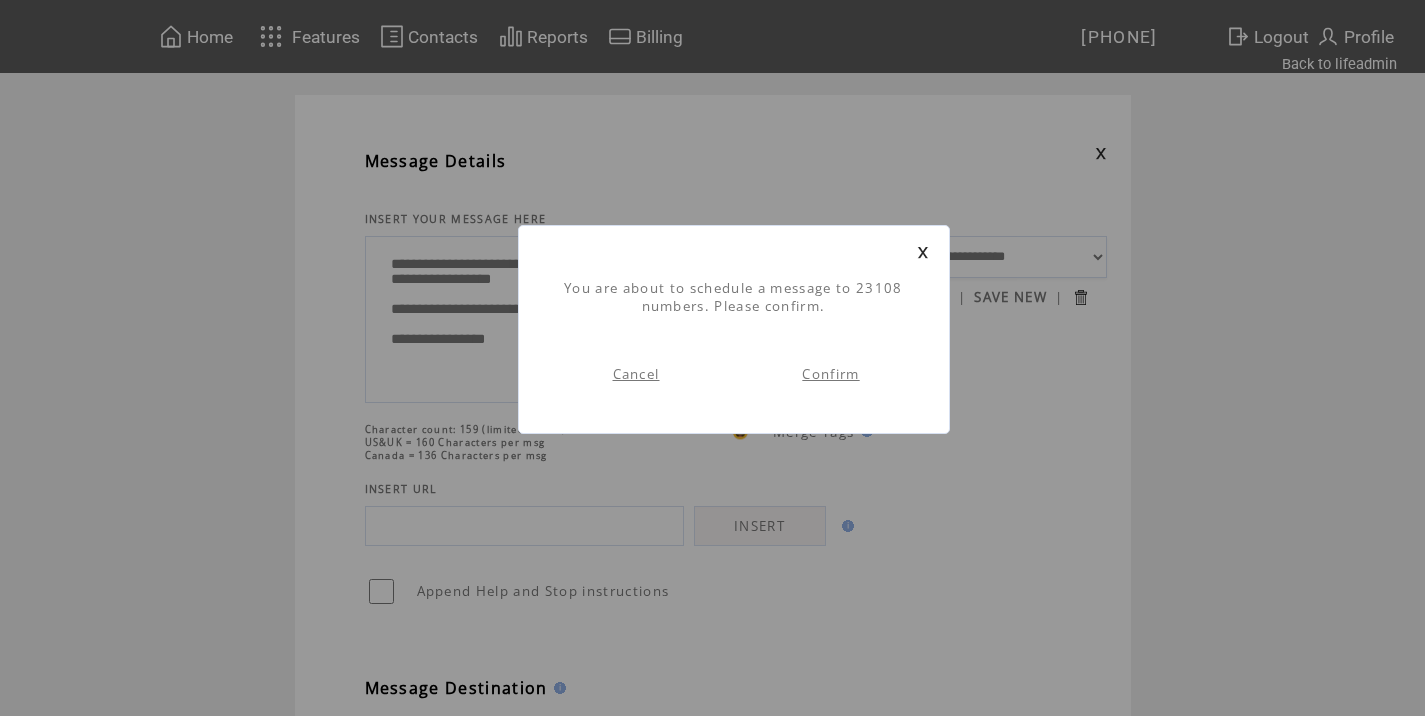 scroll, scrollTop: 1, scrollLeft: 0, axis: vertical 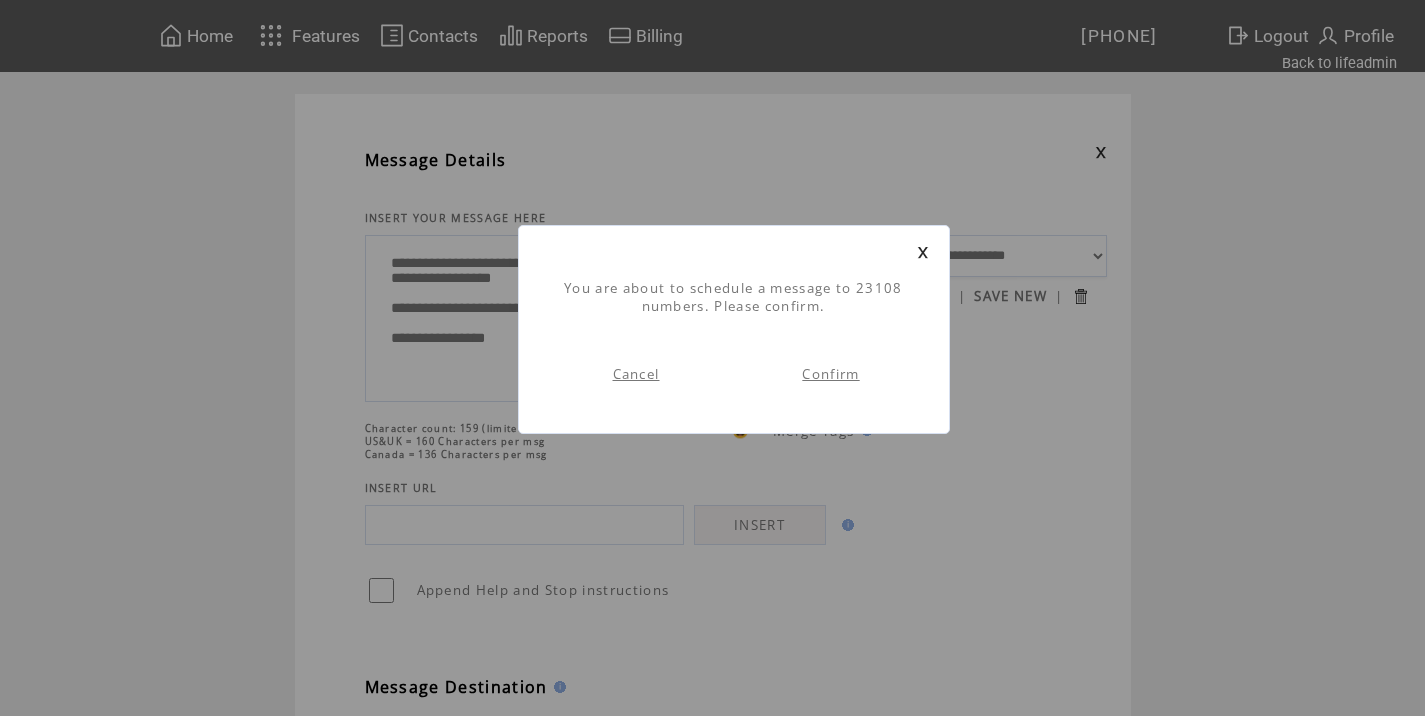 click on "Confirm" at bounding box center (830, 374) 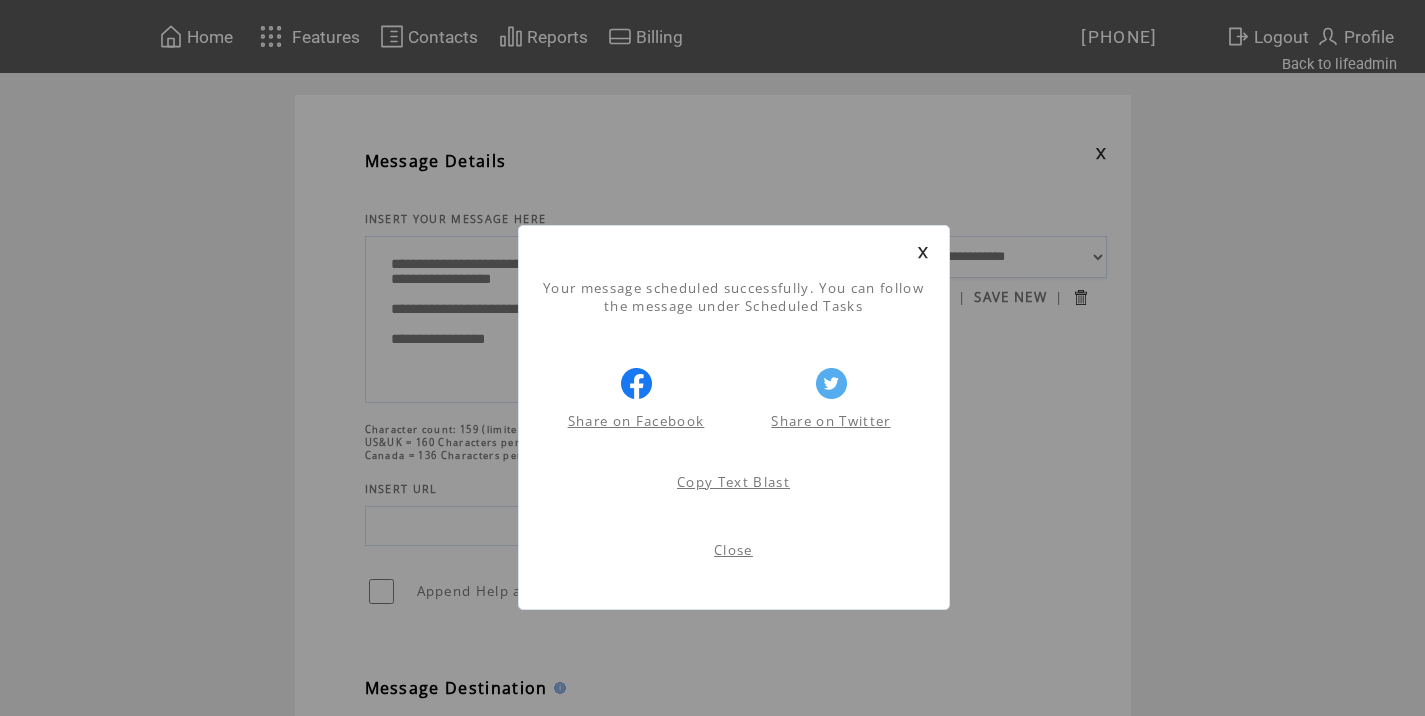 scroll, scrollTop: 1, scrollLeft: 0, axis: vertical 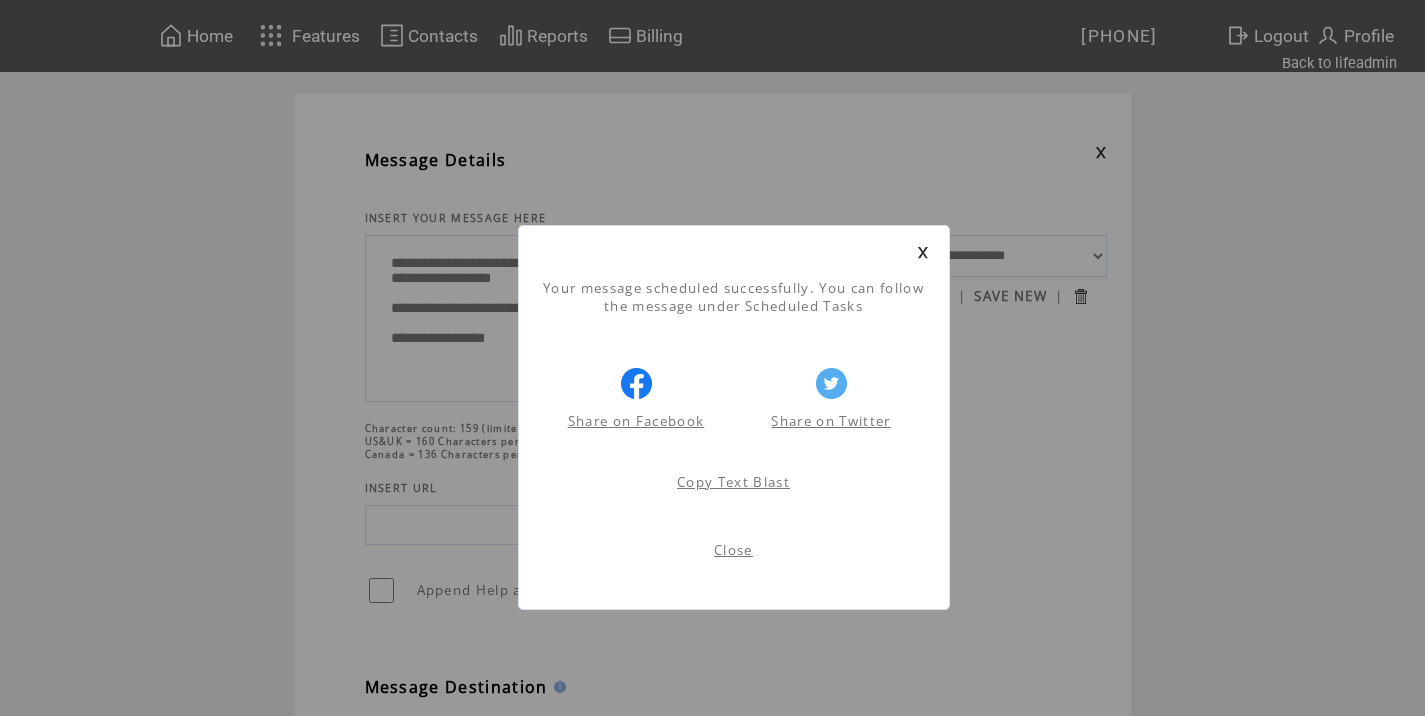 click on "Close" at bounding box center [733, 550] 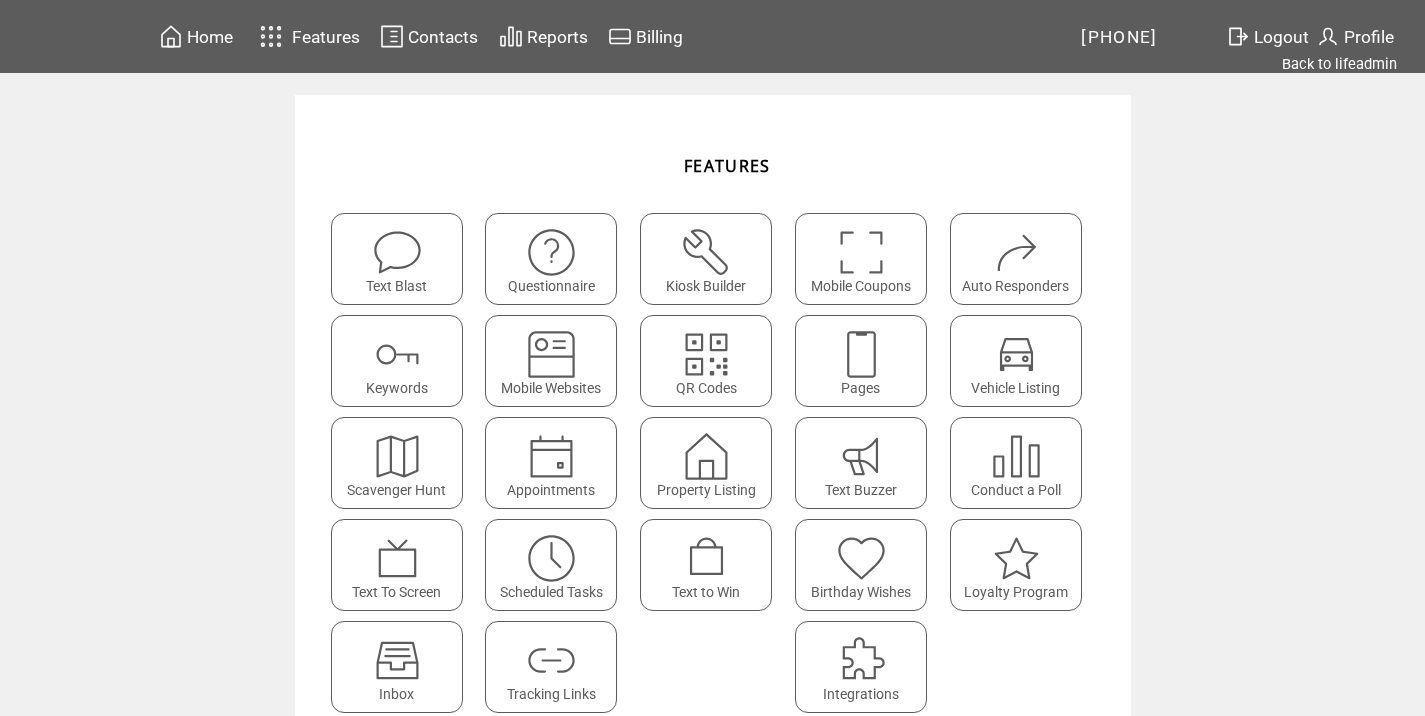 scroll, scrollTop: 0, scrollLeft: 0, axis: both 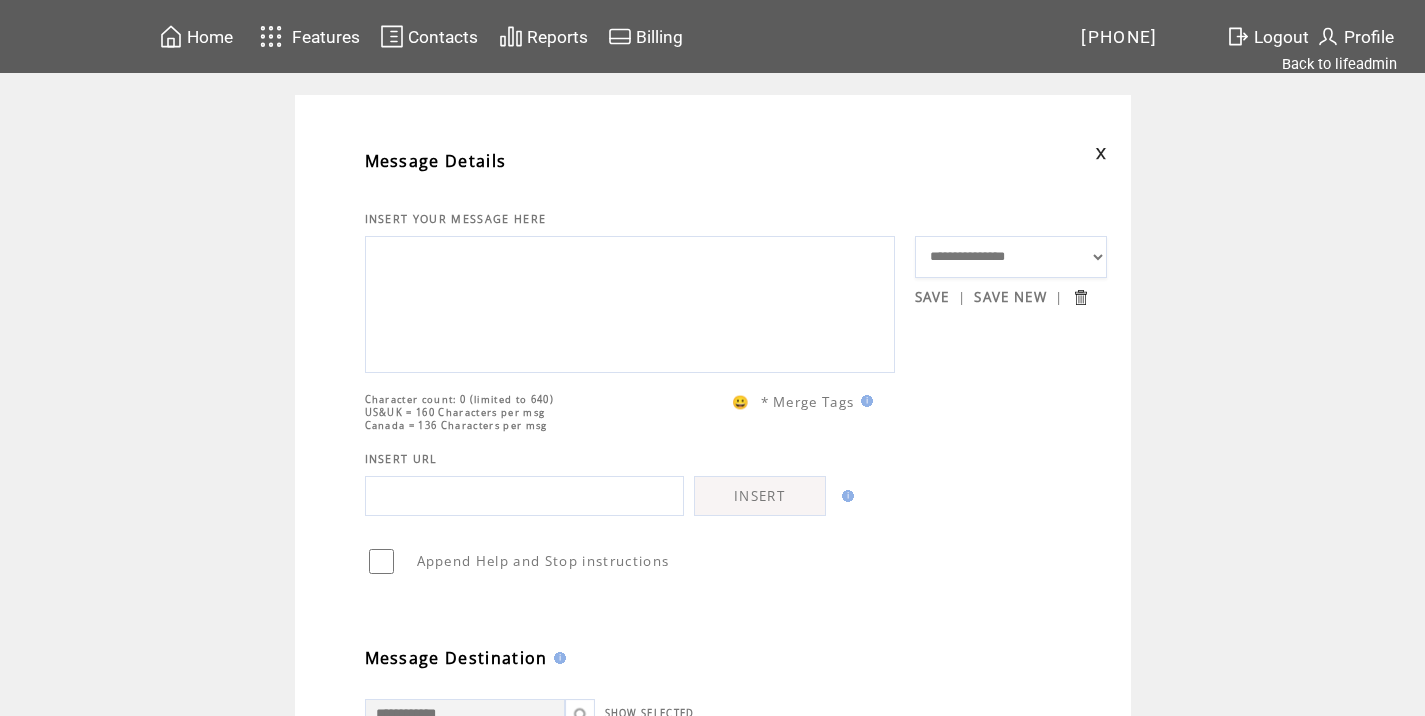 click at bounding box center [630, 302] 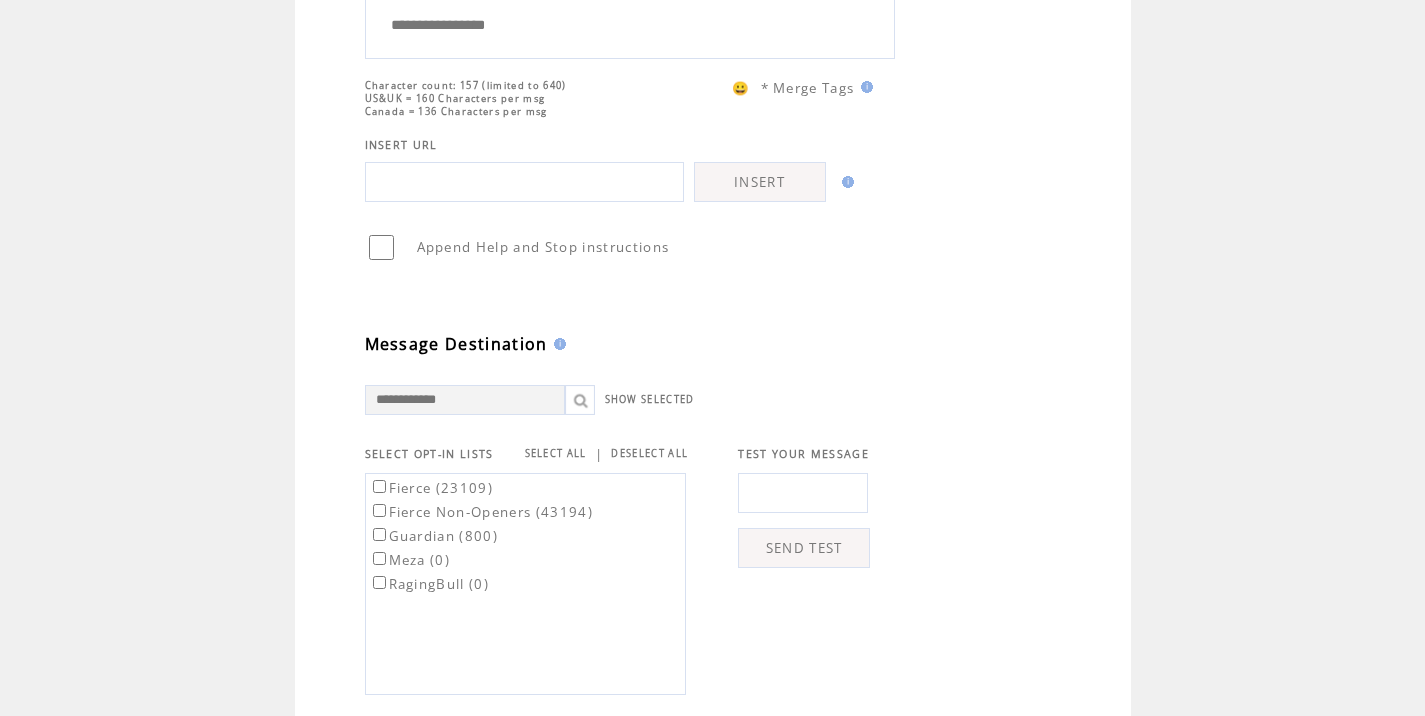 scroll, scrollTop: 351, scrollLeft: 0, axis: vertical 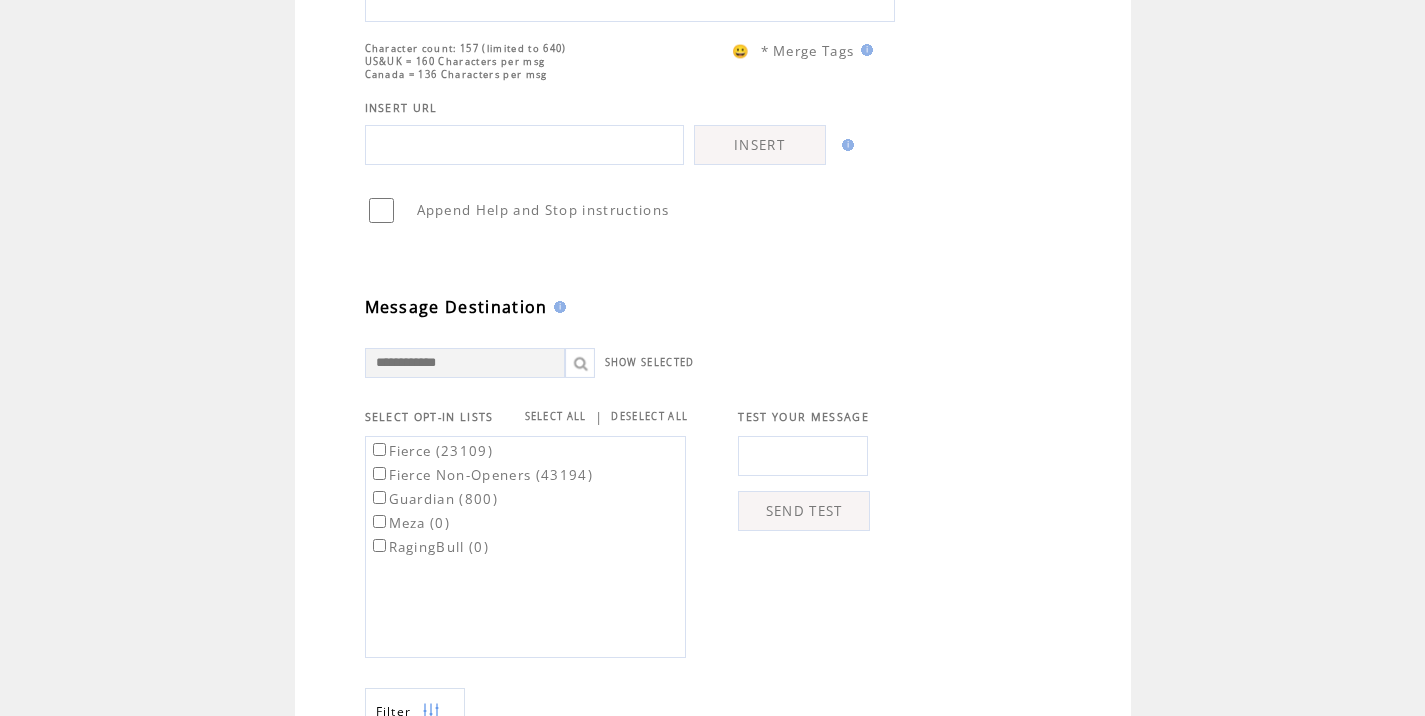 type on "**********" 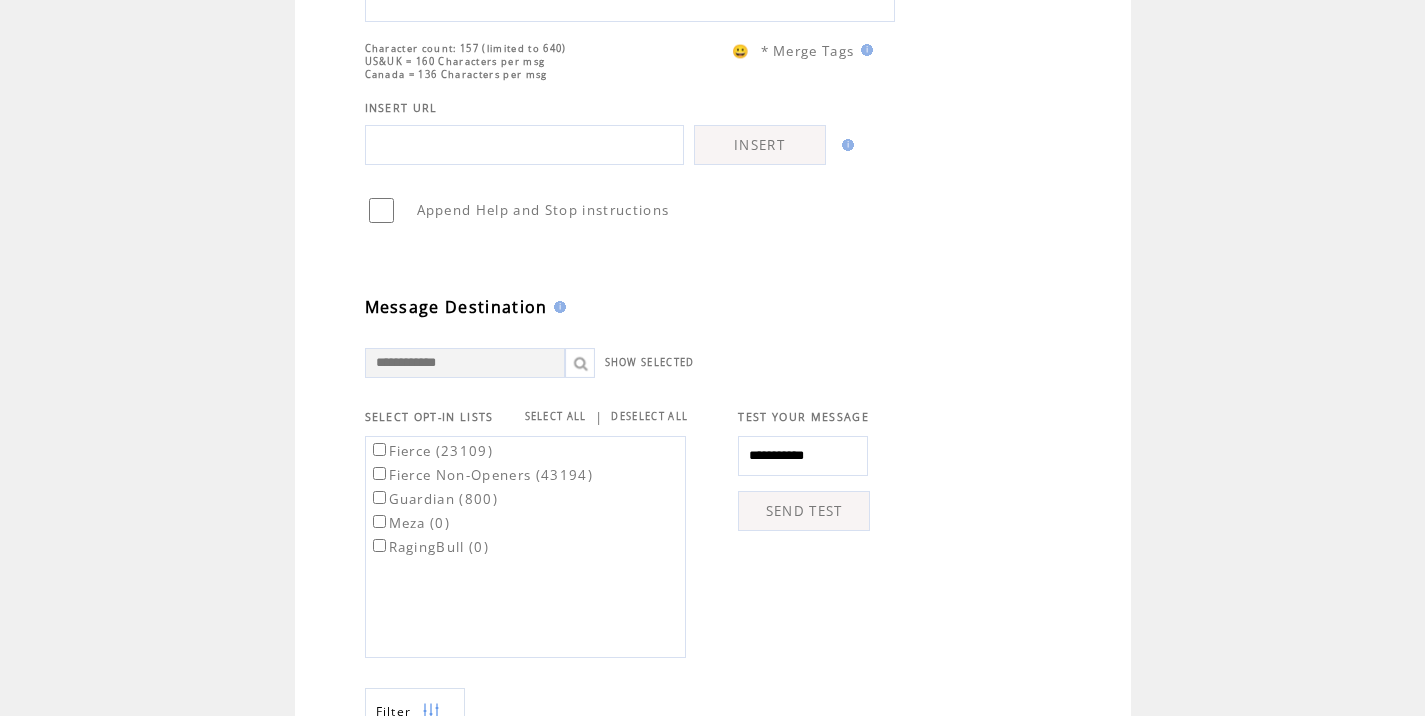 click on "SEND TEST" at bounding box center [804, 511] 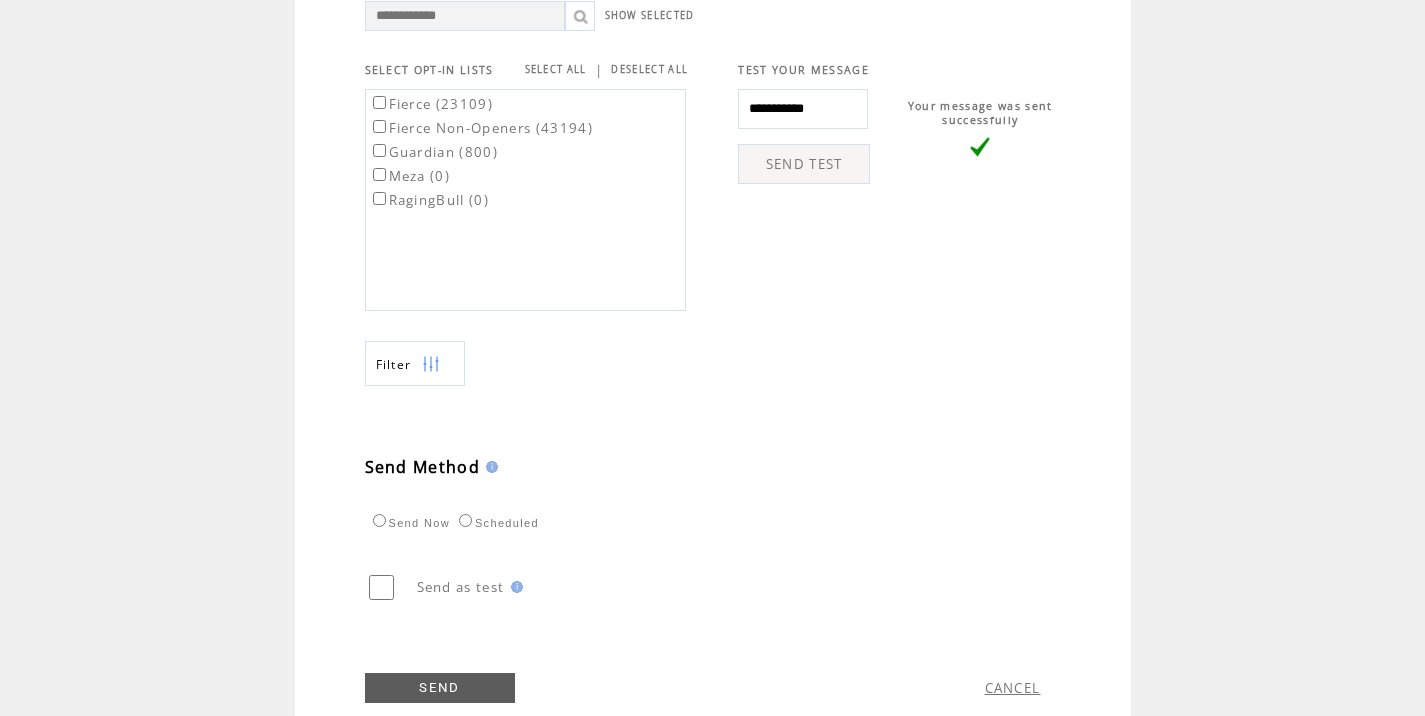 scroll, scrollTop: 774, scrollLeft: 0, axis: vertical 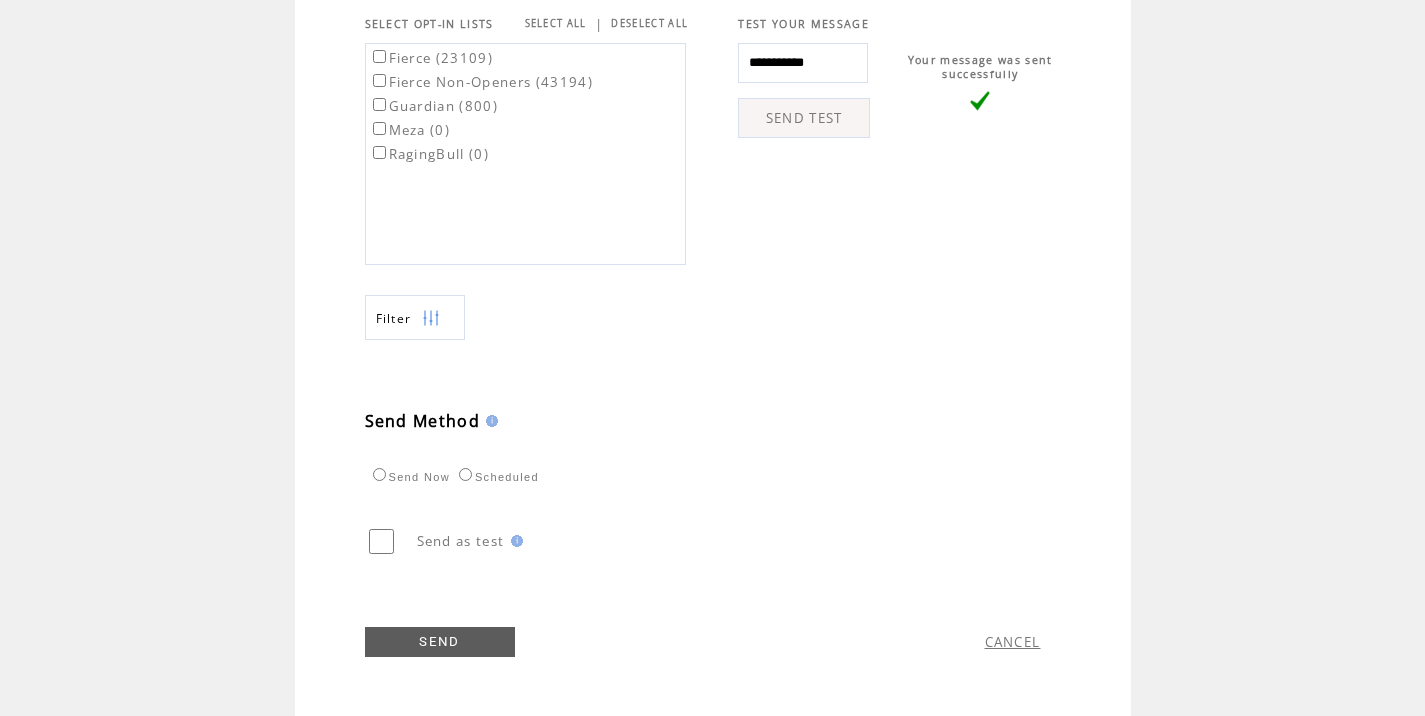 click on "Fierce (23109)  Fierce Non-Openers (43194)  Guardian (800)  Meza (0)  RagingBull (0)" at bounding box center [481, 105] 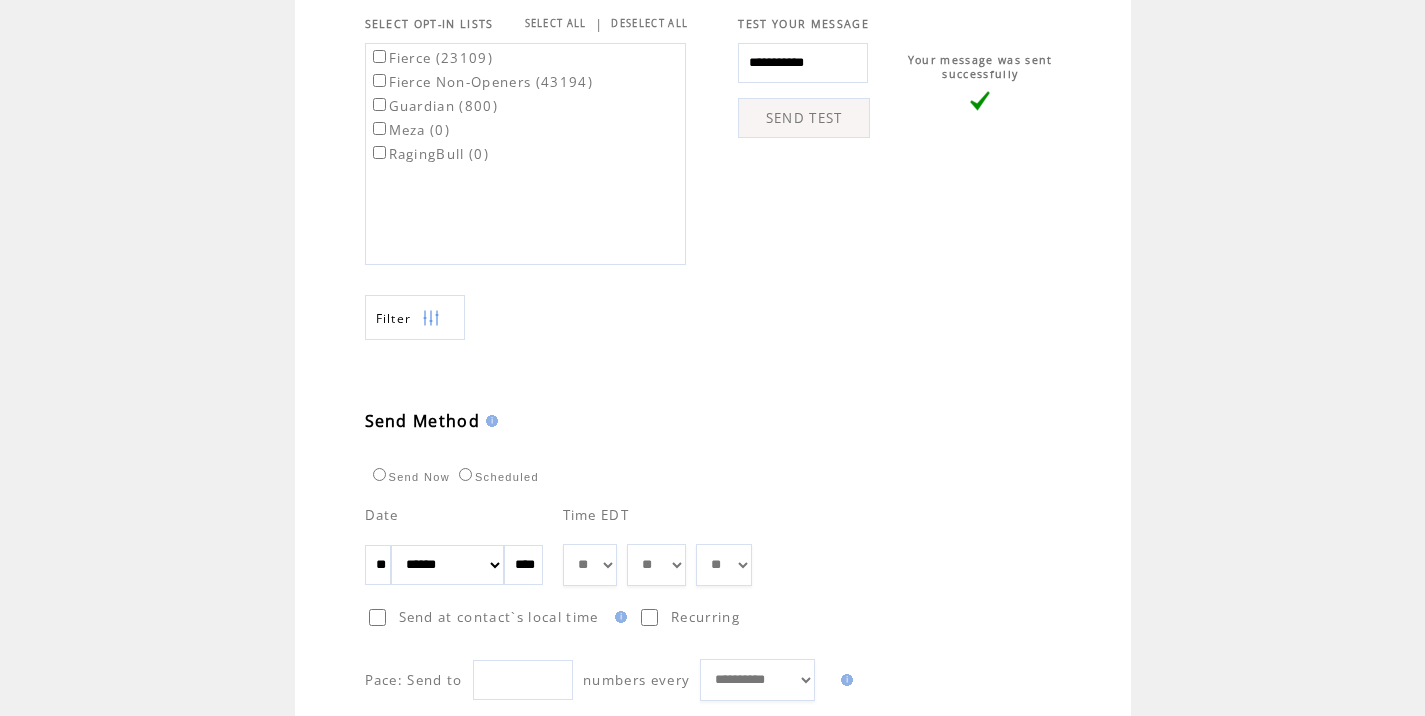 click on "** 	 ** 	 ** 	 ** 	 ** 	 ** 	 ** 	 ** 	 ** 	 ** 	 ** 	 ** 	 **" at bounding box center [590, 565] 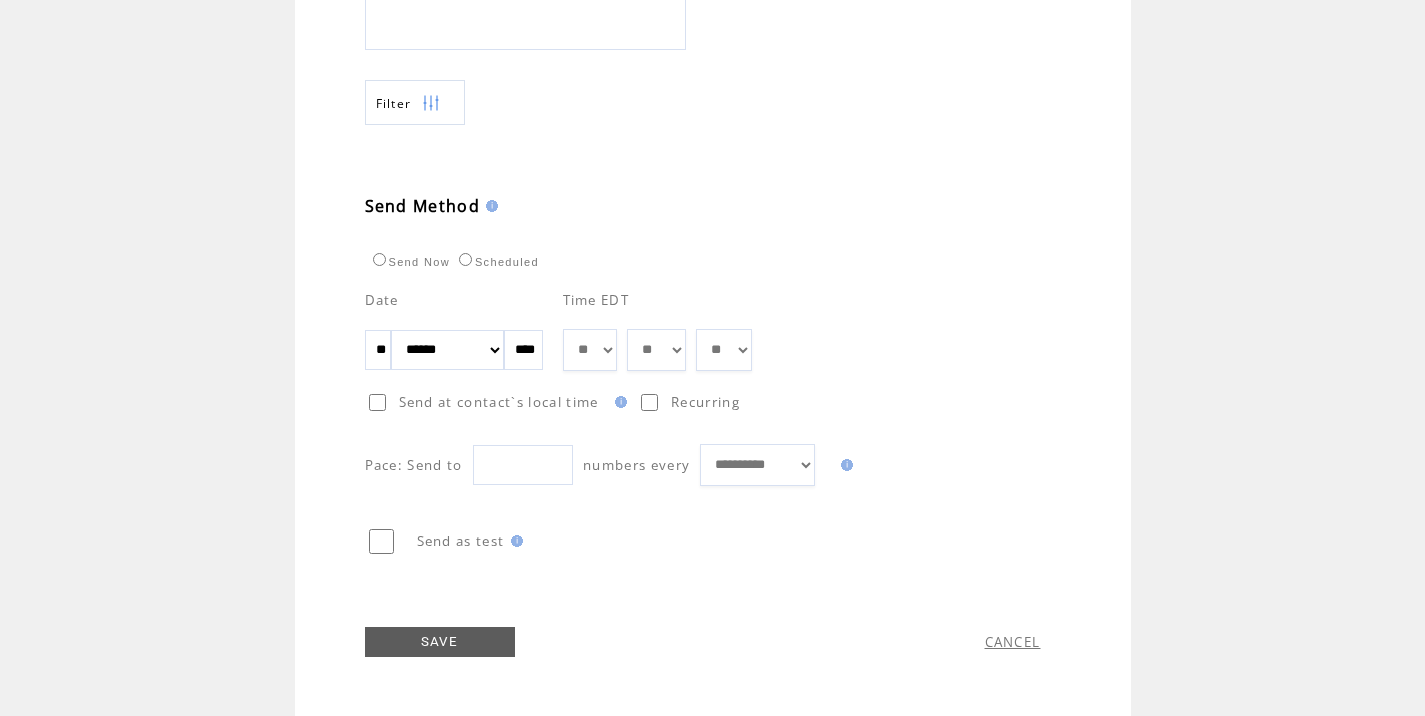 click on "SAVE" at bounding box center (440, 642) 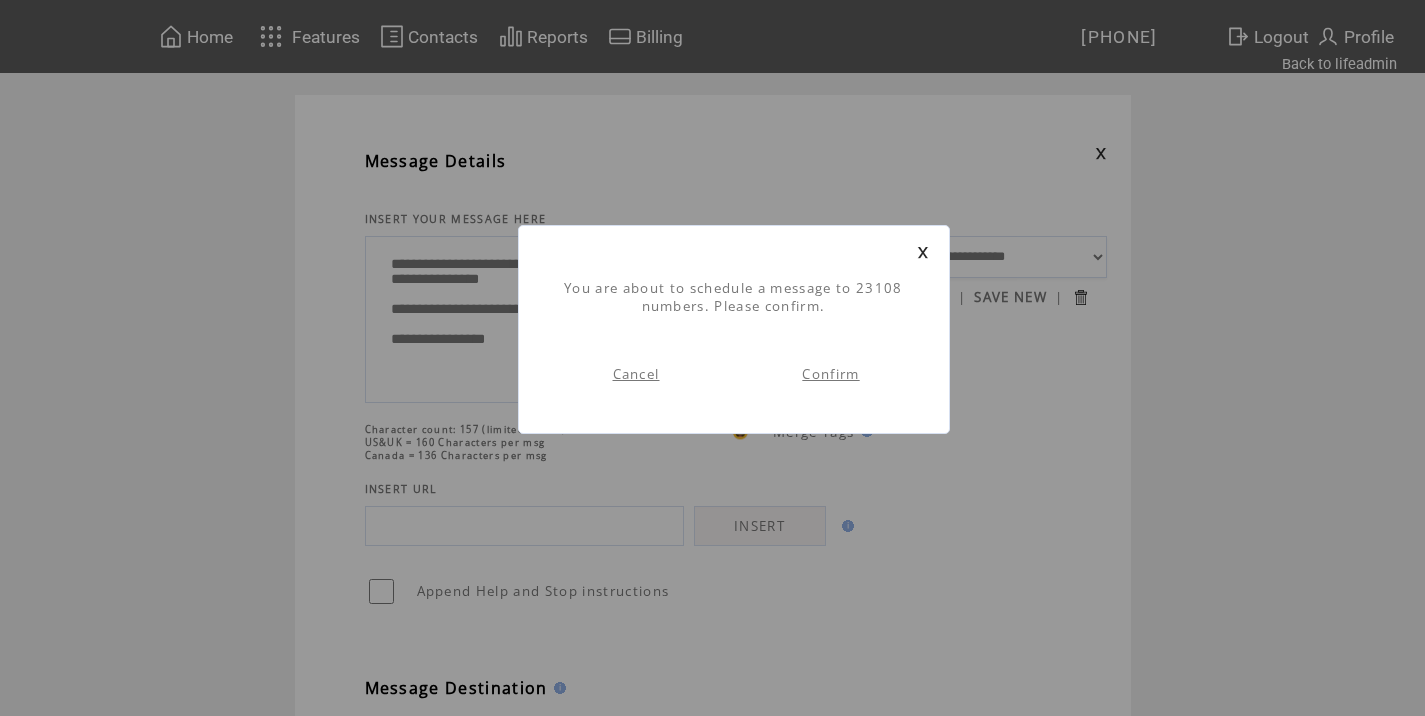 scroll, scrollTop: 1, scrollLeft: 0, axis: vertical 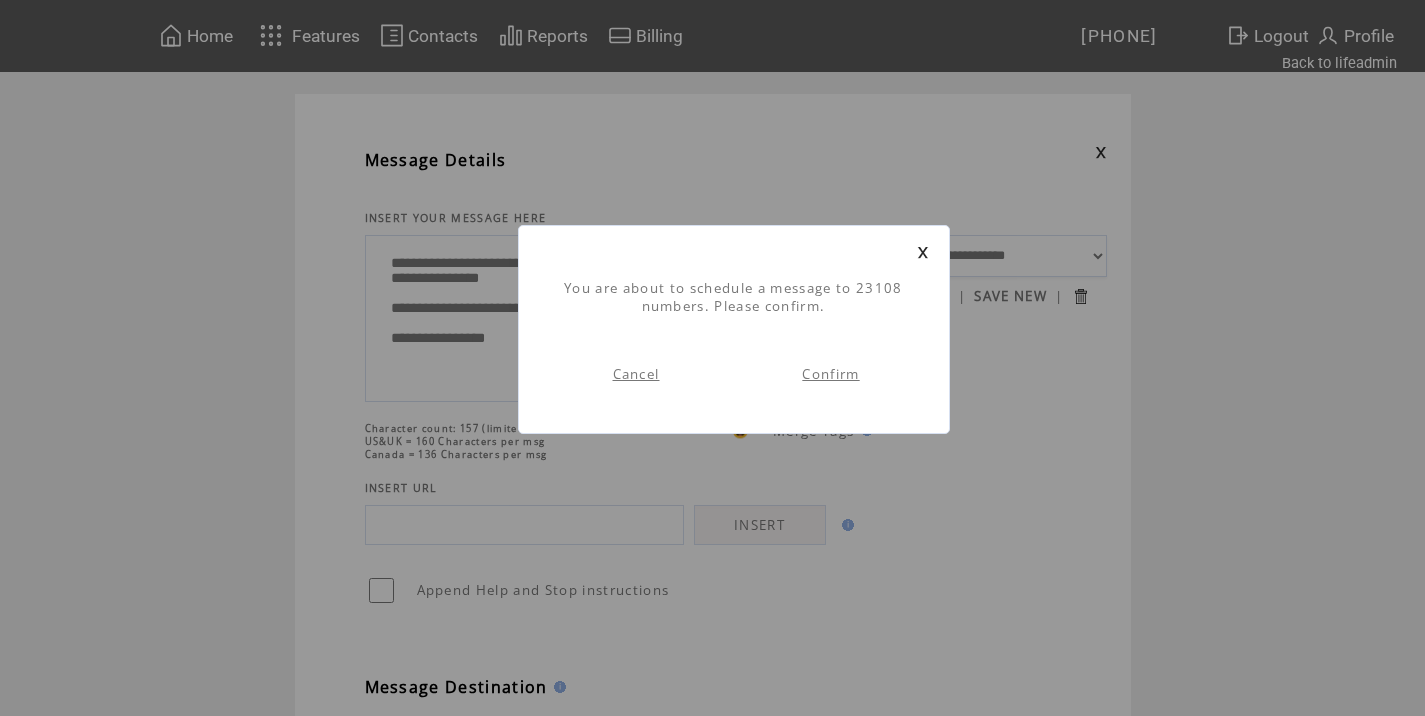 click on "Confirm" at bounding box center [830, 374] 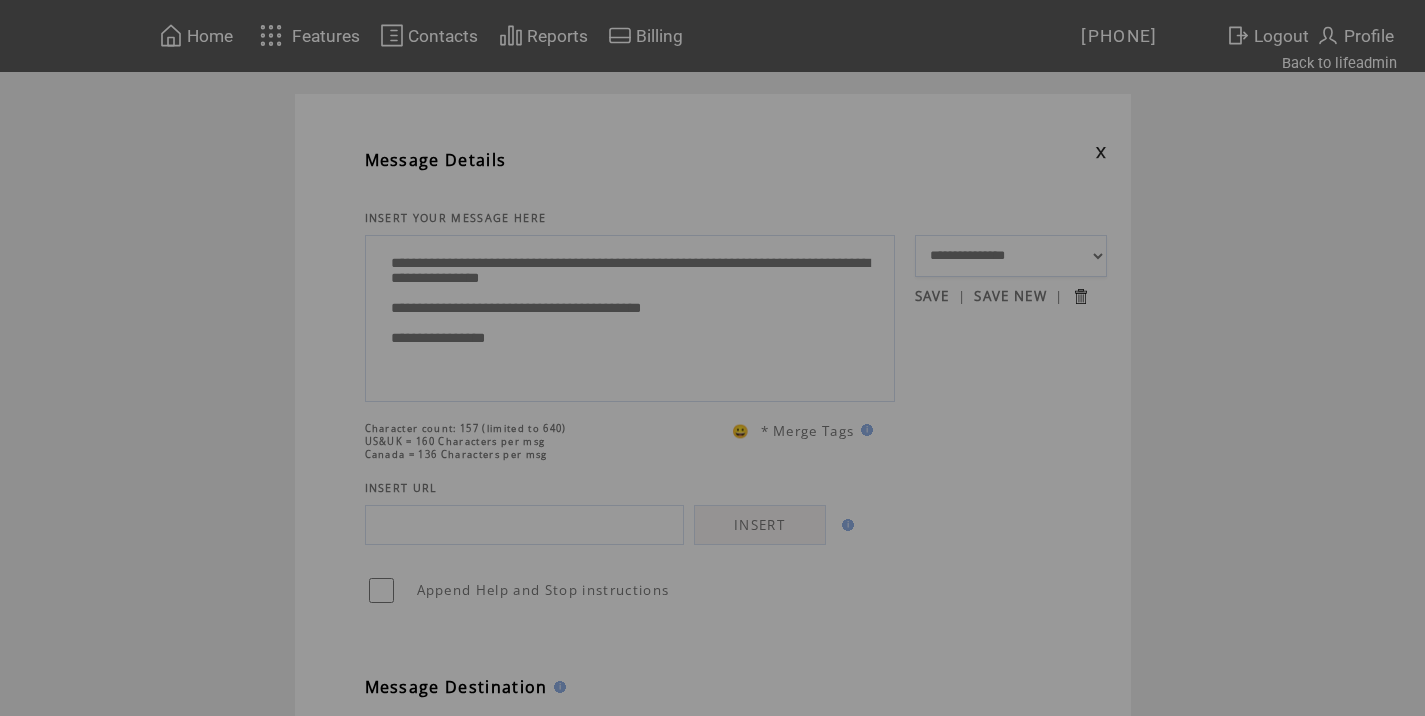 scroll, scrollTop: 0, scrollLeft: 0, axis: both 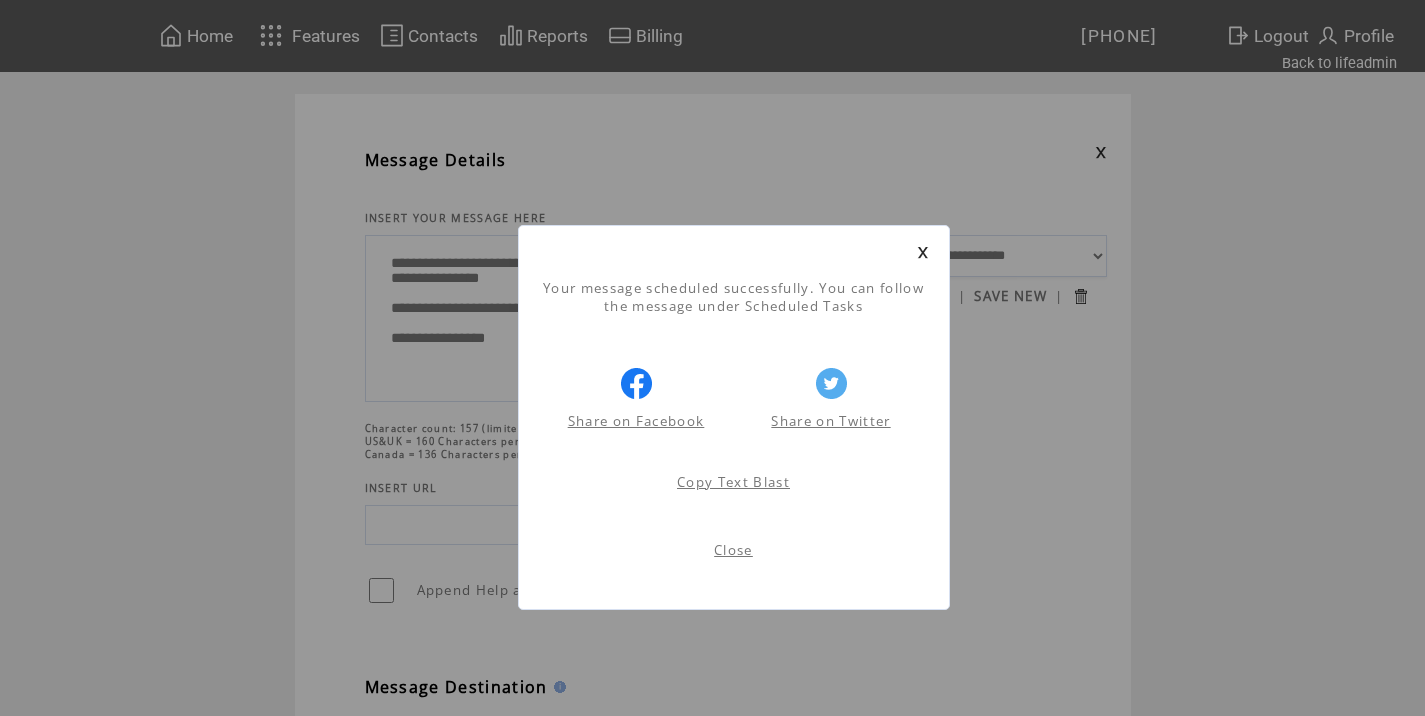 click on "Close" at bounding box center [733, 550] 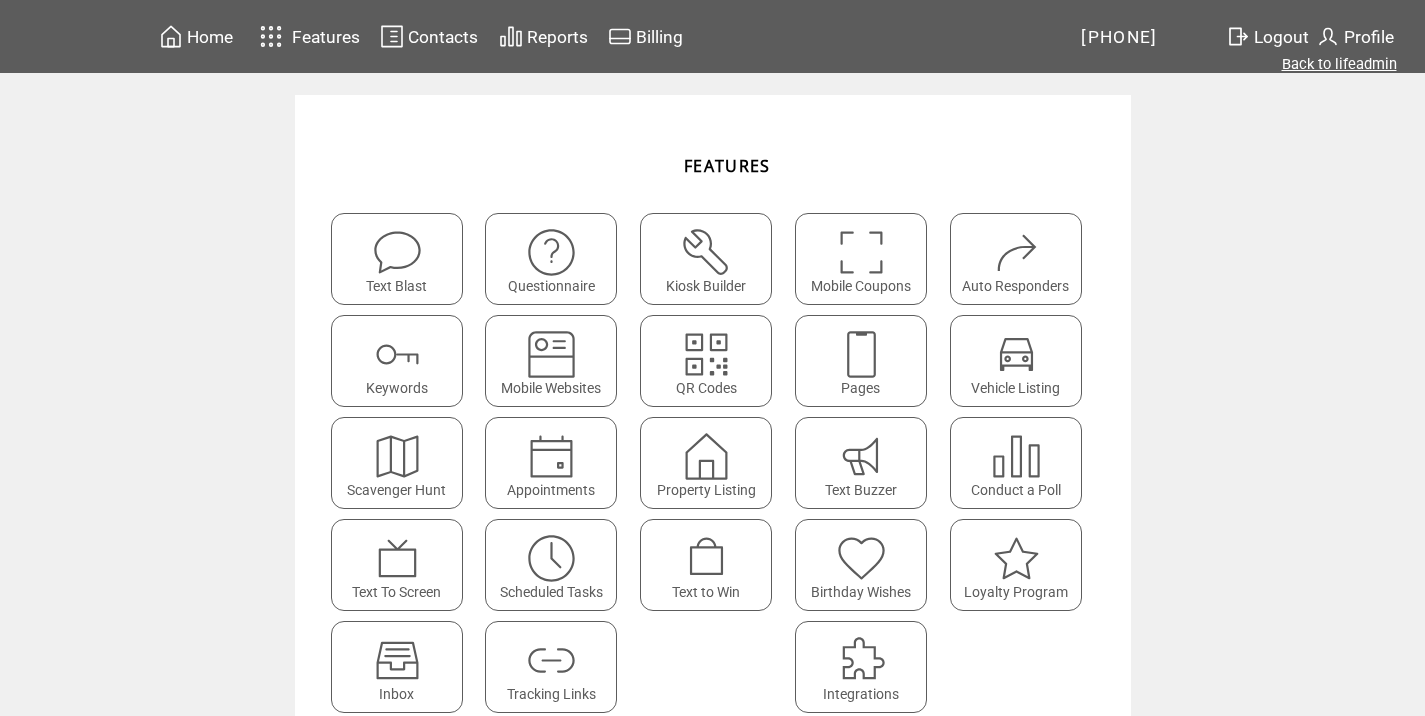 scroll, scrollTop: 0, scrollLeft: 0, axis: both 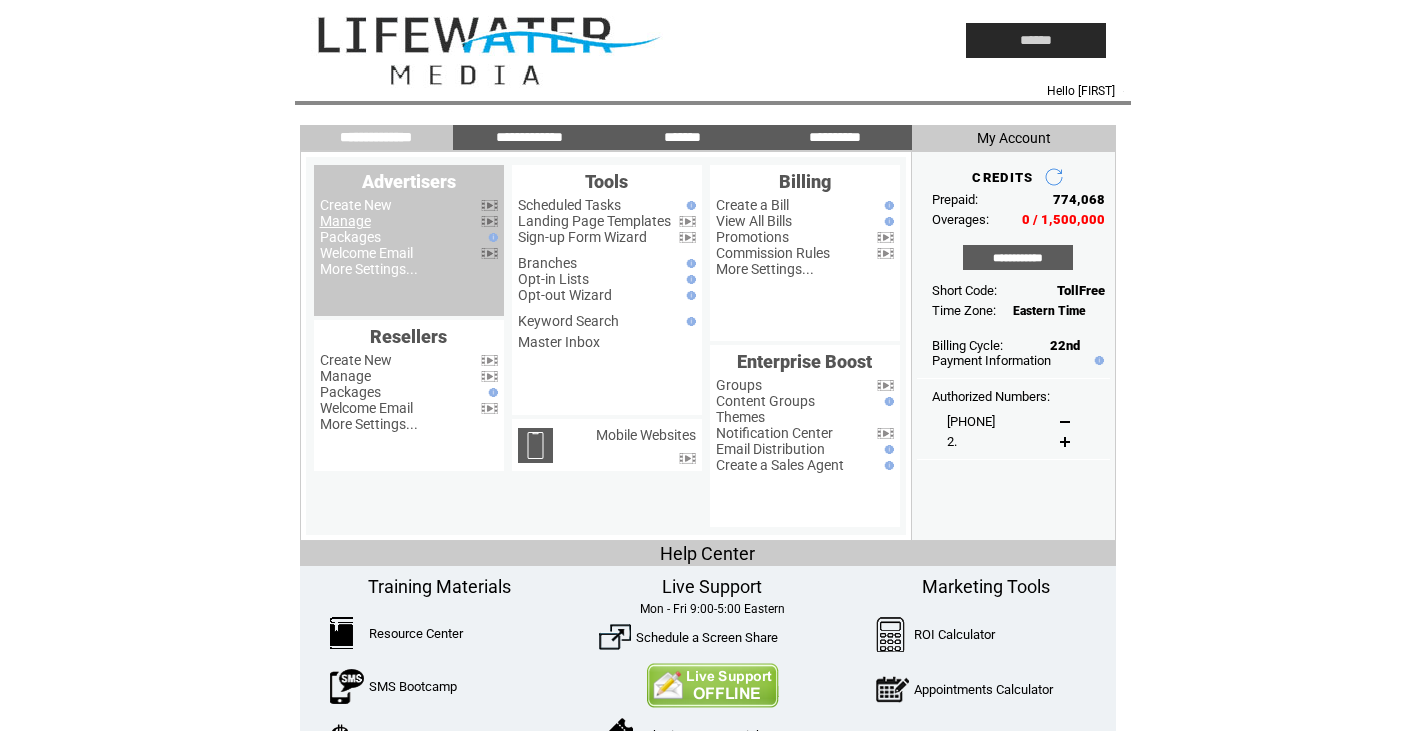click on "Manage" at bounding box center (345, 221) 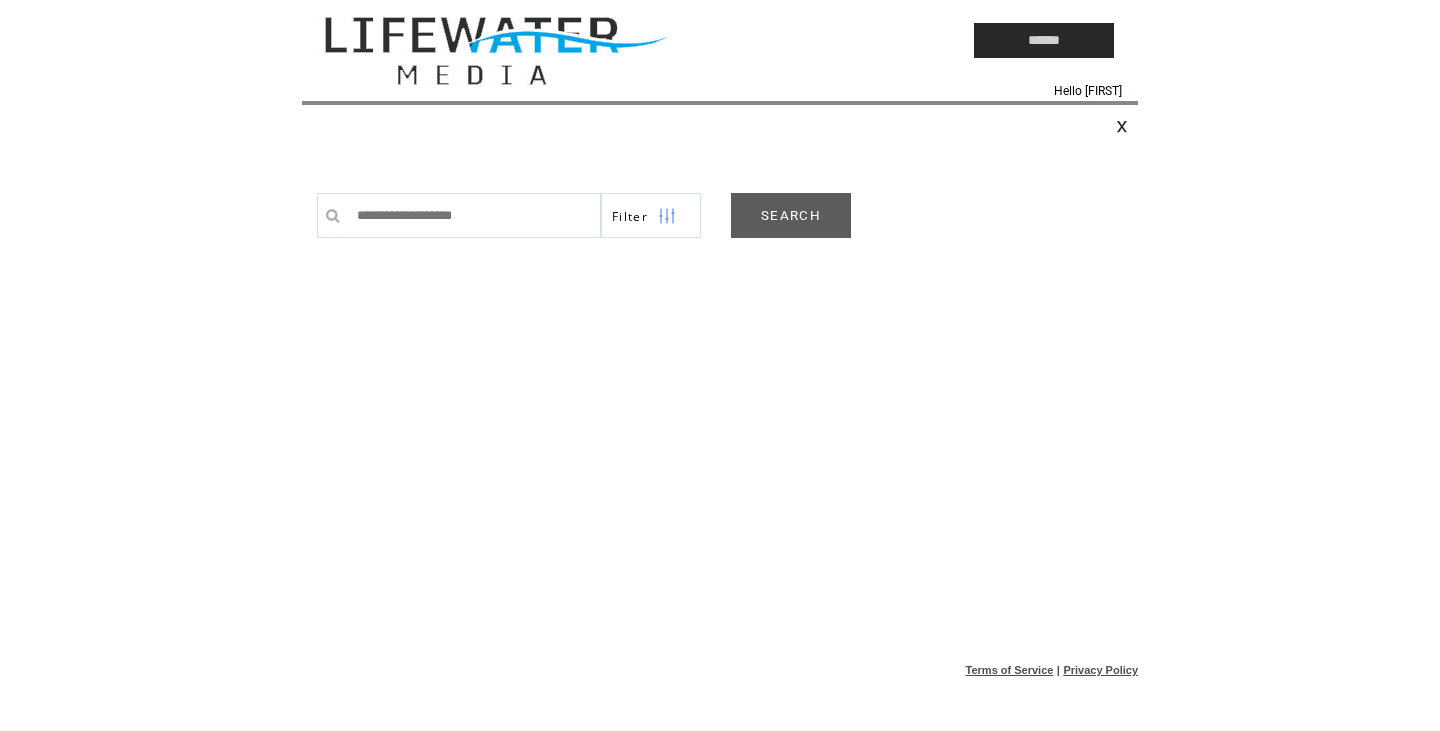 scroll, scrollTop: 0, scrollLeft: 0, axis: both 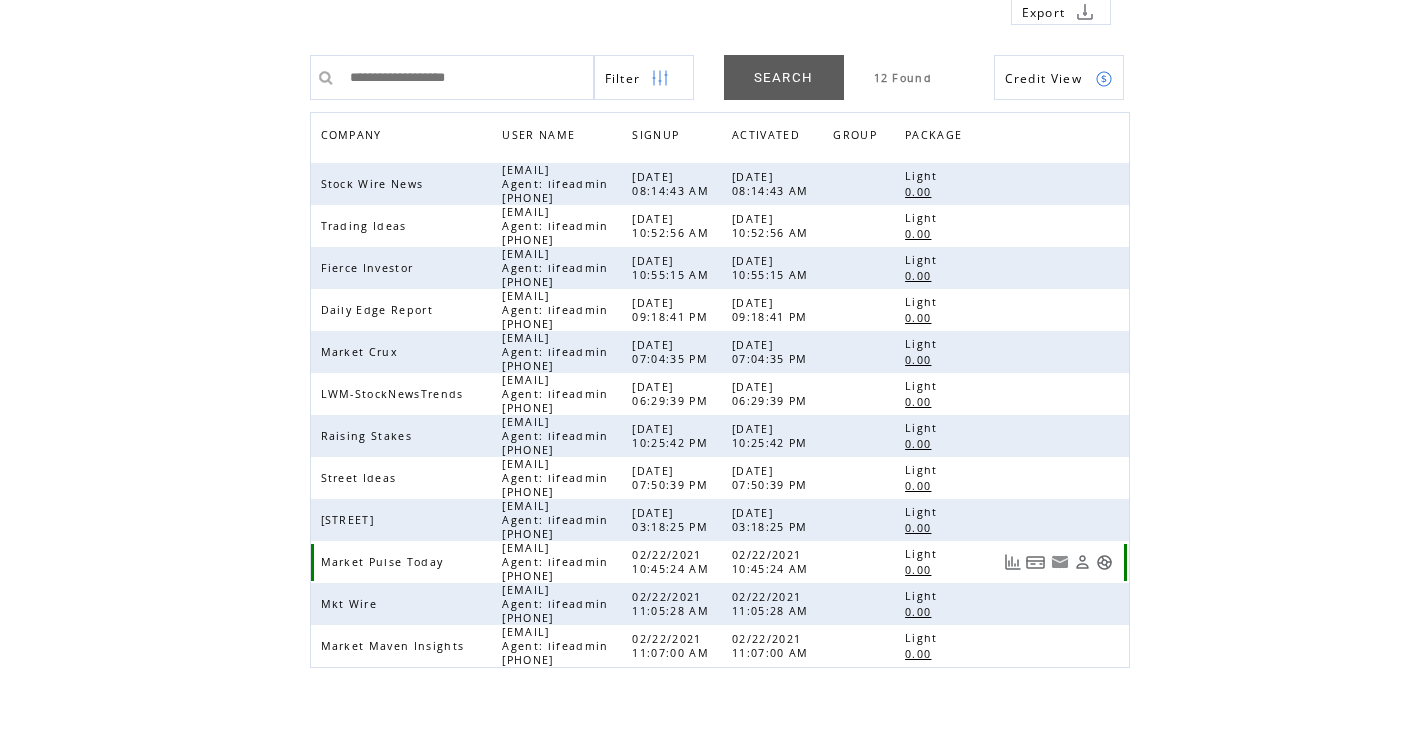 click at bounding box center (1104, 562) 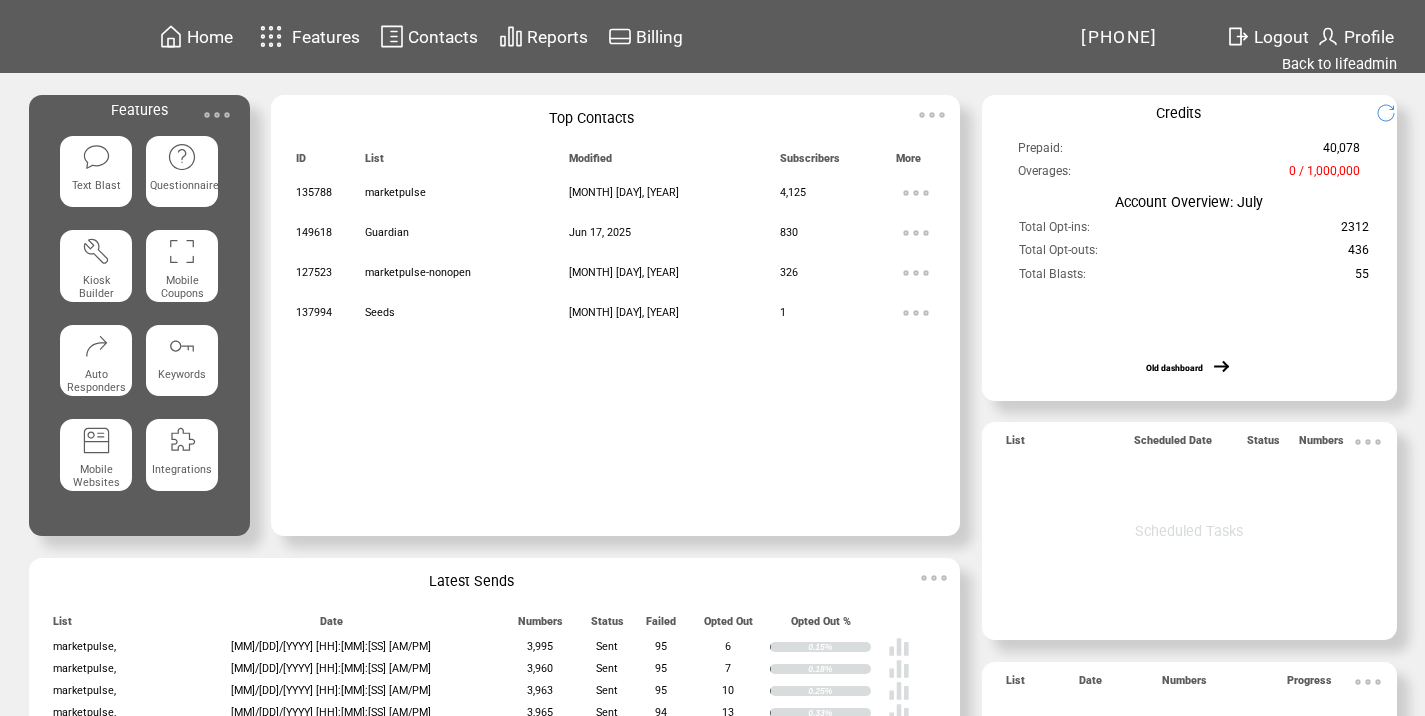 scroll, scrollTop: 0, scrollLeft: 0, axis: both 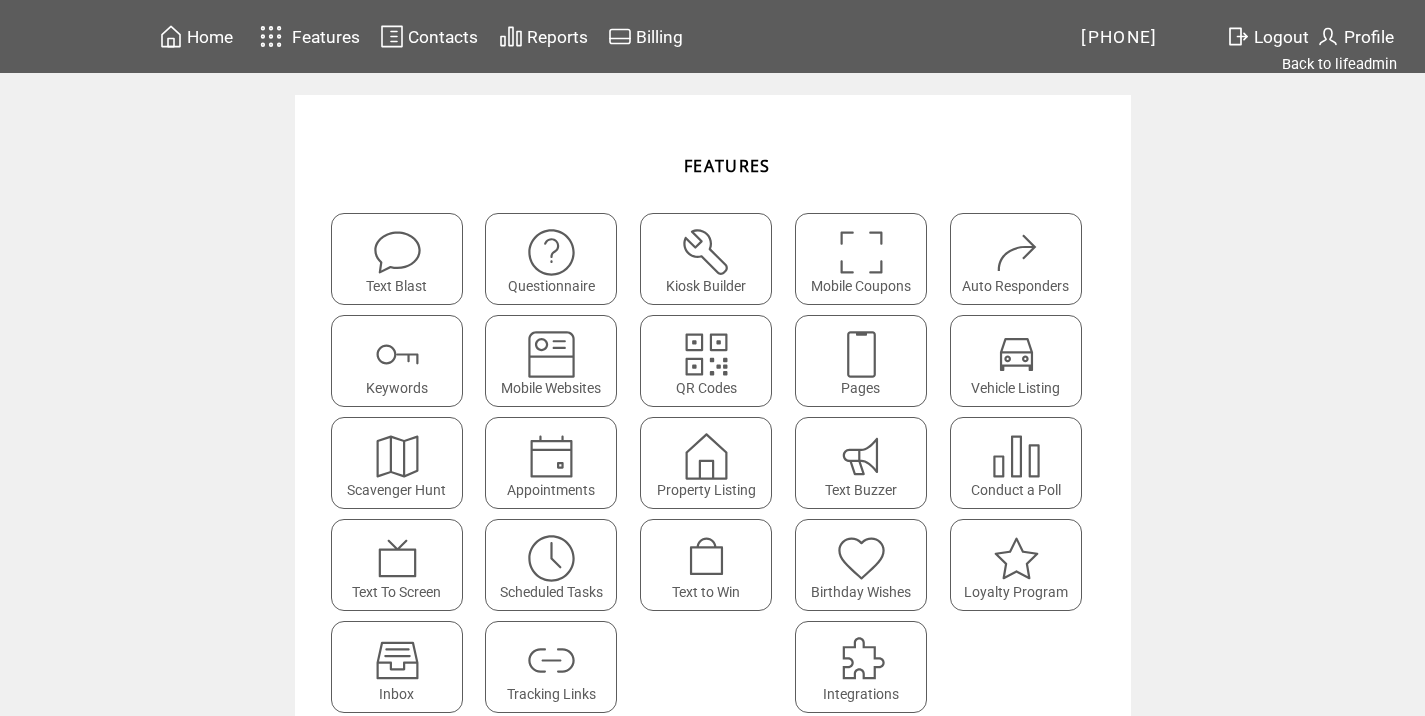 click at bounding box center (551, 660) 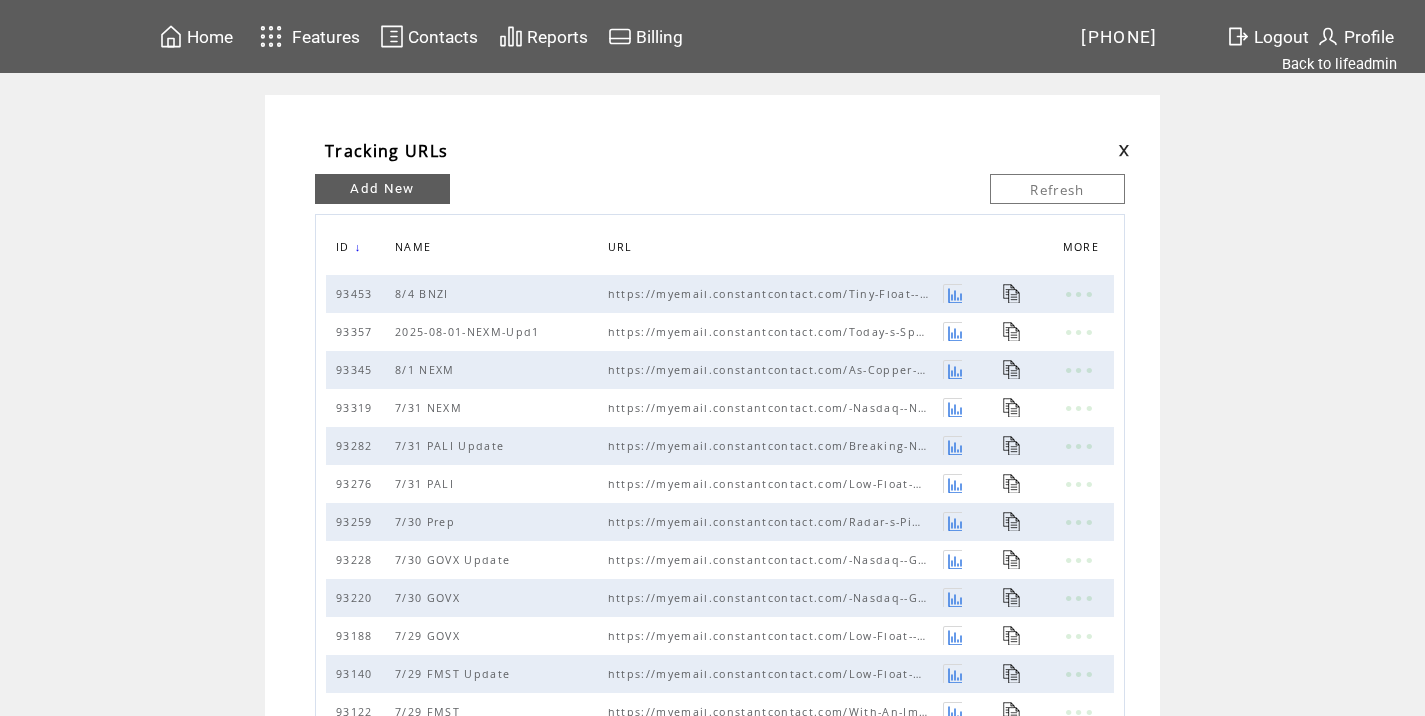 scroll, scrollTop: 0, scrollLeft: 0, axis: both 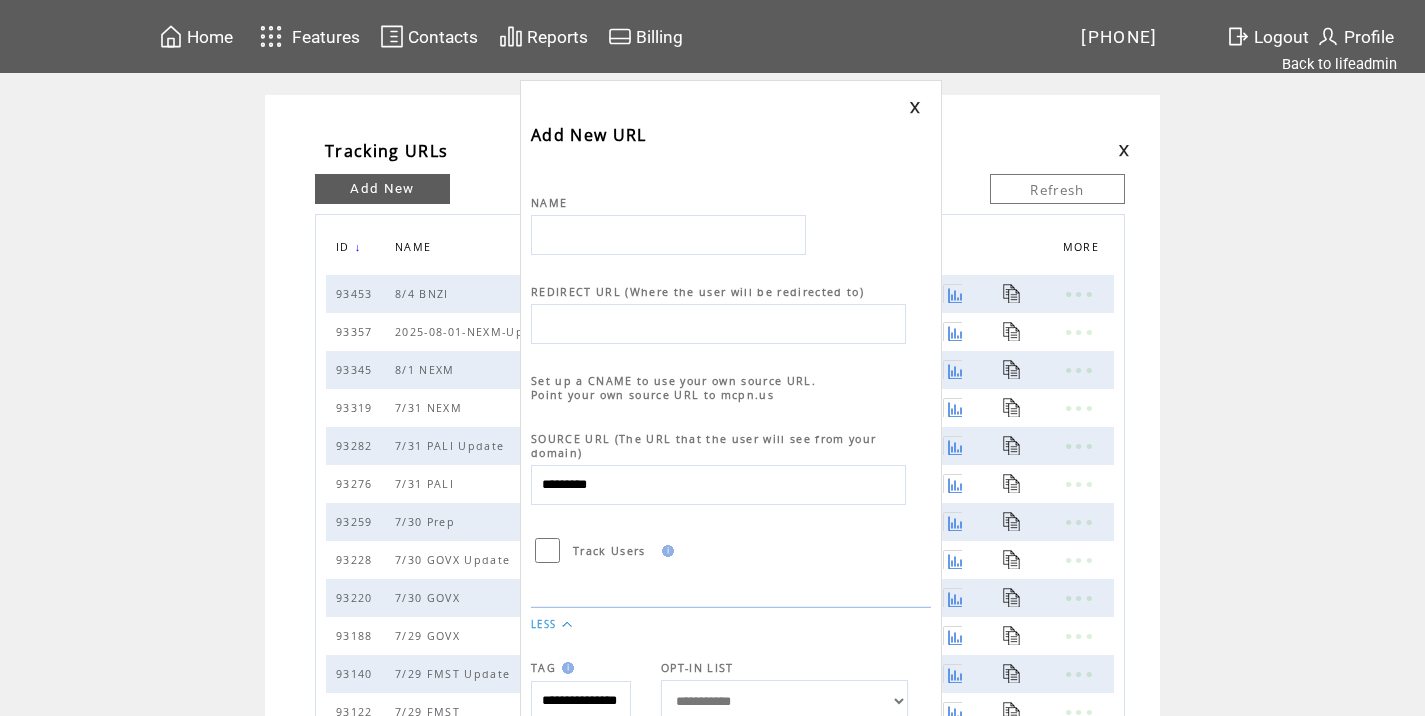 click at bounding box center (668, 235) 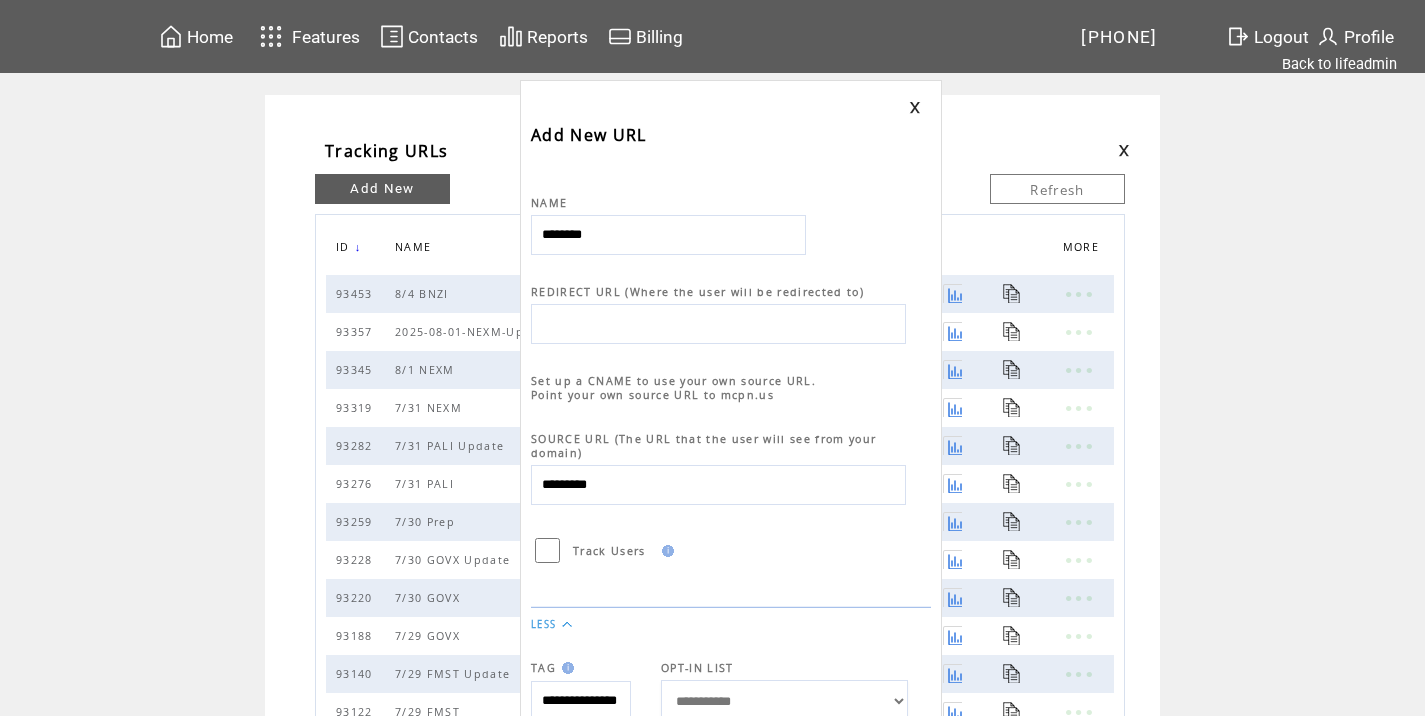 type on "********" 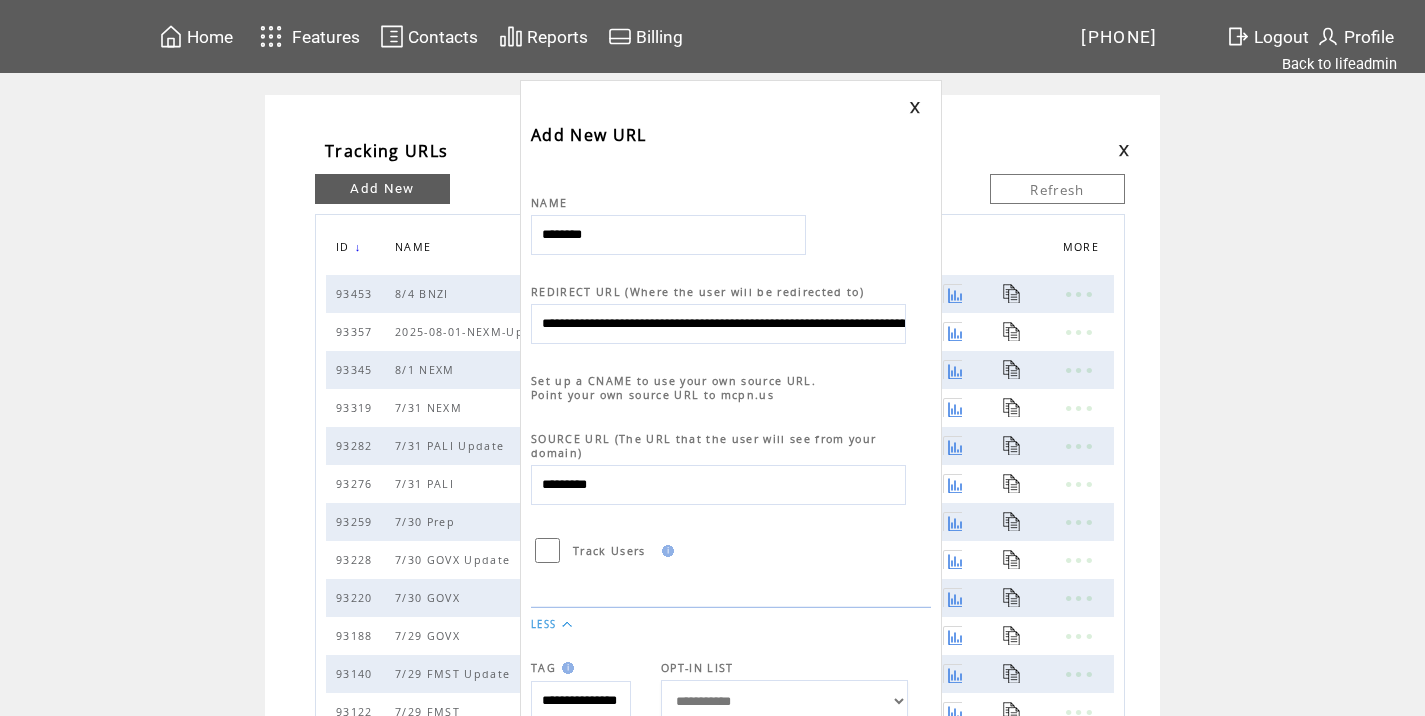 scroll, scrollTop: 0, scrollLeft: 936, axis: horizontal 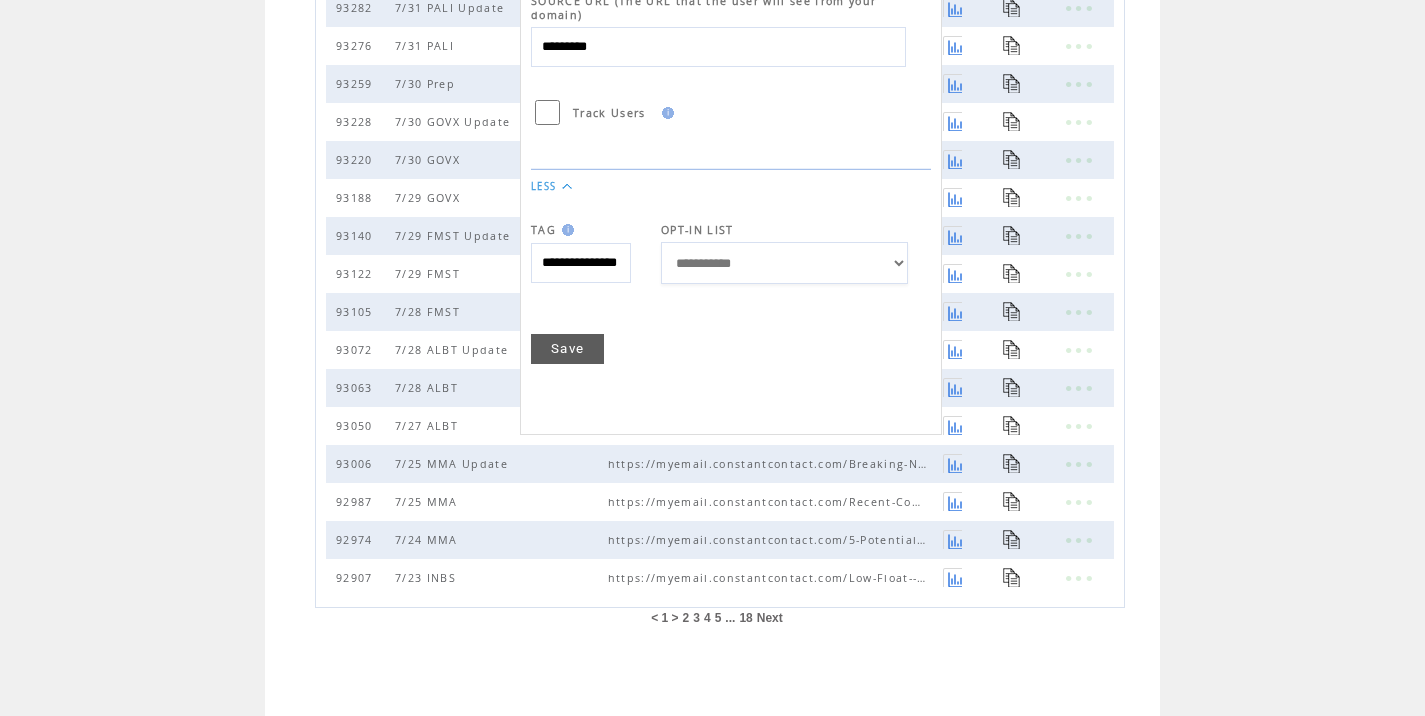 type on "**********" 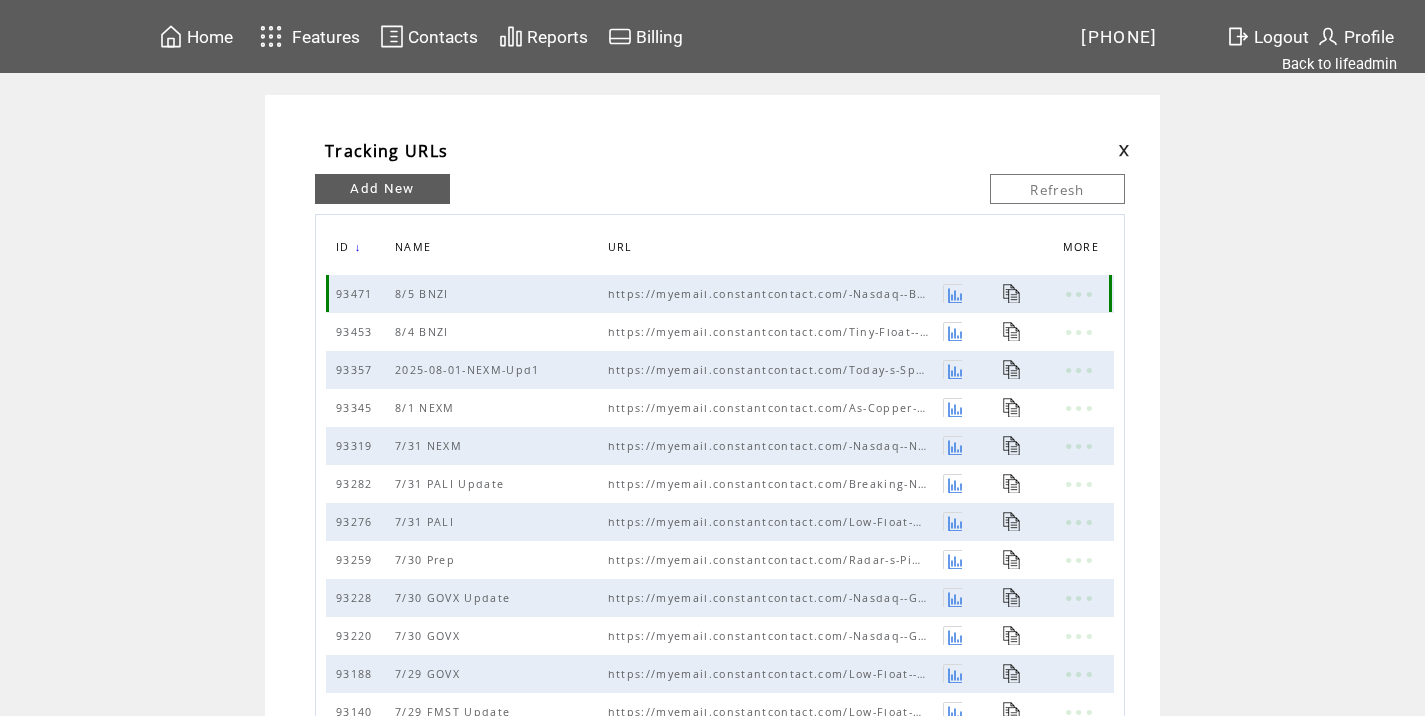 click at bounding box center [1033, 294] 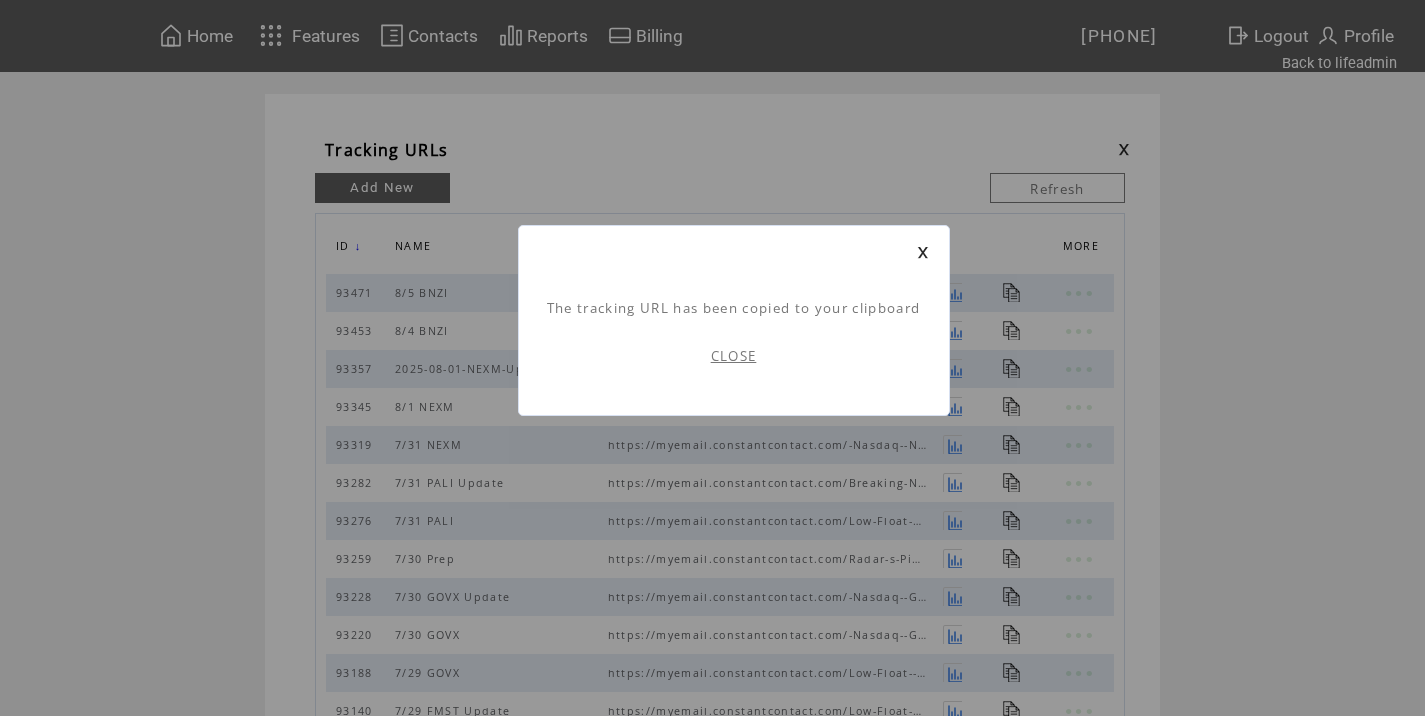 click on "CLOSE" at bounding box center (734, 356) 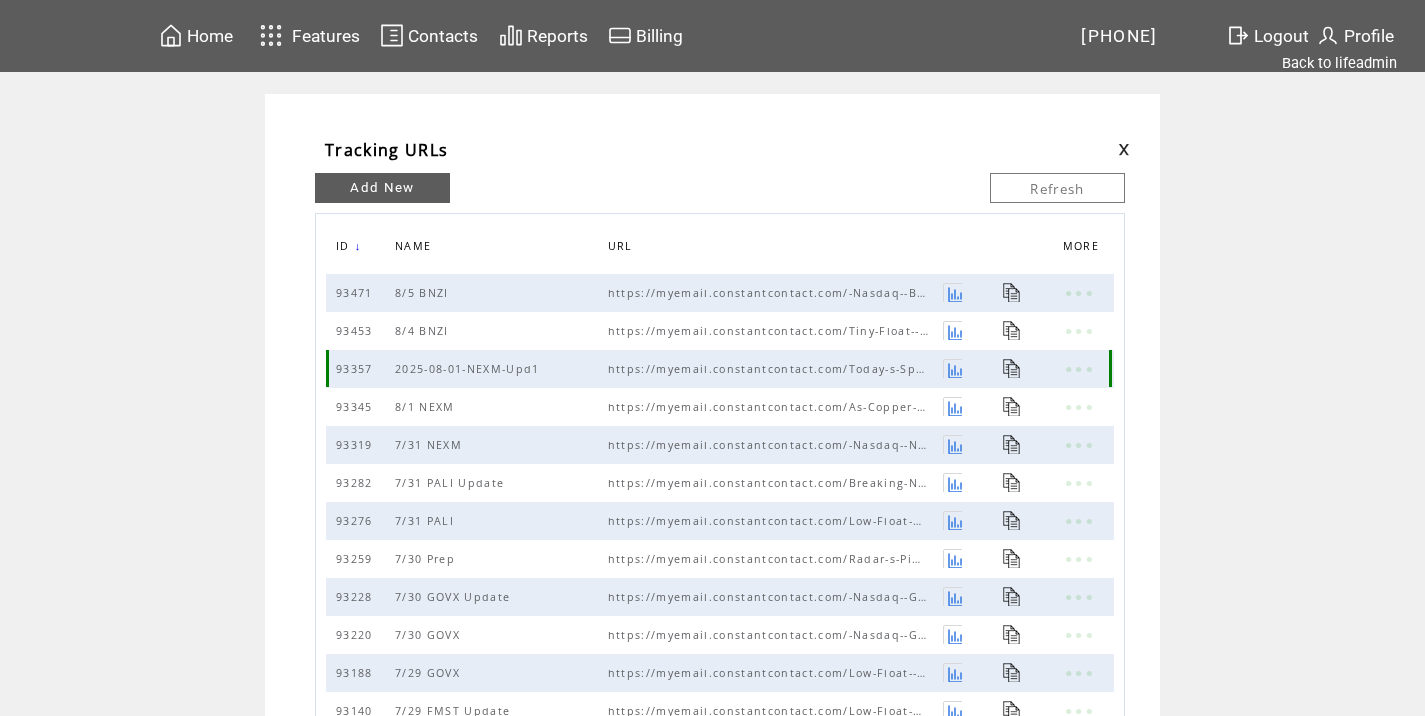 scroll, scrollTop: 0, scrollLeft: 0, axis: both 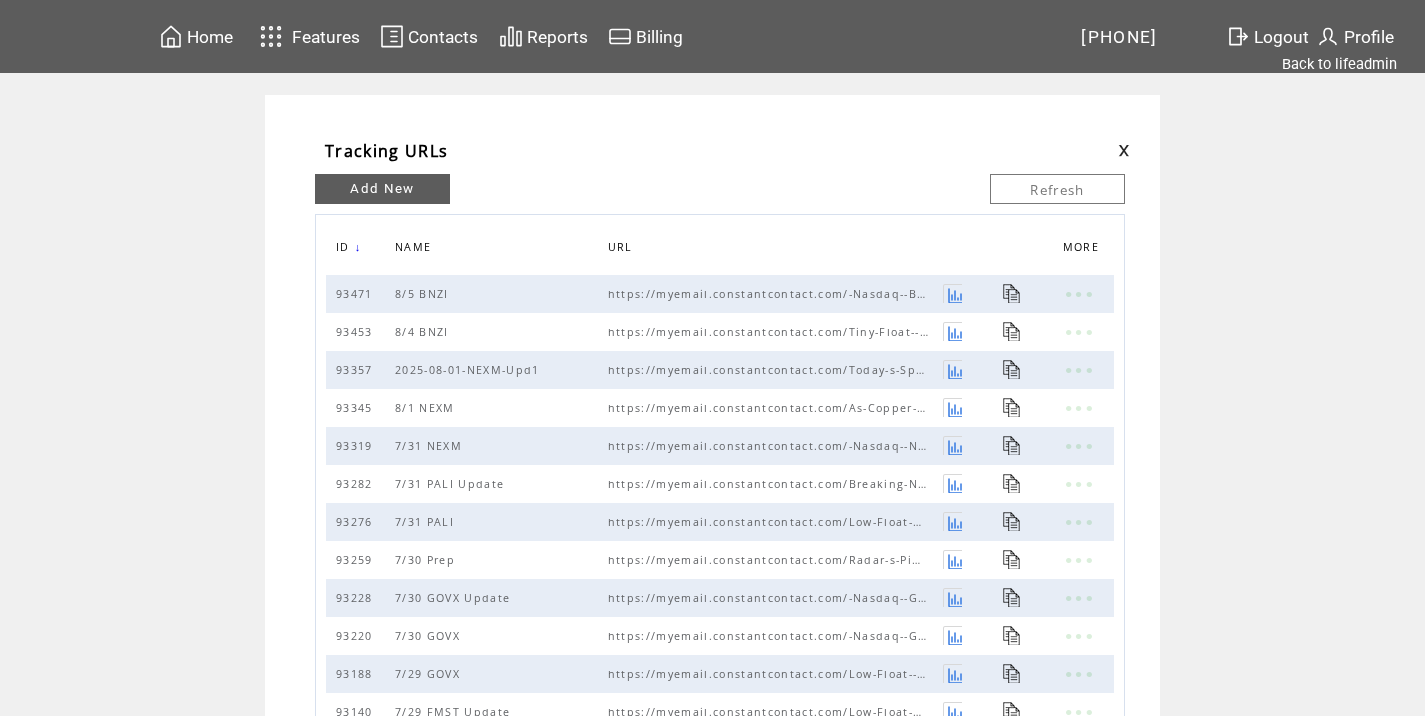 click at bounding box center [1124, 150] 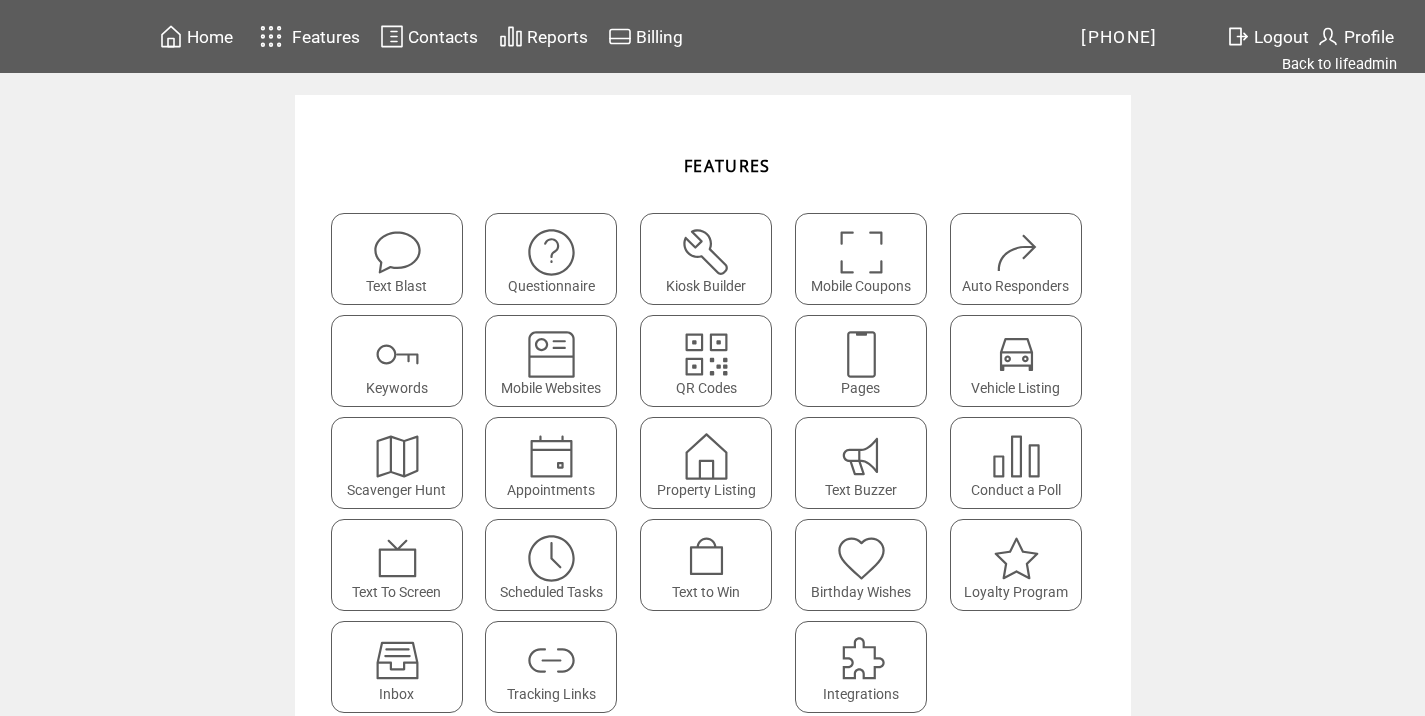 scroll, scrollTop: 0, scrollLeft: 0, axis: both 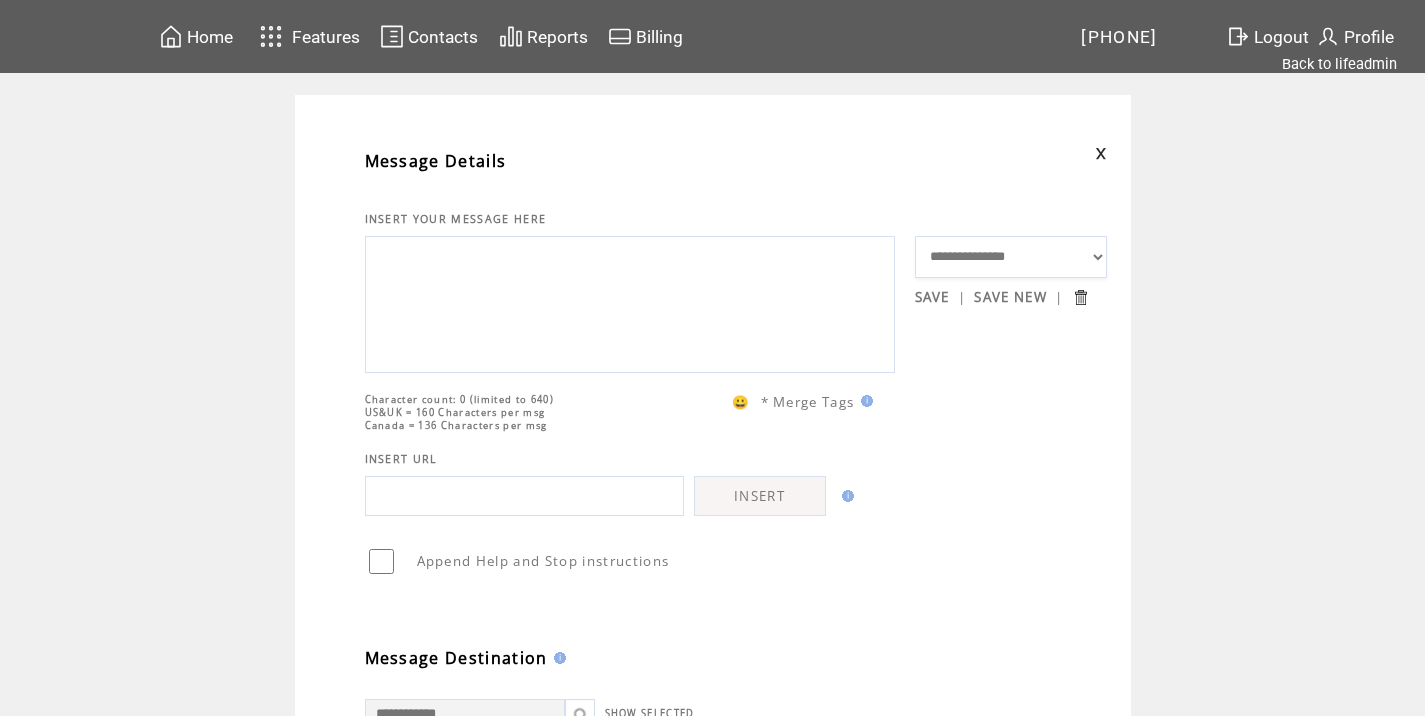 click at bounding box center [630, 302] 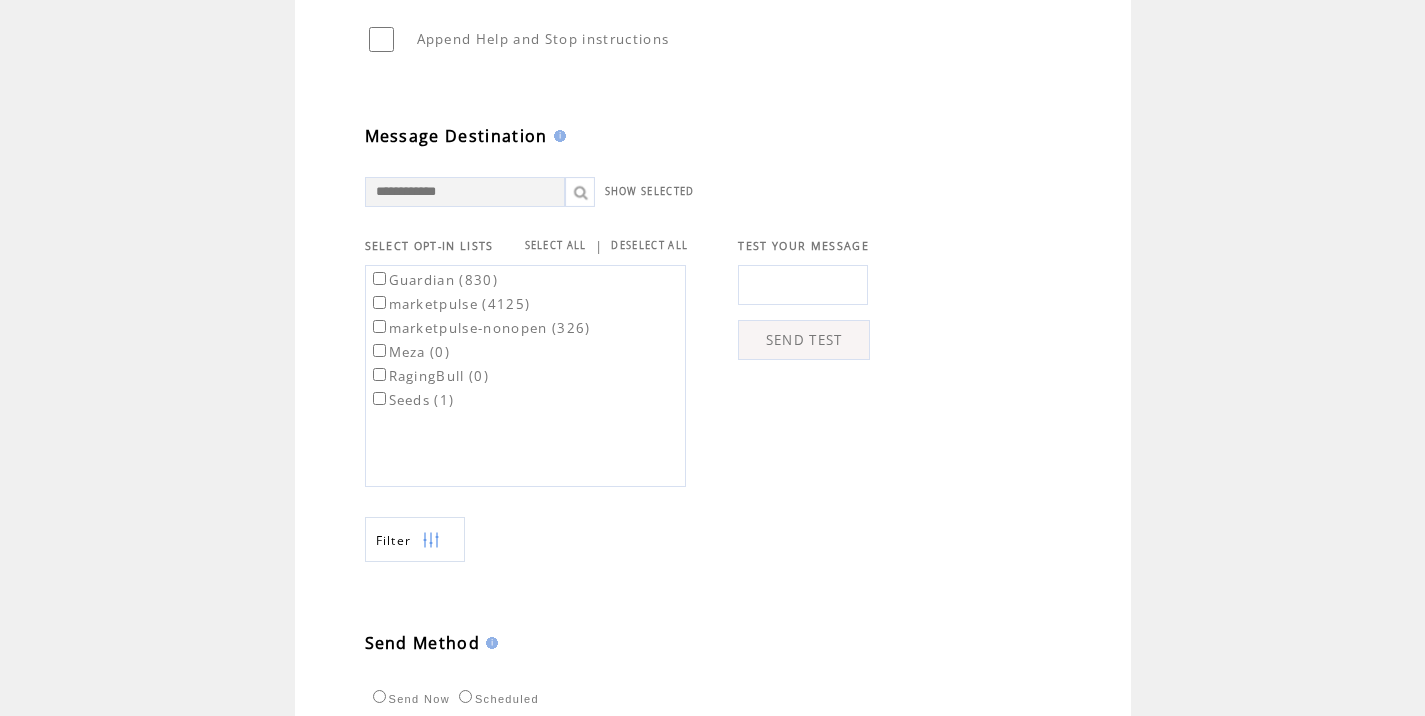 scroll, scrollTop: 534, scrollLeft: 0, axis: vertical 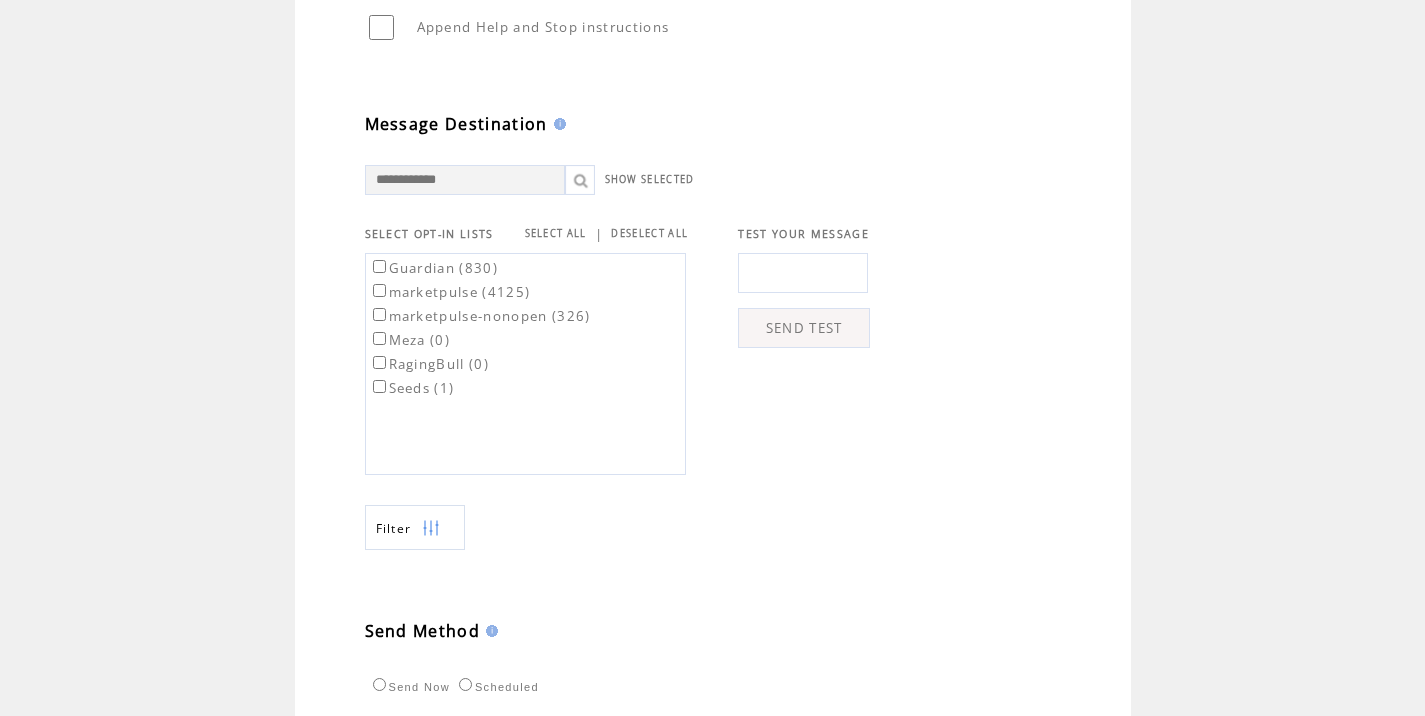 type on "**********" 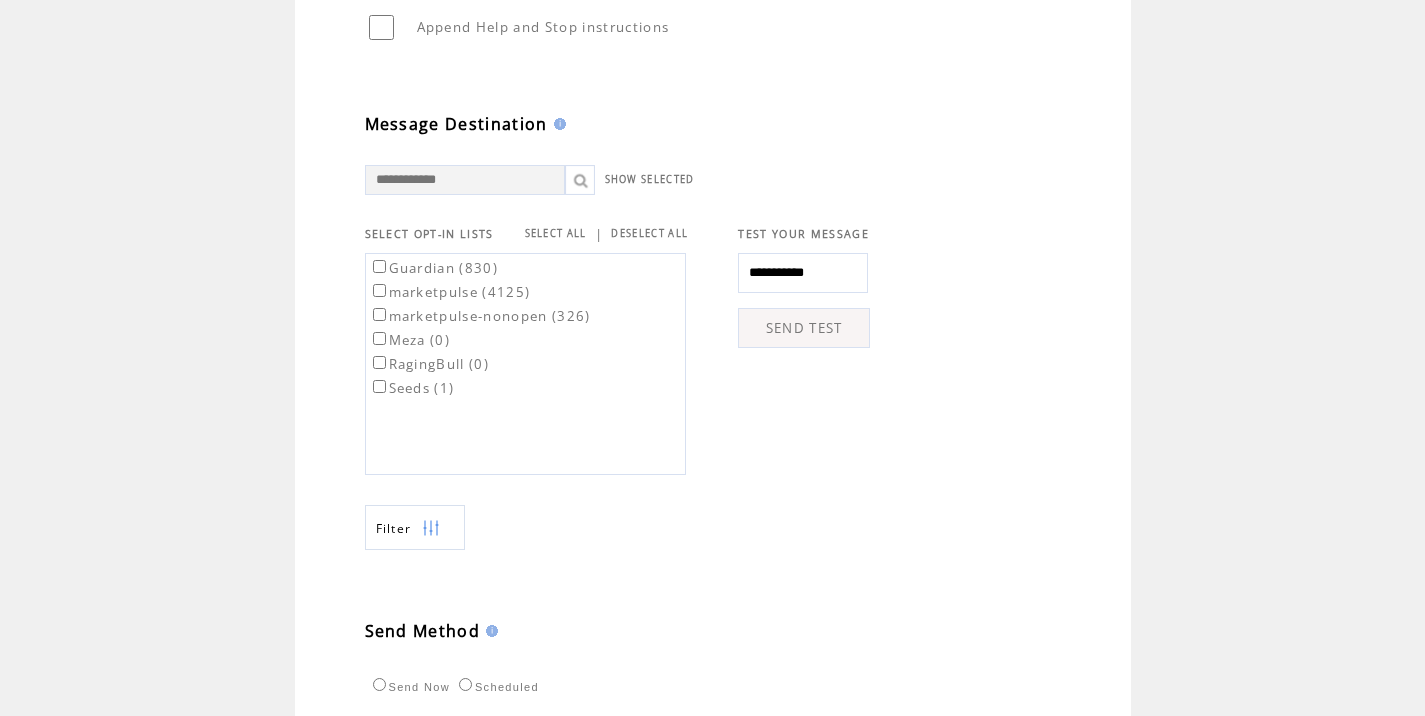 click on "SEND TEST" at bounding box center [804, 328] 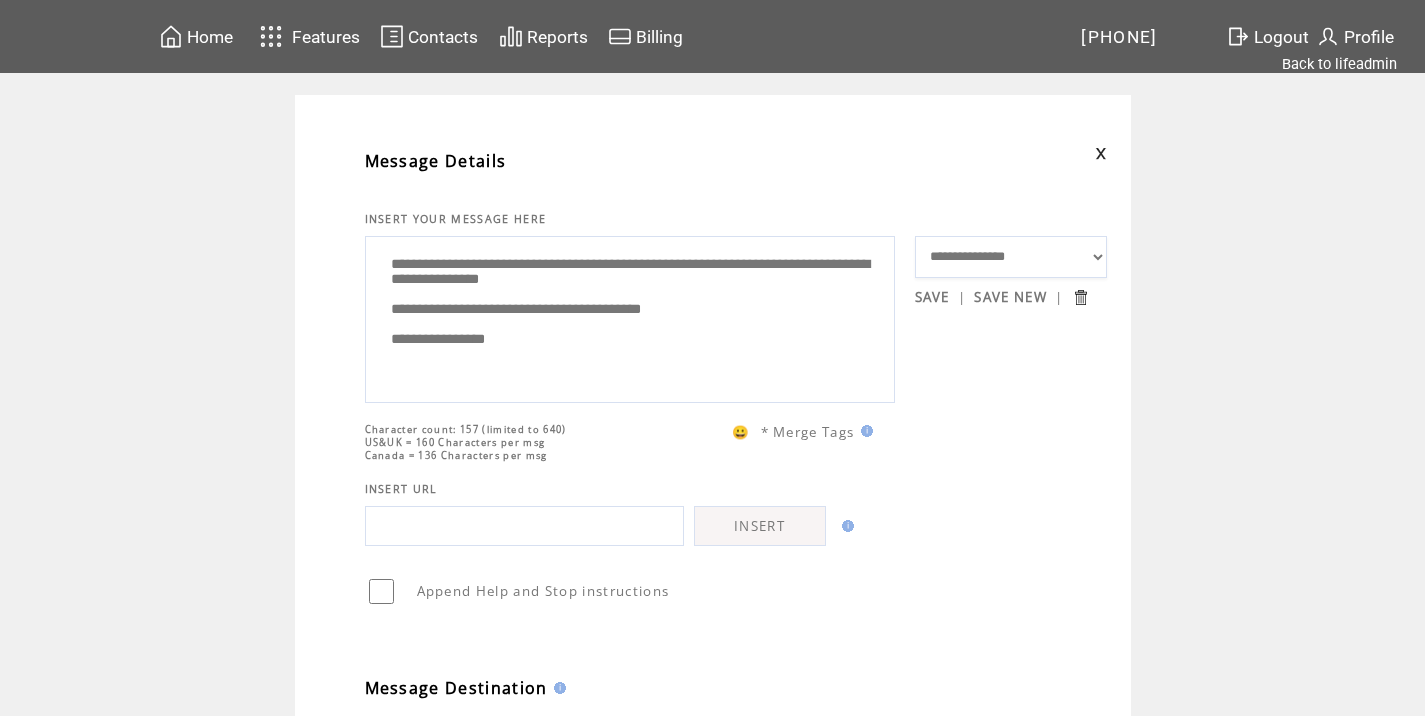 scroll, scrollTop: 774, scrollLeft: 0, axis: vertical 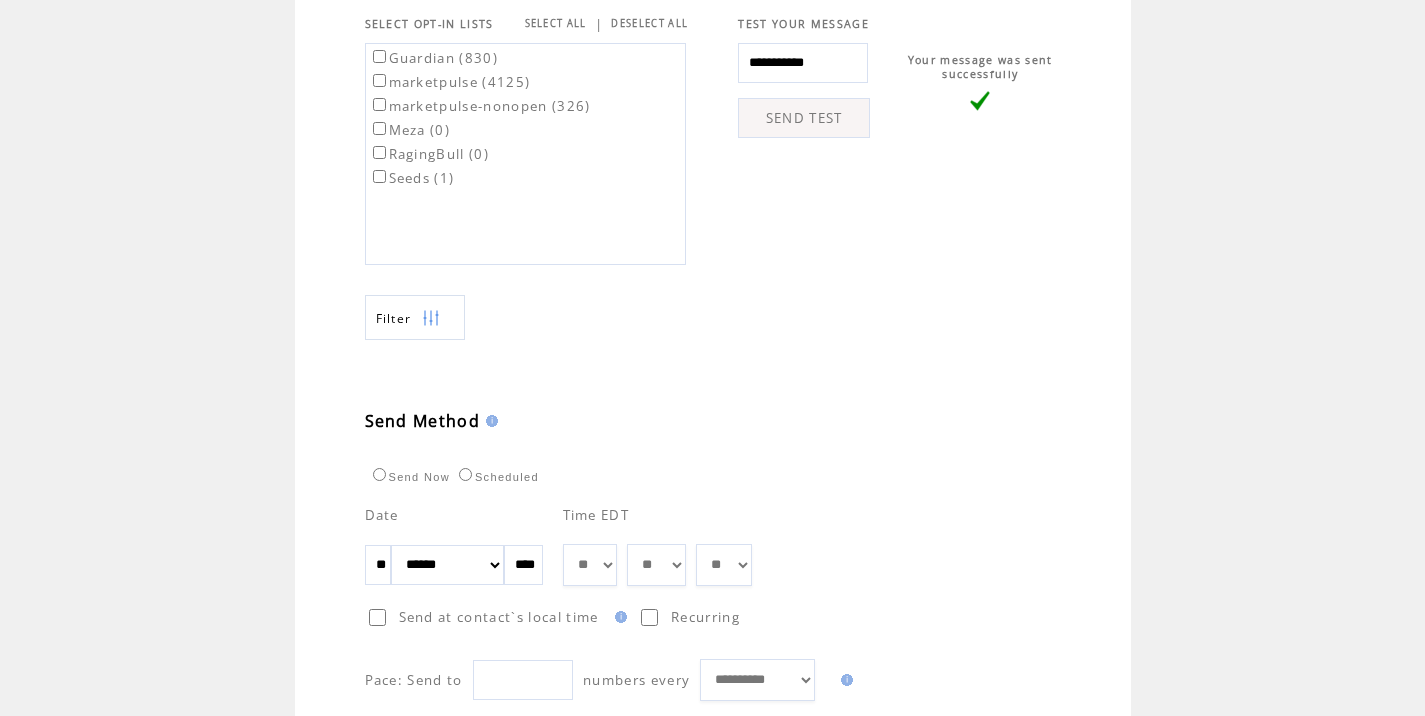 select on "*" 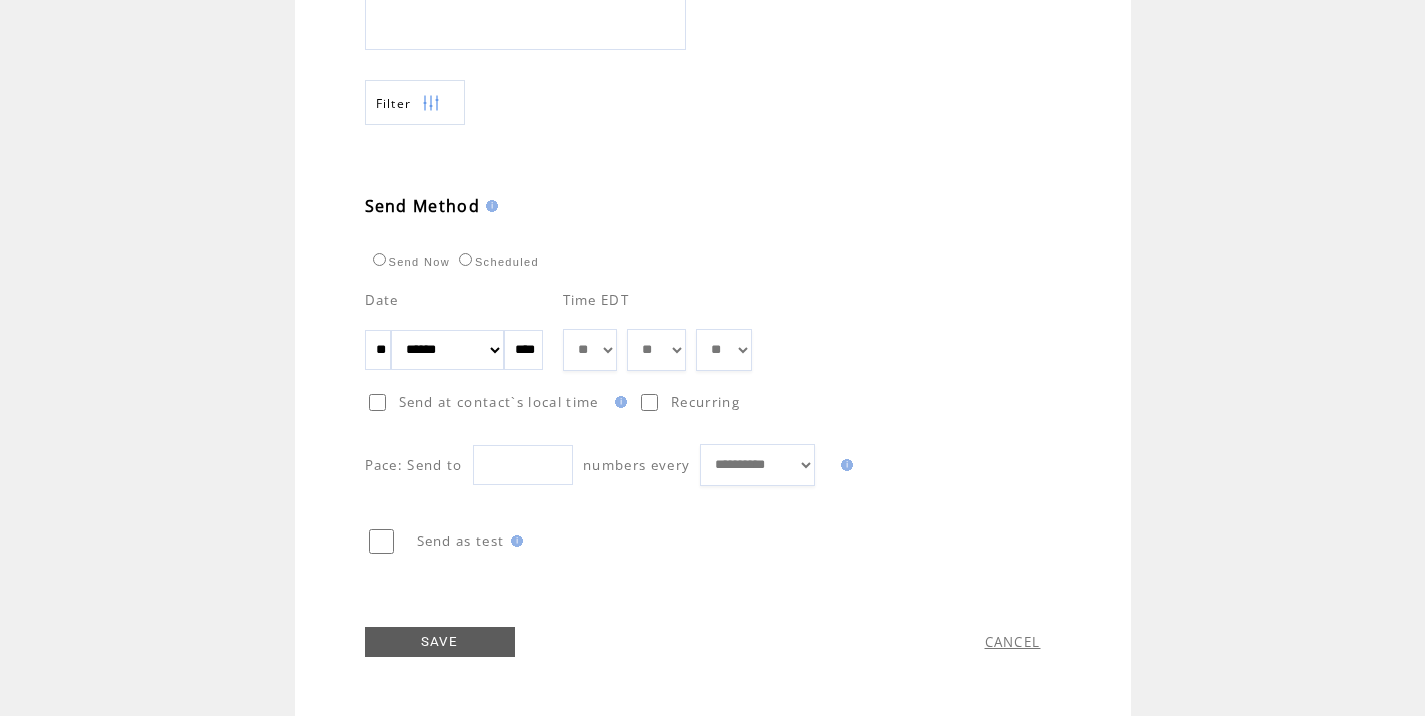 click on "SAVE" at bounding box center [440, 642] 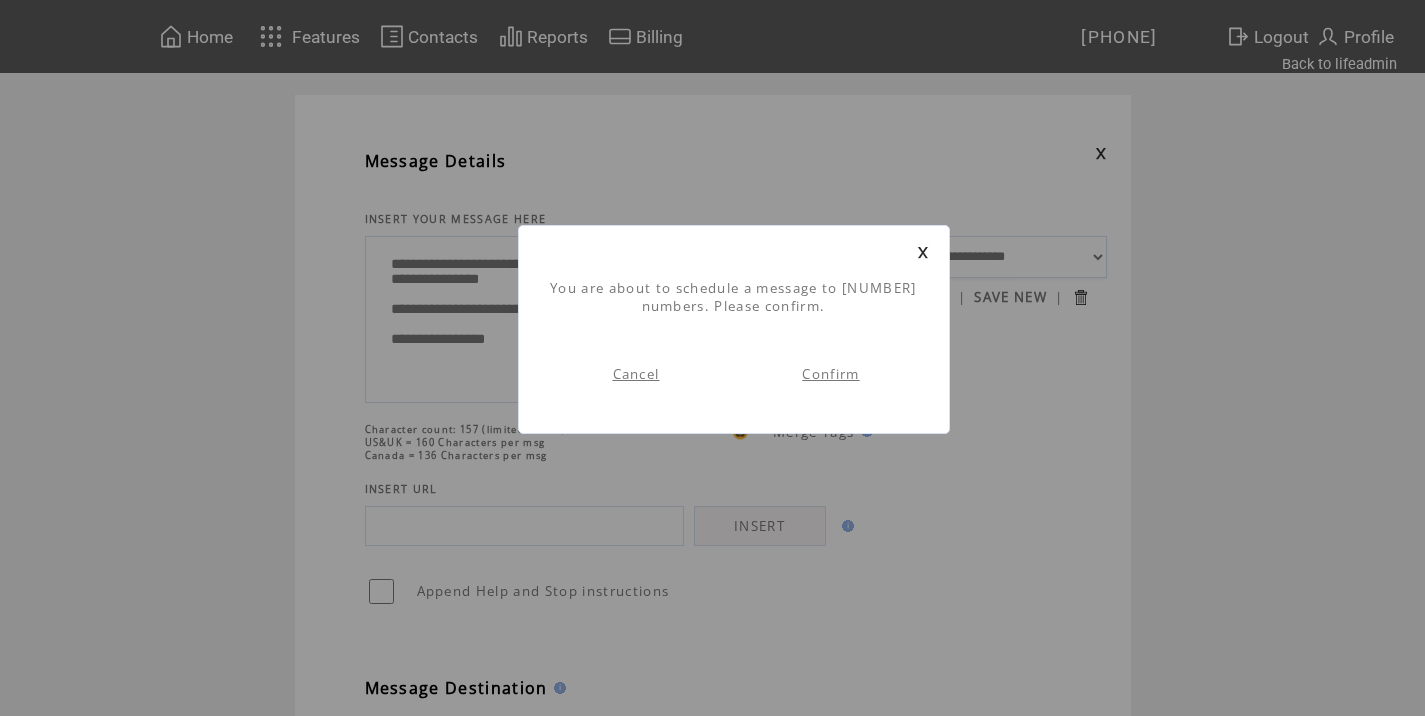 scroll, scrollTop: 1, scrollLeft: 0, axis: vertical 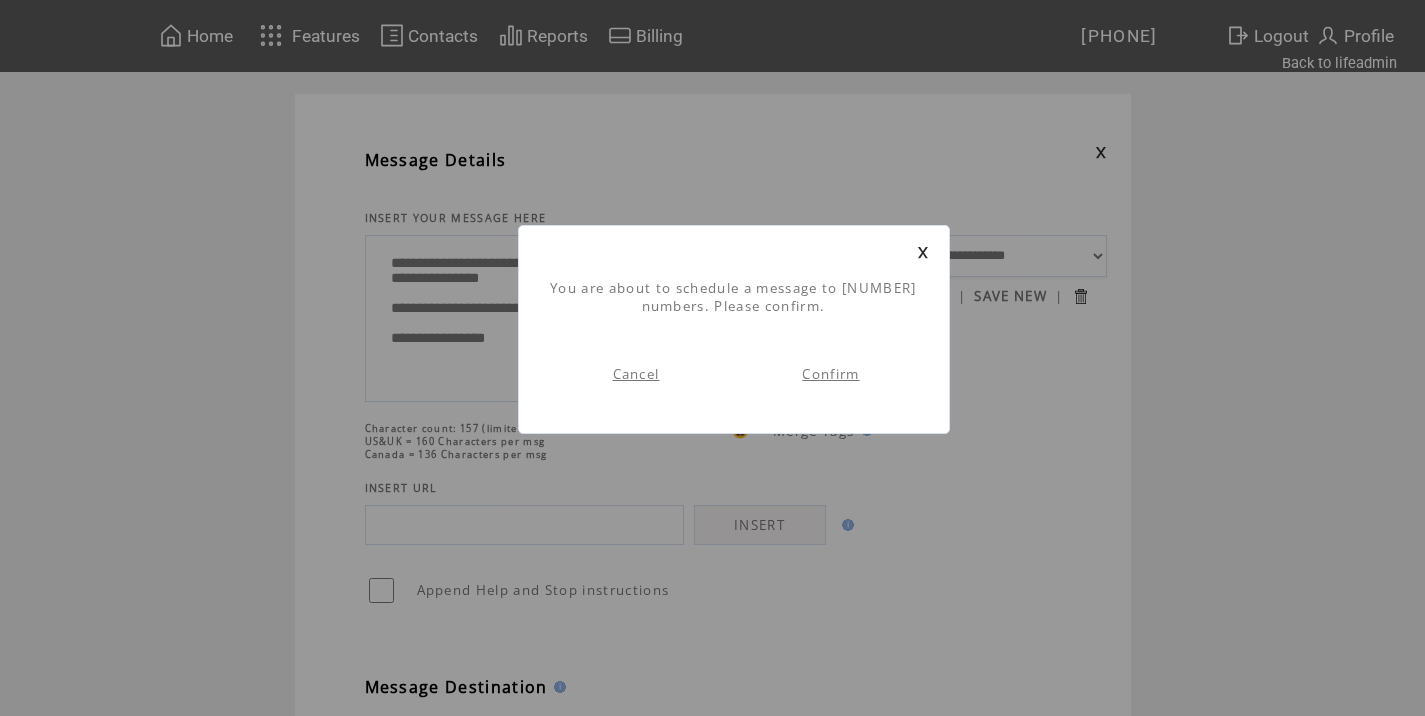 click on "Confirm" at bounding box center (830, 374) 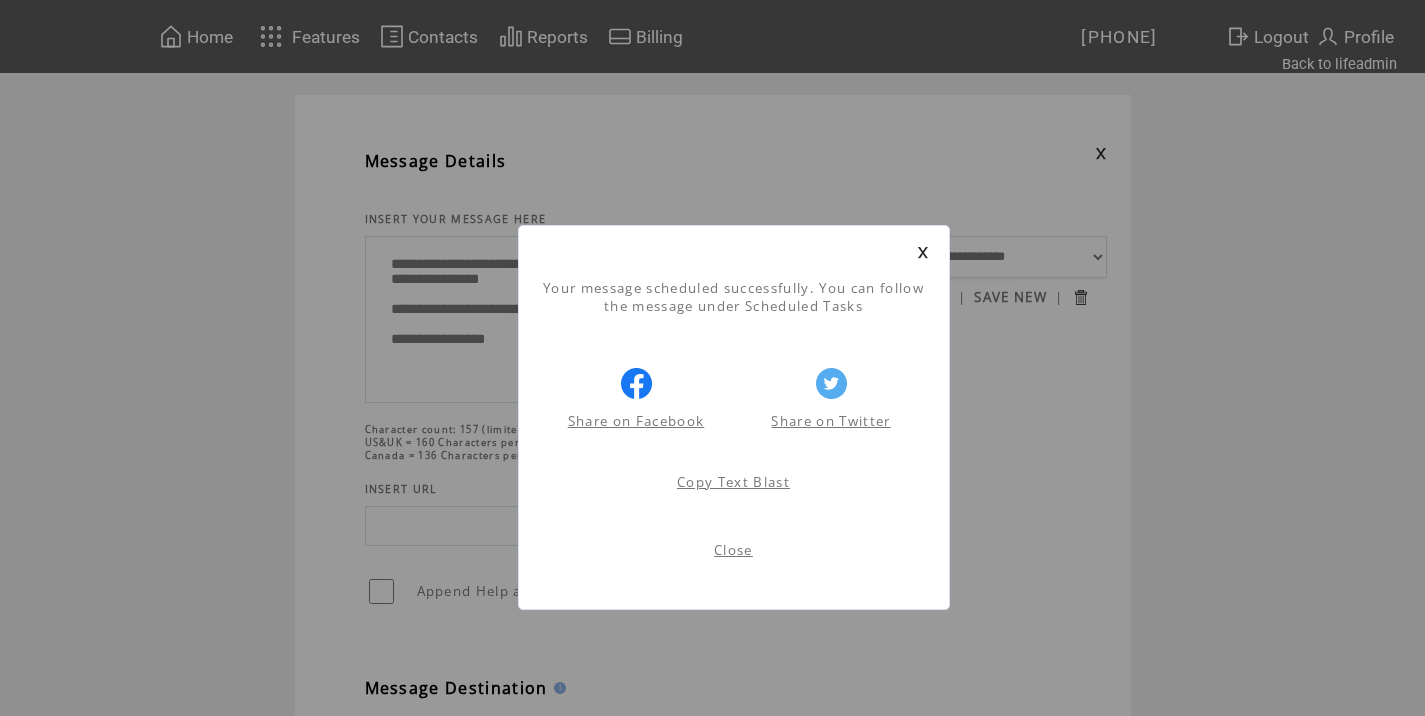 scroll, scrollTop: 1, scrollLeft: 0, axis: vertical 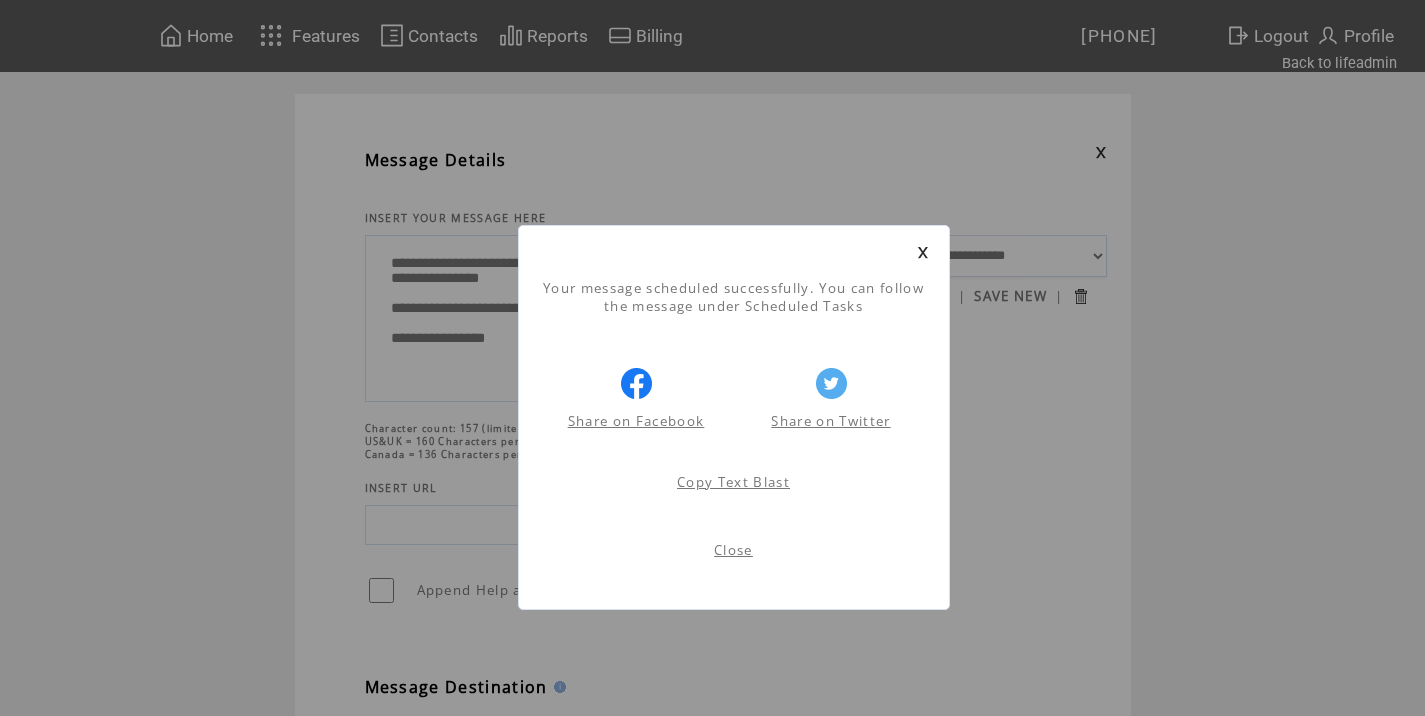 click on "Close" at bounding box center (733, 550) 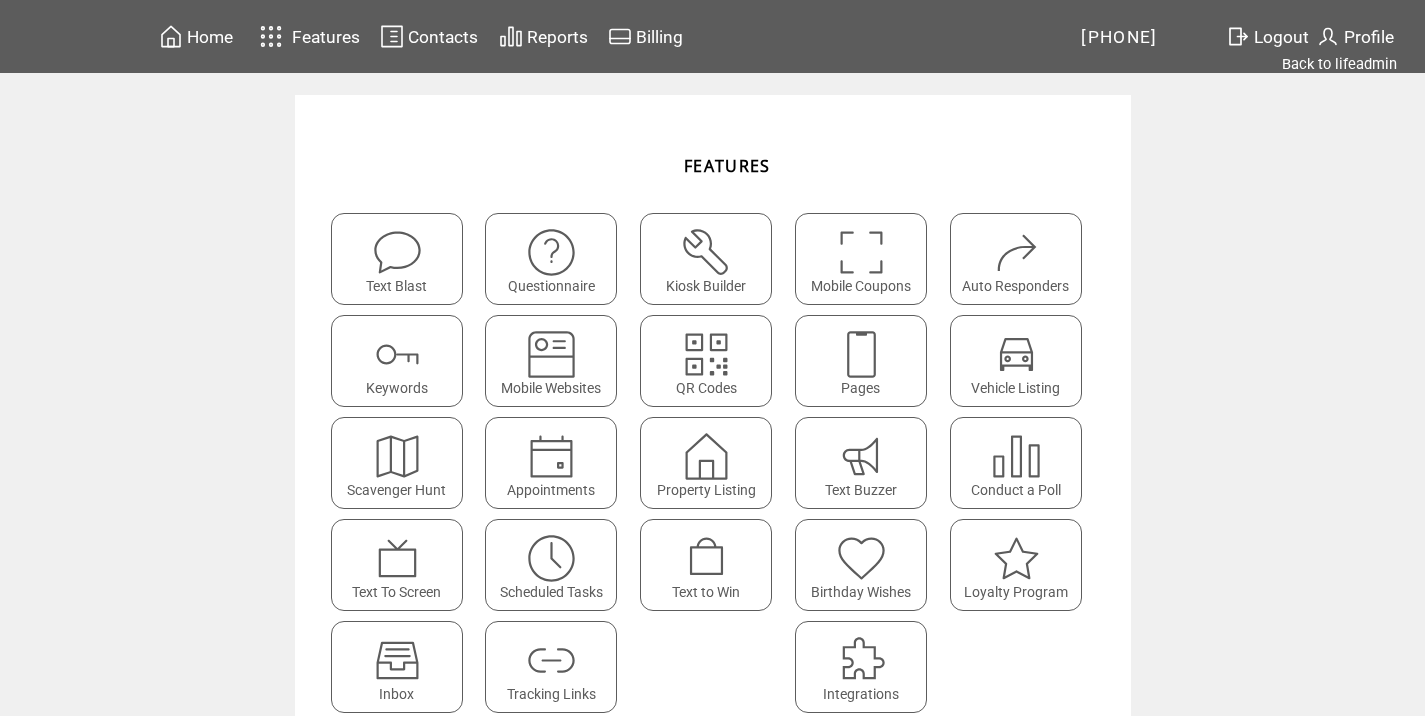scroll, scrollTop: 0, scrollLeft: 0, axis: both 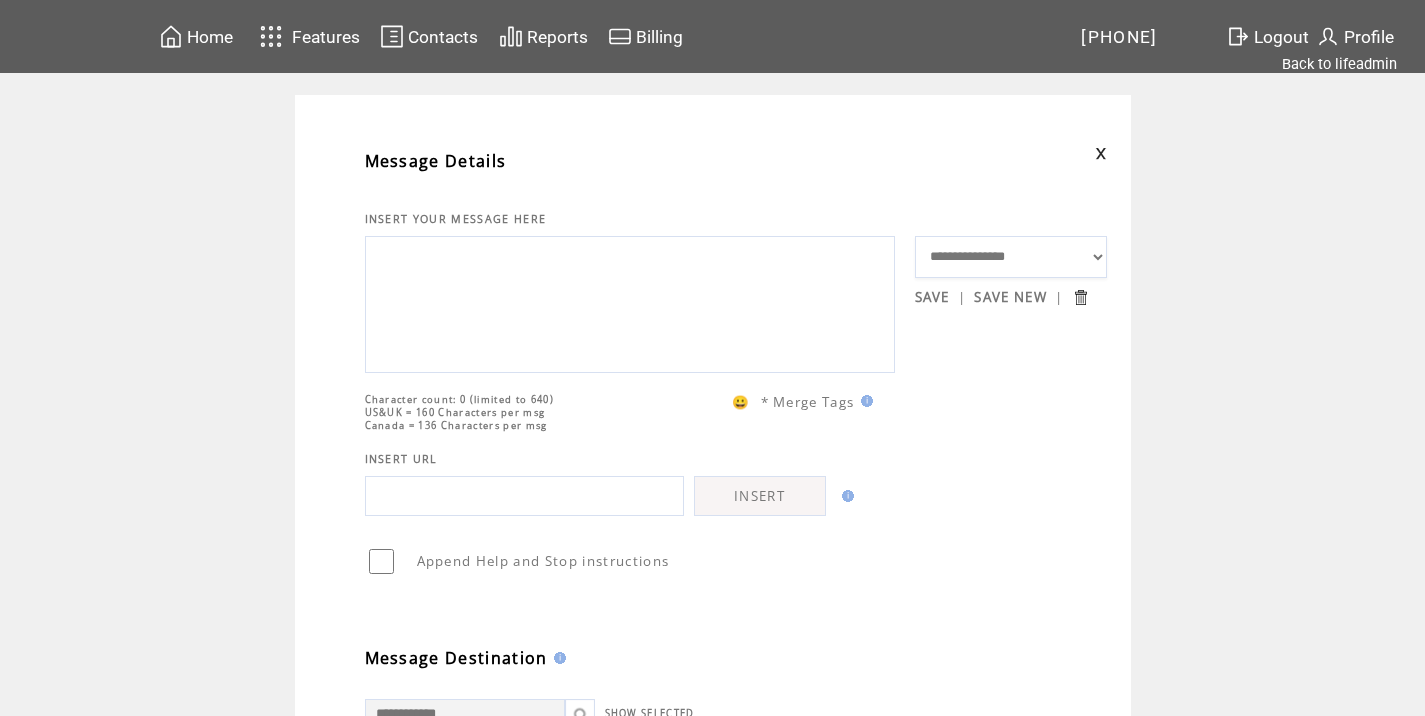 click at bounding box center (630, 302) 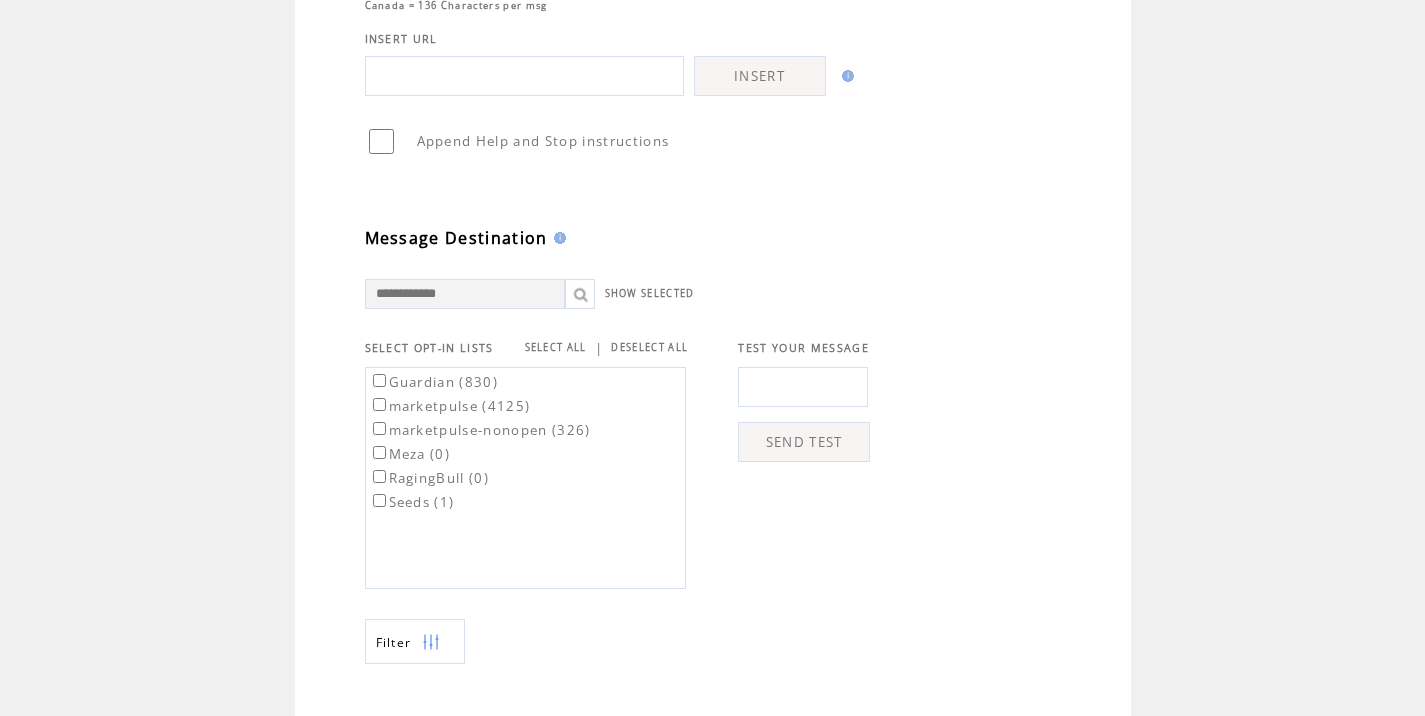 scroll, scrollTop: 427, scrollLeft: 0, axis: vertical 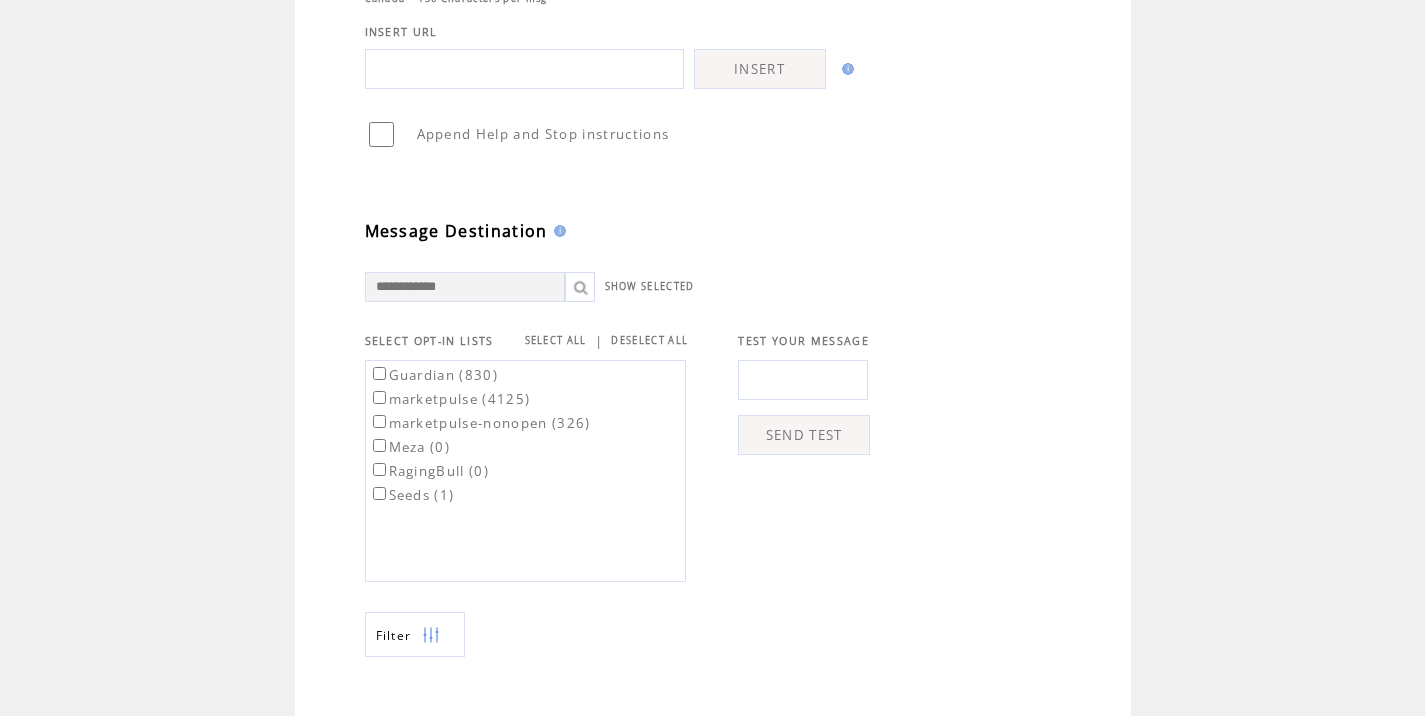 type on "**********" 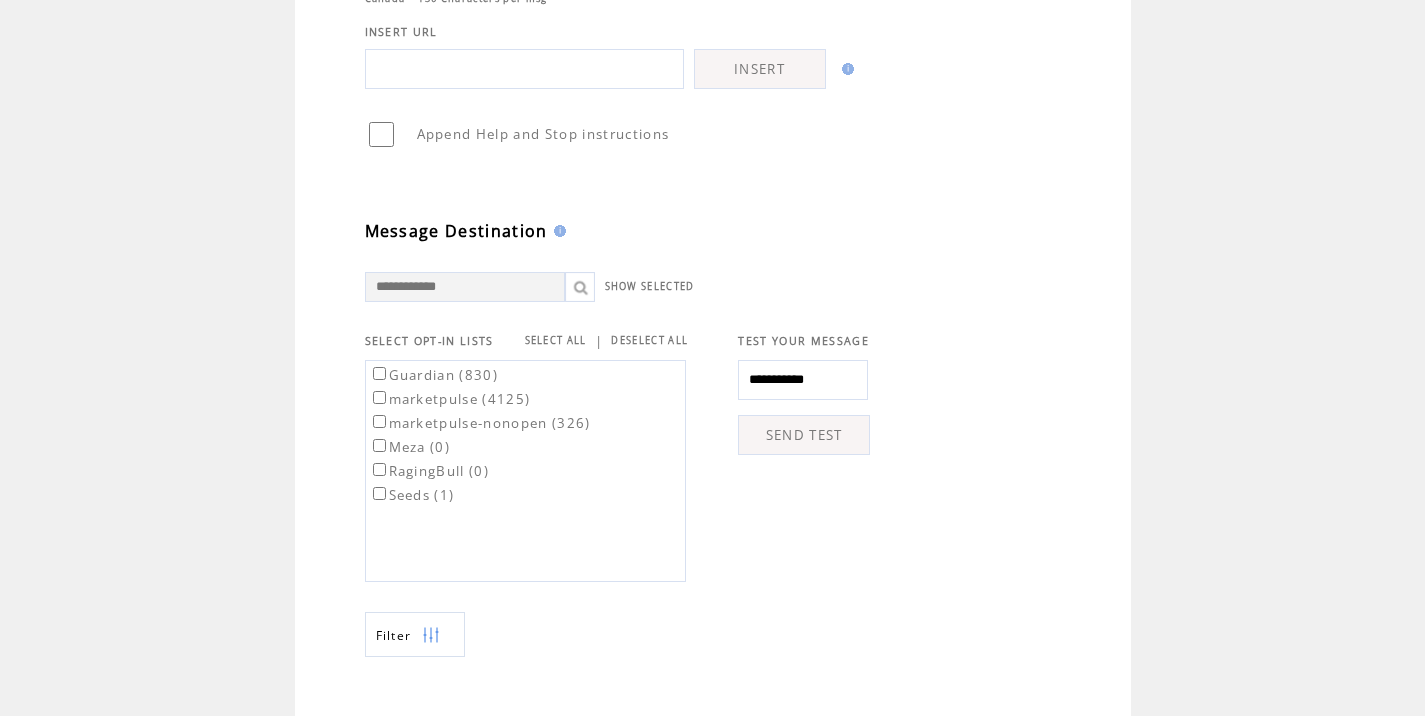 click on "SEND TEST" at bounding box center [804, 435] 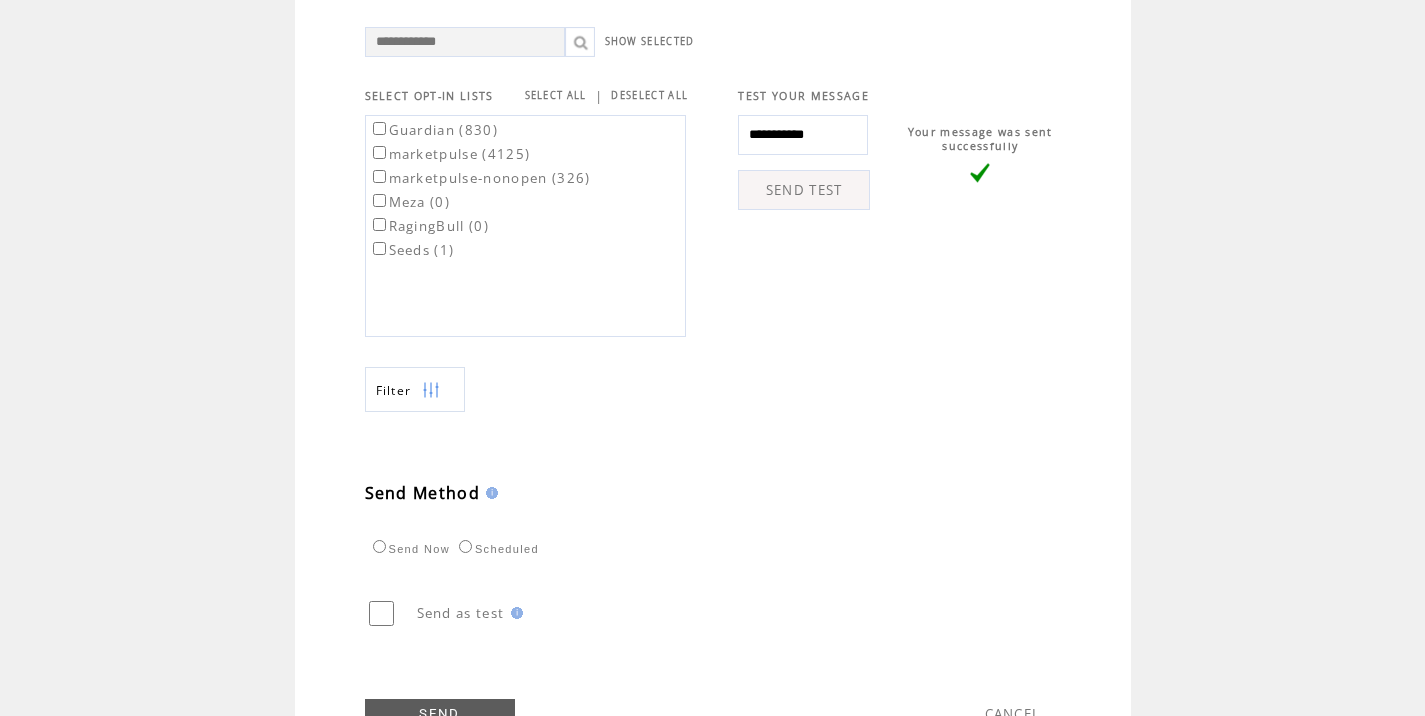 scroll, scrollTop: 714, scrollLeft: 0, axis: vertical 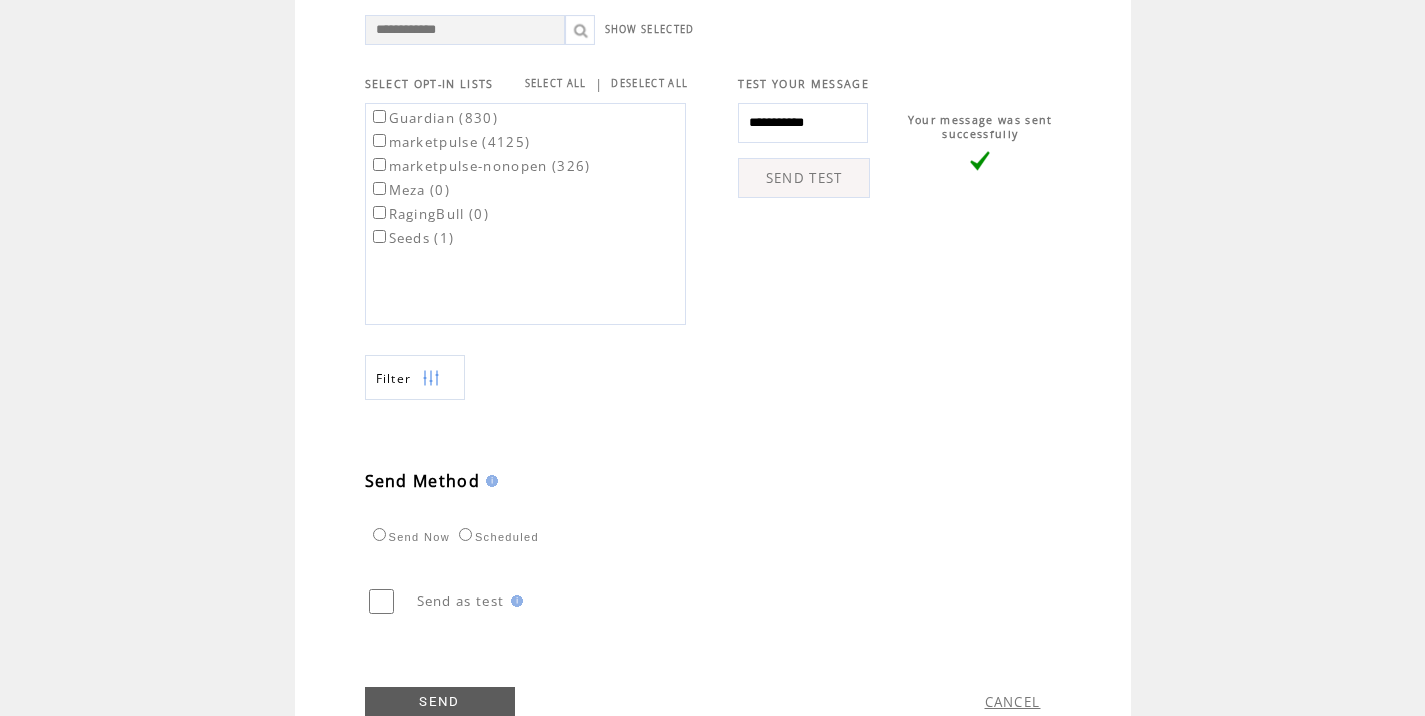 click on "marketpulse (4125)" at bounding box center [450, 142] 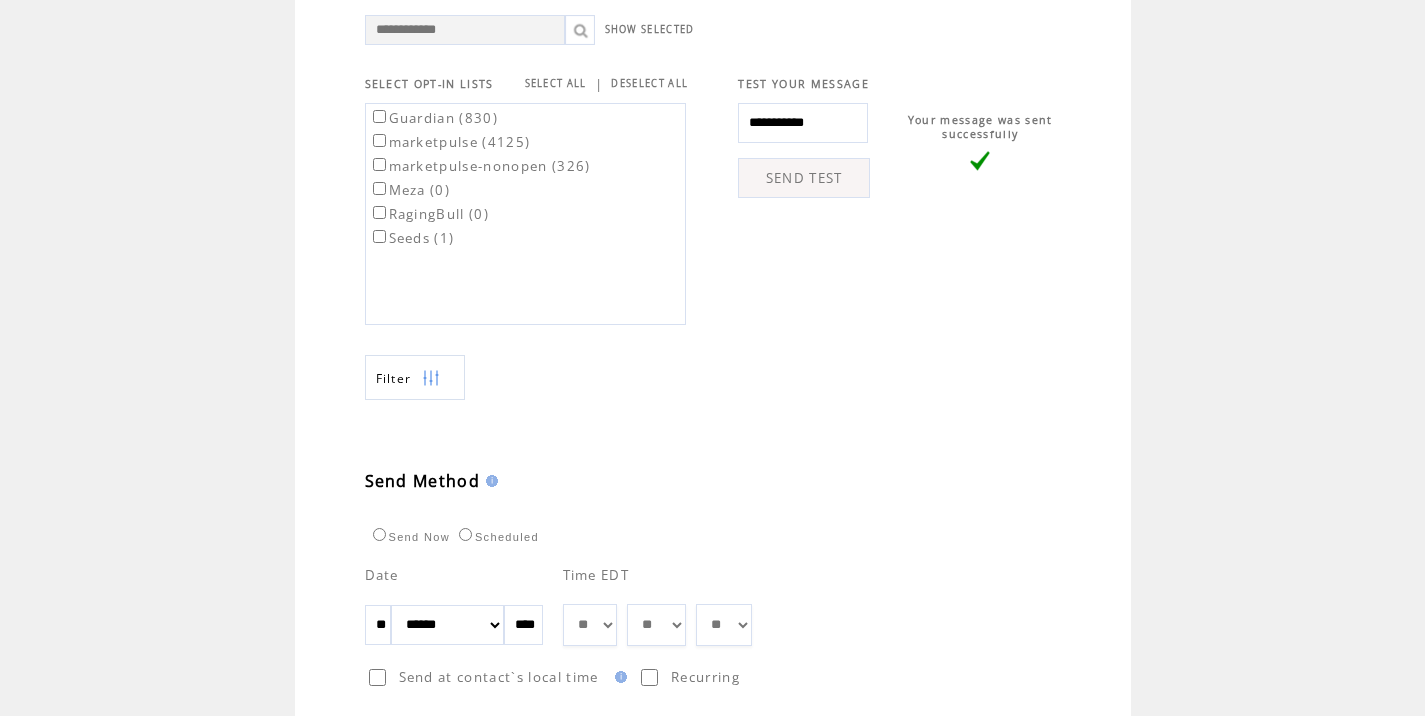 click on "** 	 ** 	 ** 	 ** 	 ** 	 ** 	 ** 	 ** 	 ** 	 ** 	 ** 	 ** 	 **" at bounding box center [590, 625] 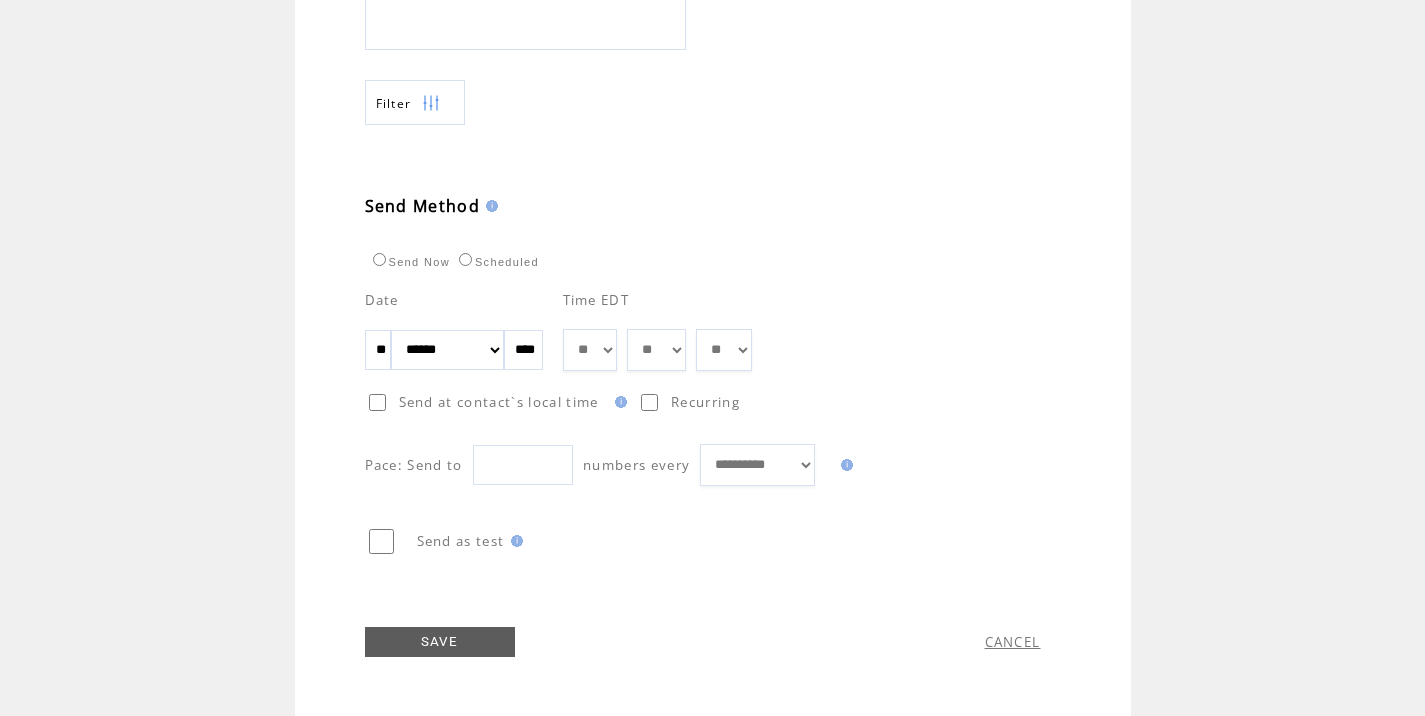 click on "SAVE" at bounding box center [440, 642] 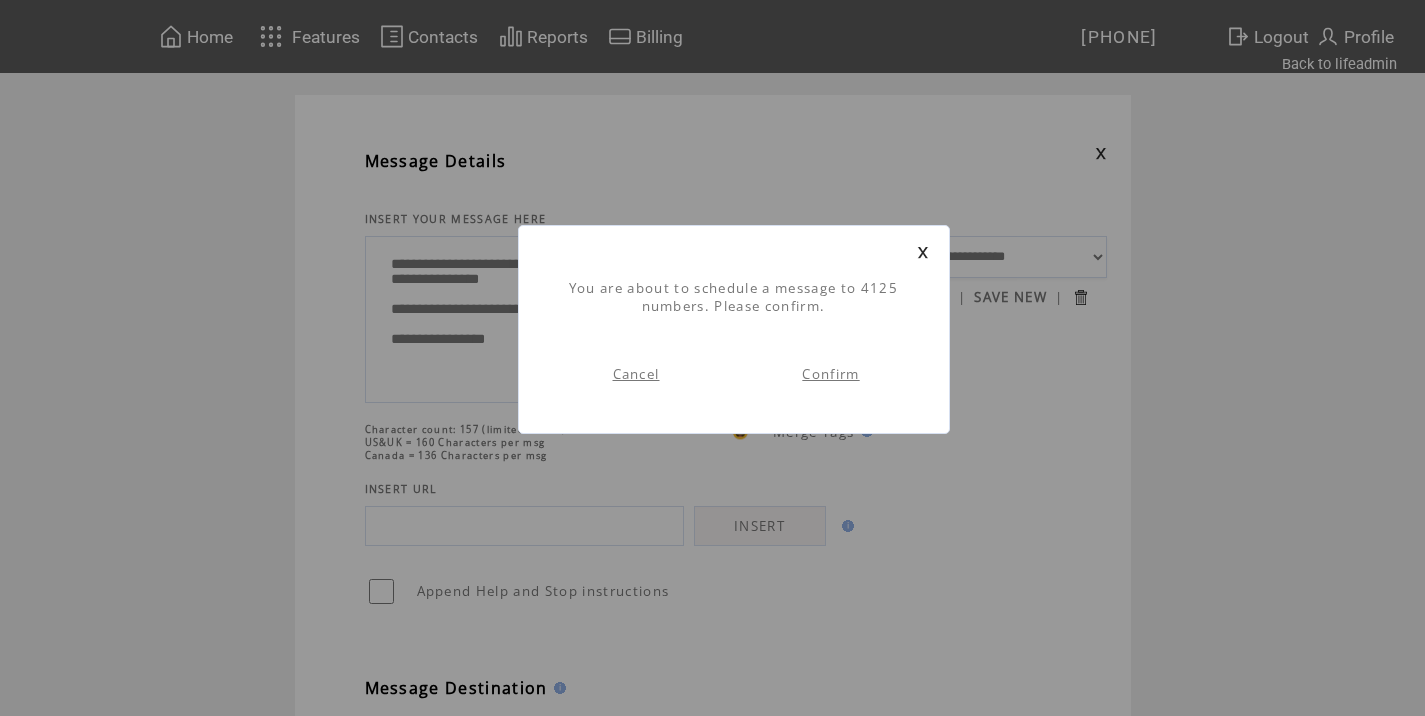 scroll, scrollTop: 1, scrollLeft: 0, axis: vertical 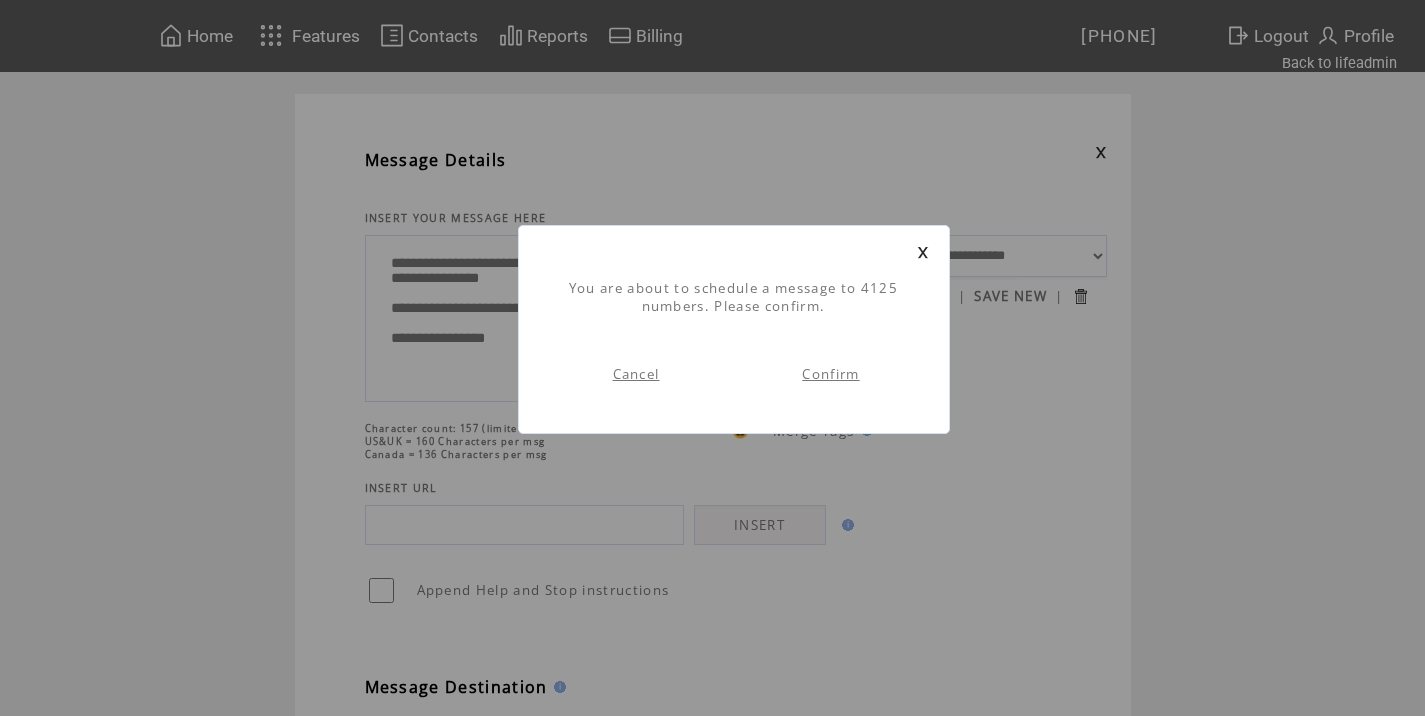 click on "Confirm" at bounding box center (830, 374) 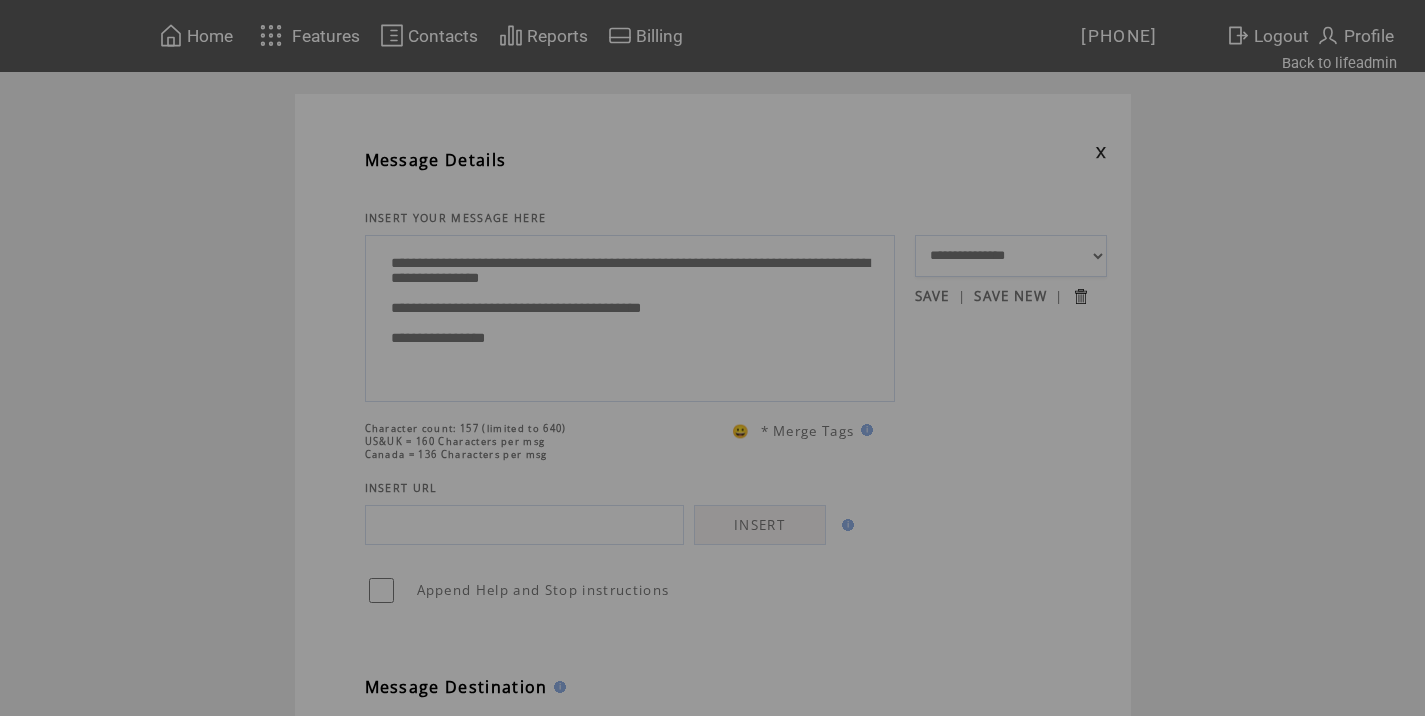 scroll, scrollTop: 0, scrollLeft: 0, axis: both 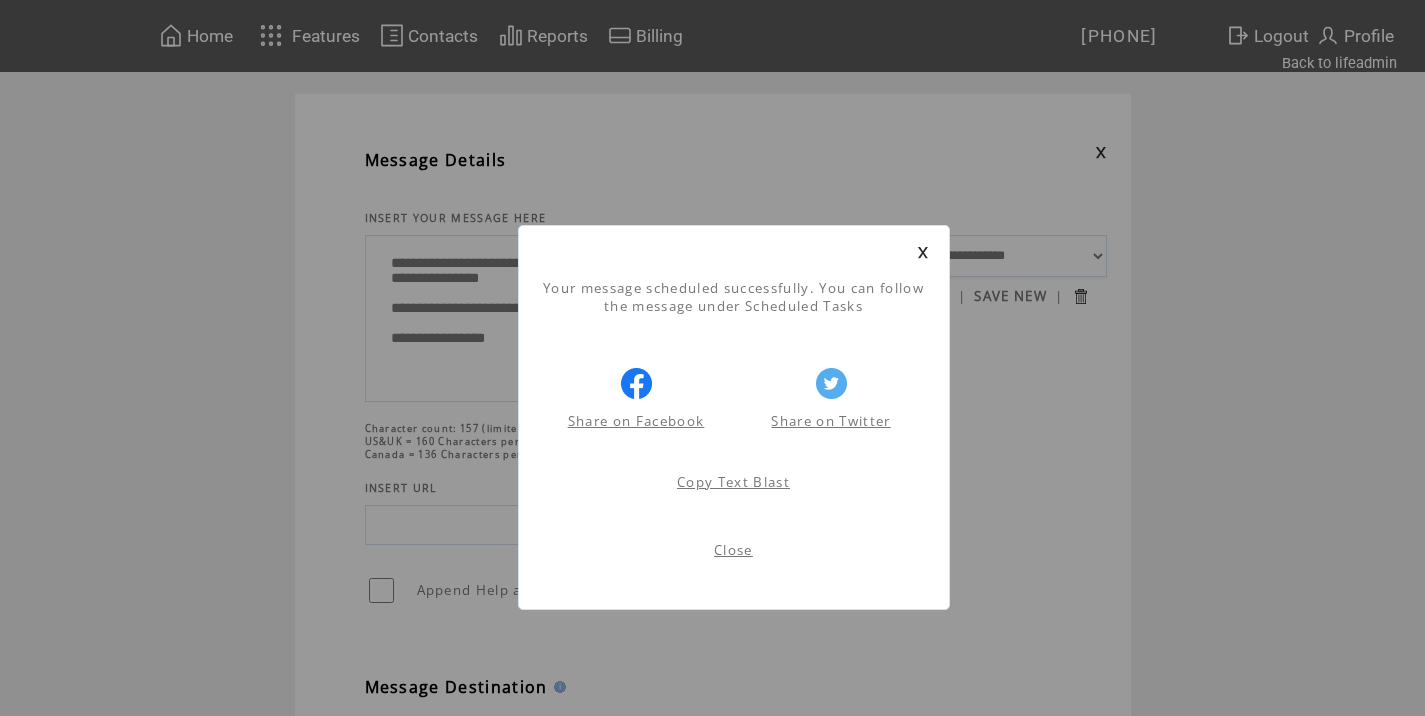 click on "Close" at bounding box center [733, 550] 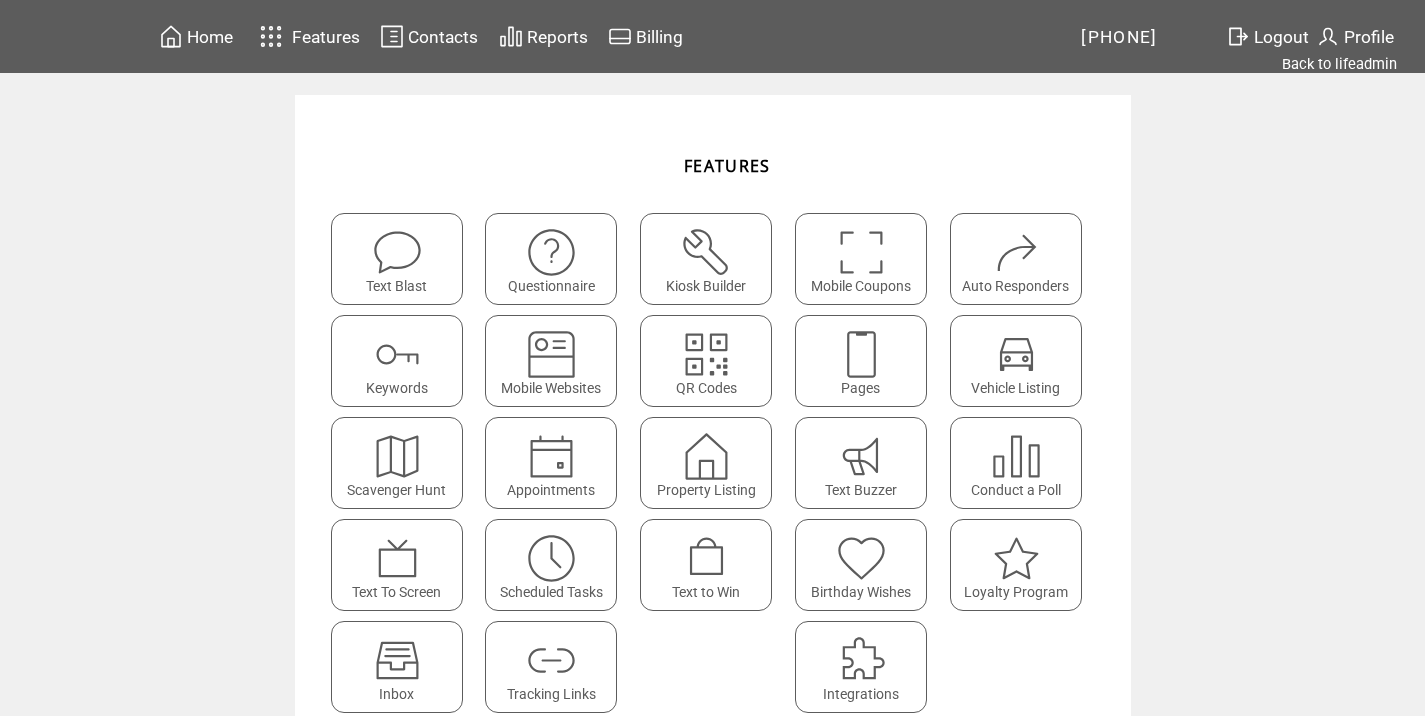 scroll, scrollTop: 0, scrollLeft: 0, axis: both 